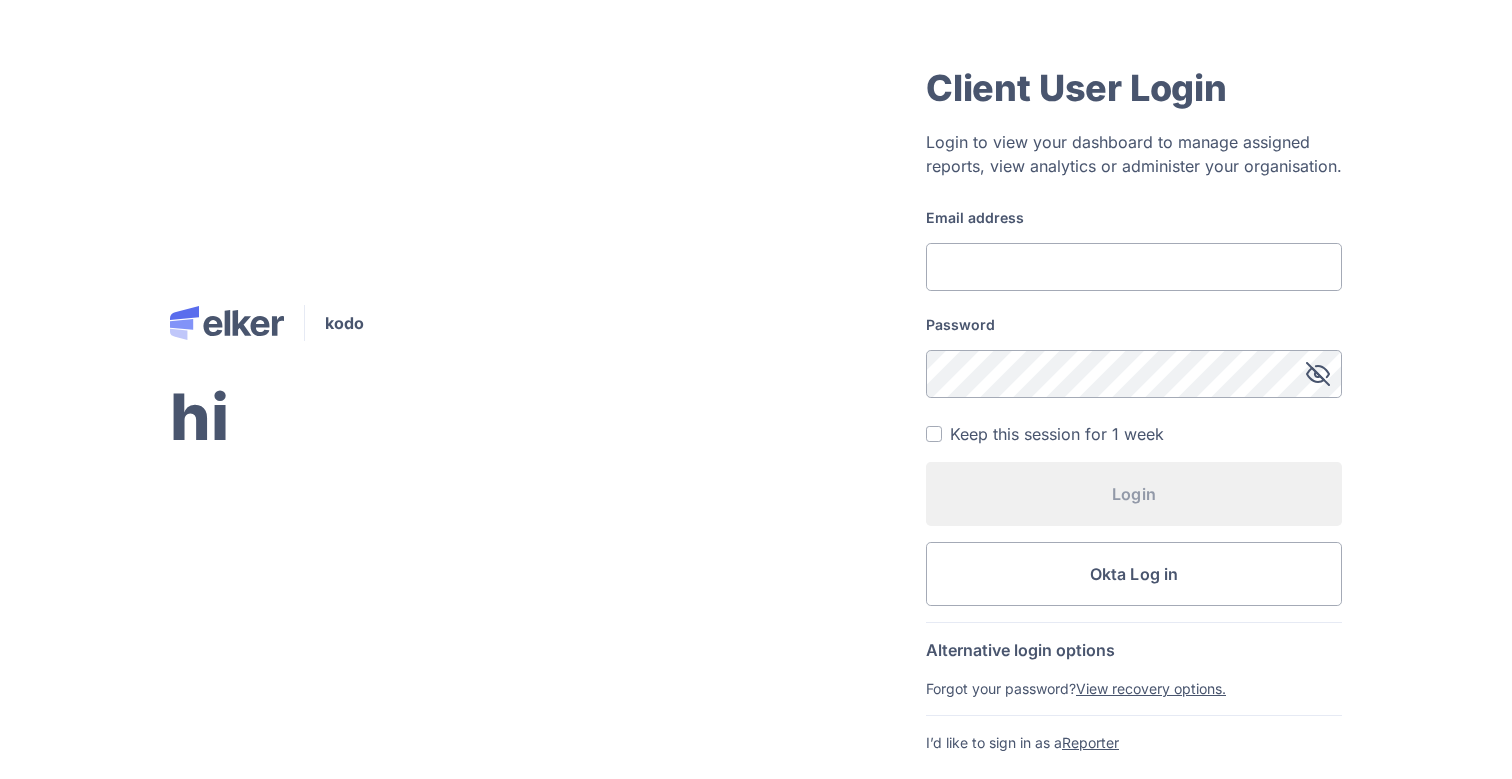 click on "Email address" 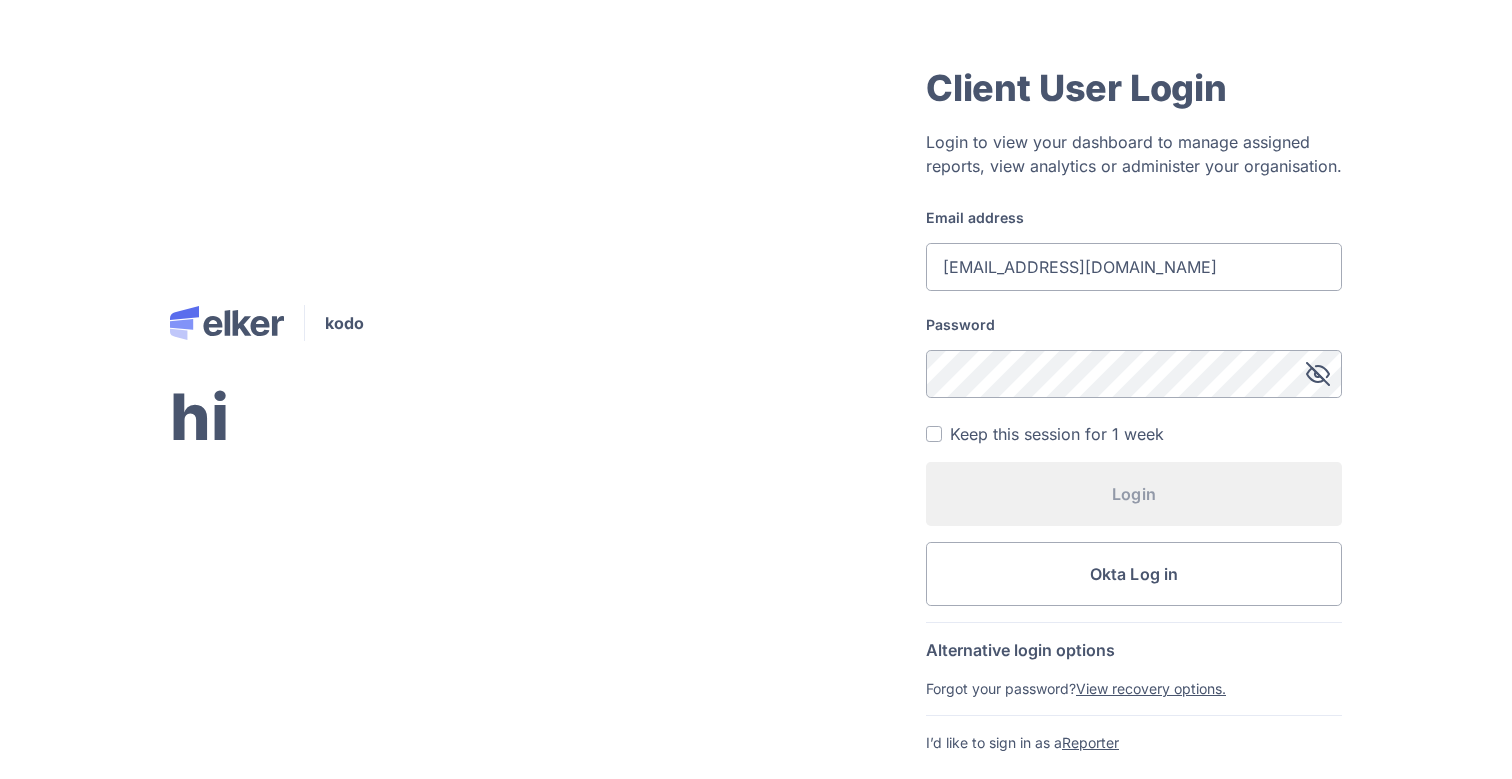 click on "Keep this session for 1 week" at bounding box center (1057, 434) 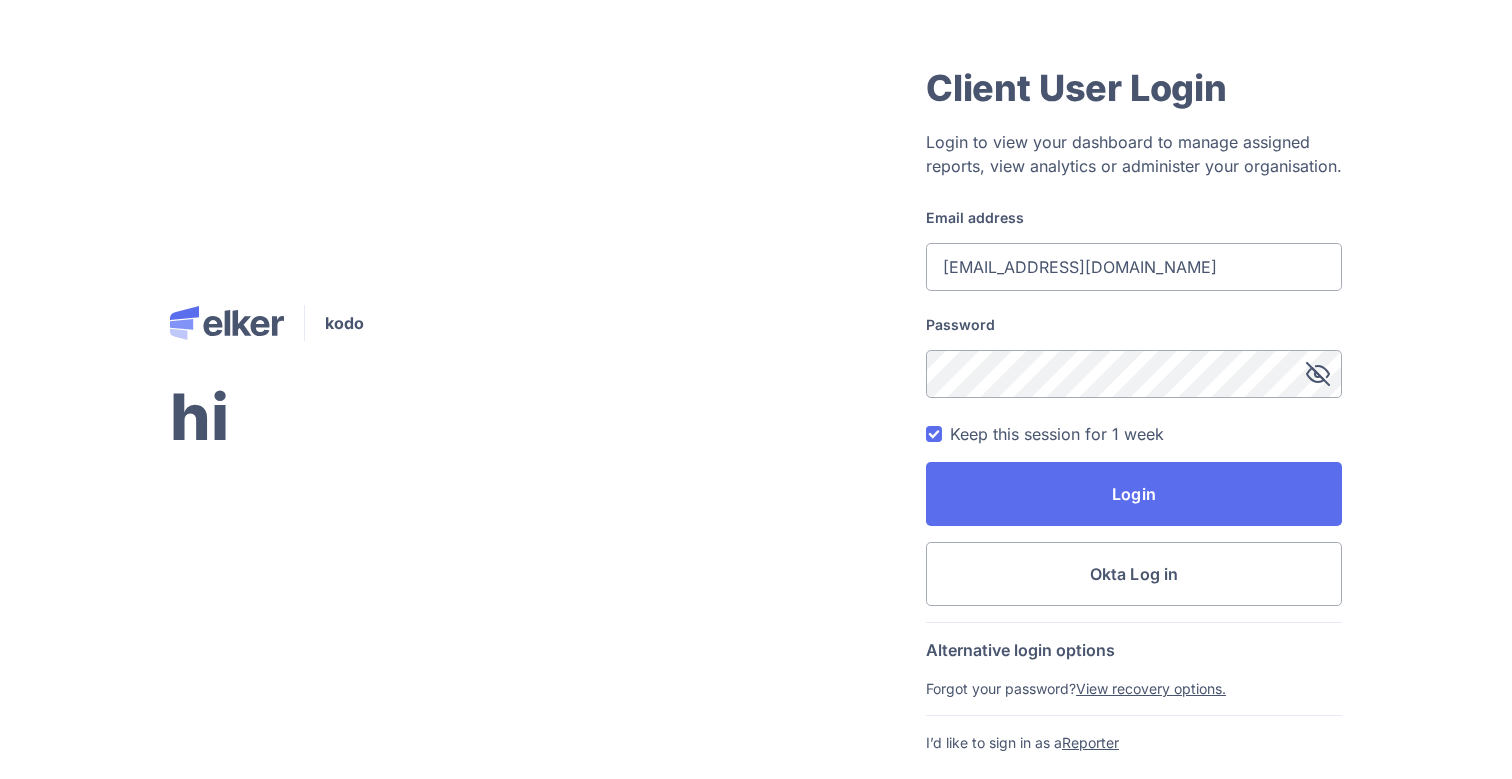 click on "Login" at bounding box center (1134, 494) 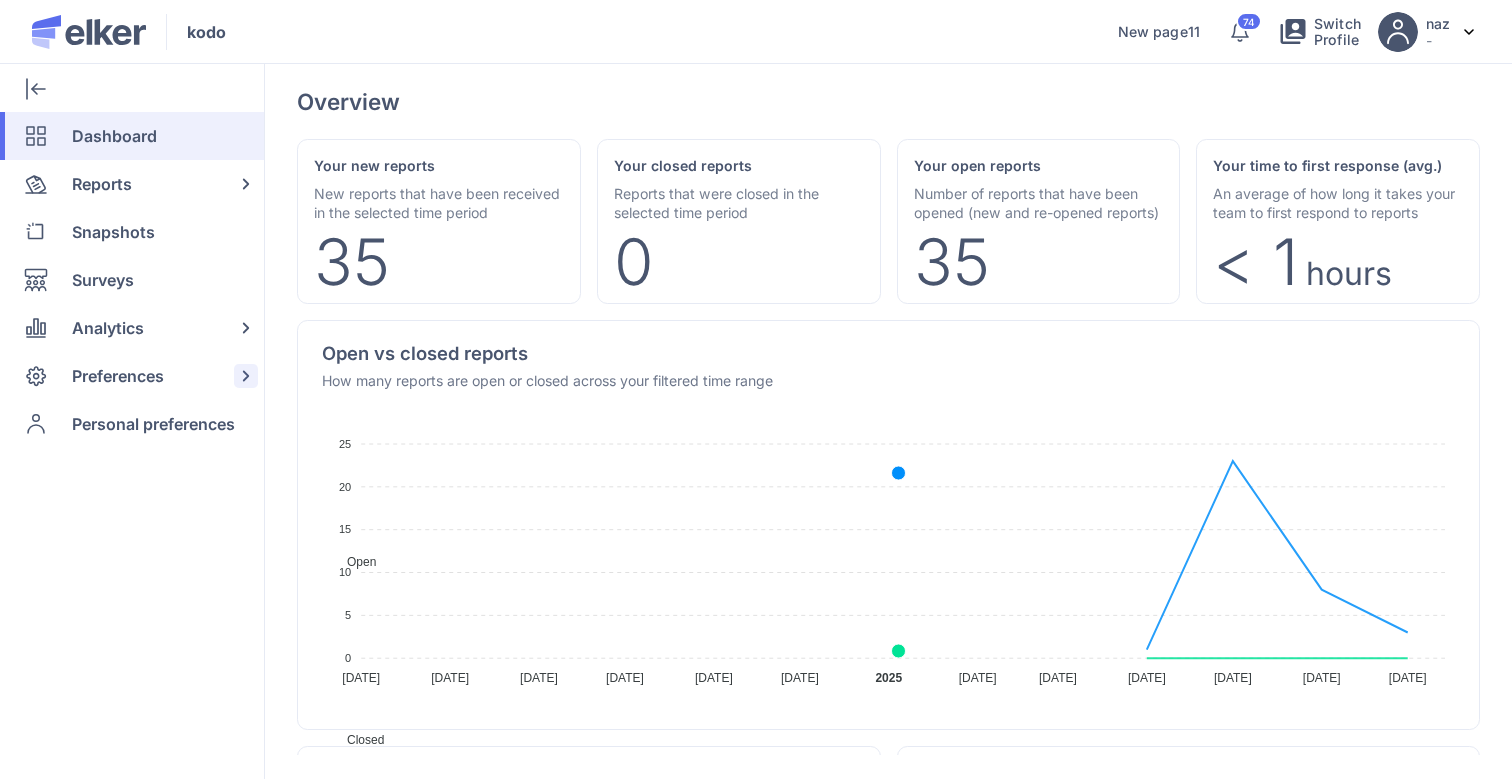click on "Preferences" 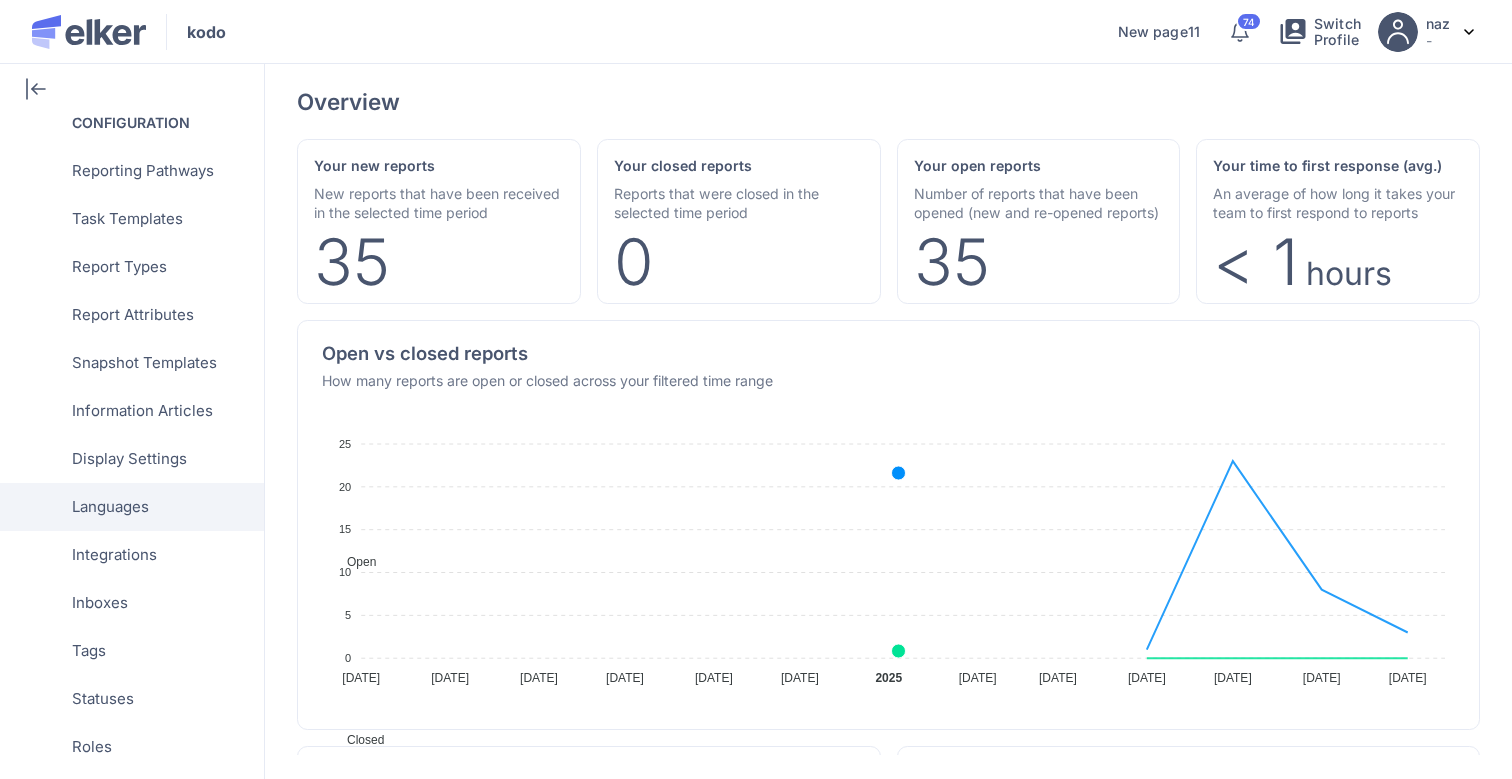 scroll, scrollTop: 757, scrollLeft: 0, axis: vertical 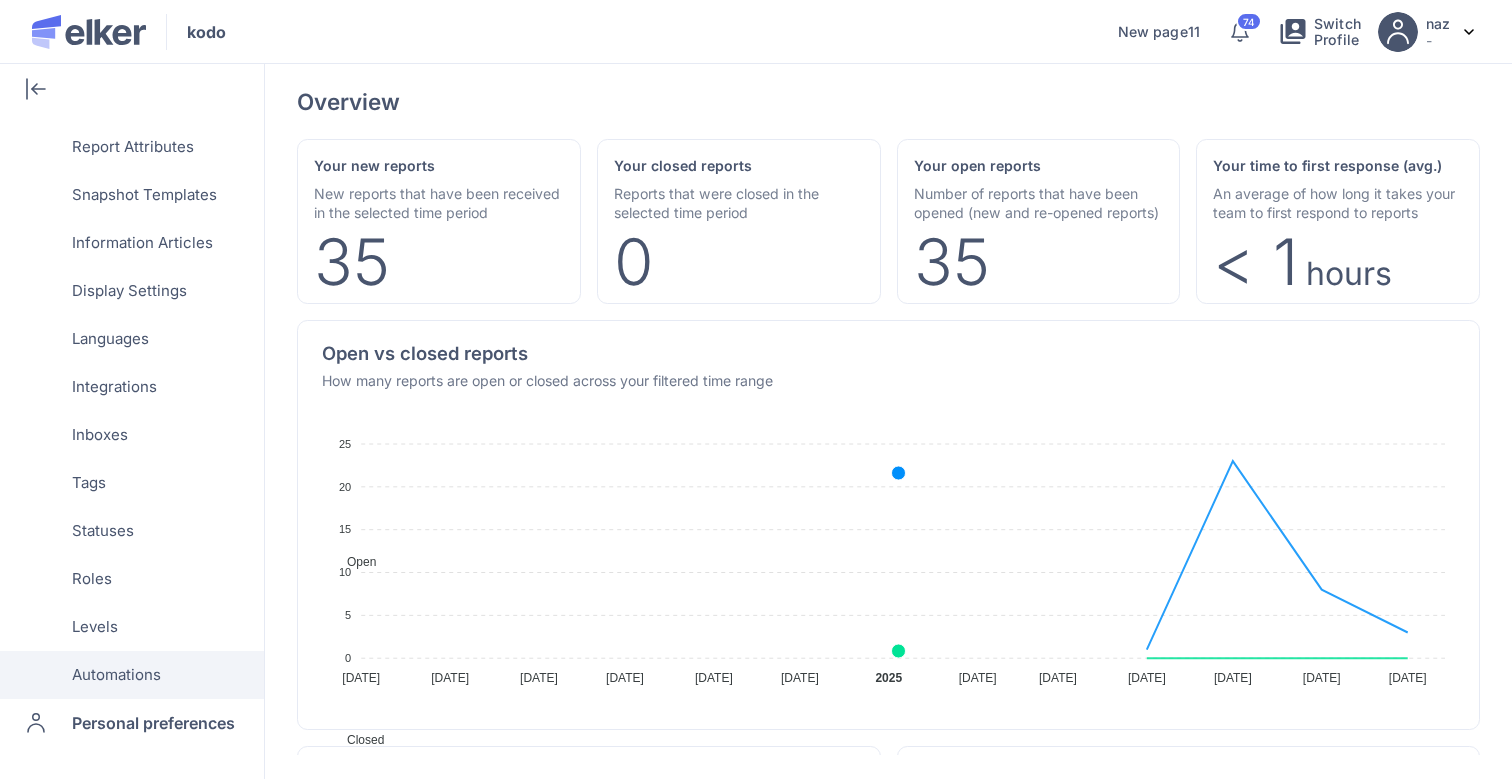 click on "Automations" at bounding box center (116, 675) 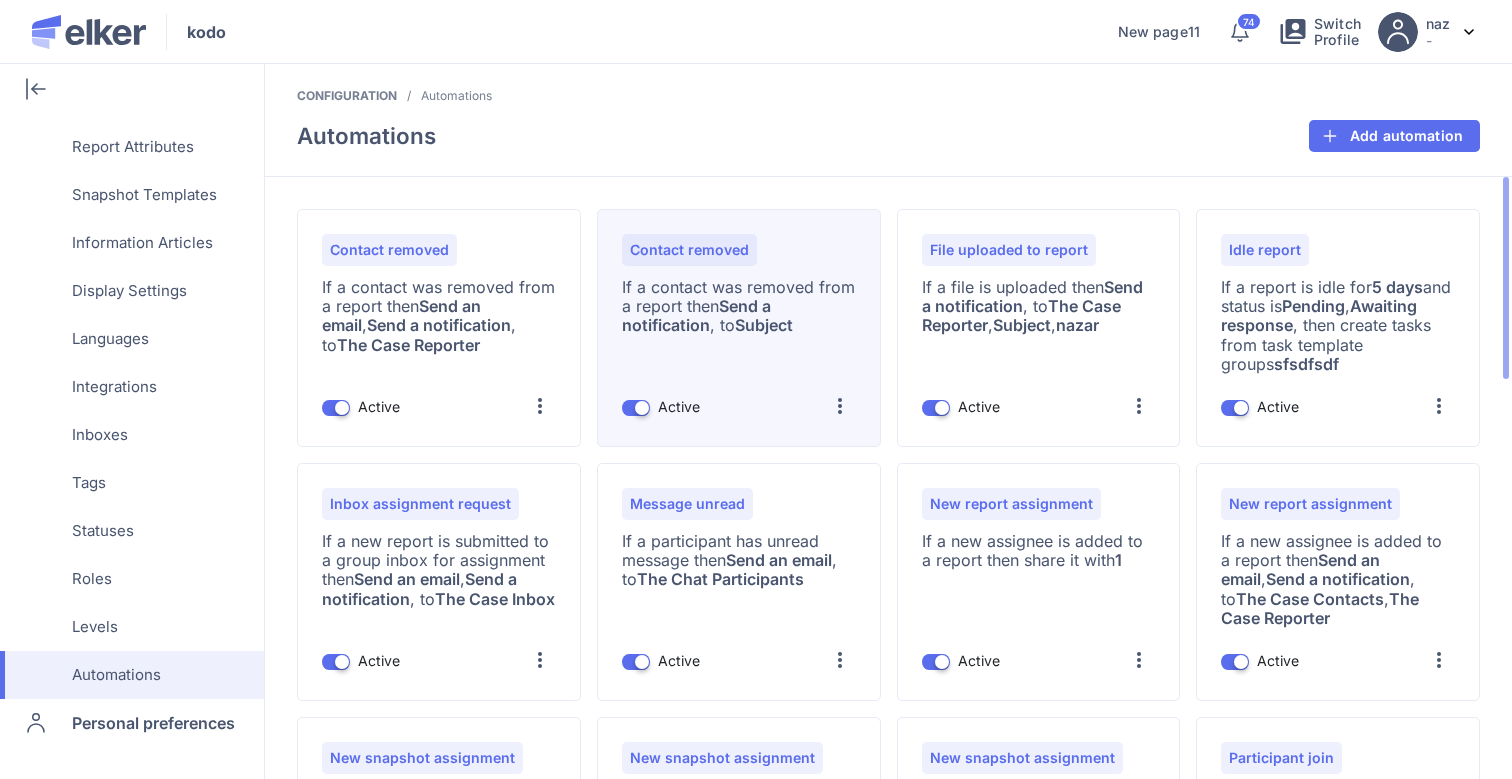 scroll, scrollTop: 1185, scrollLeft: 0, axis: vertical 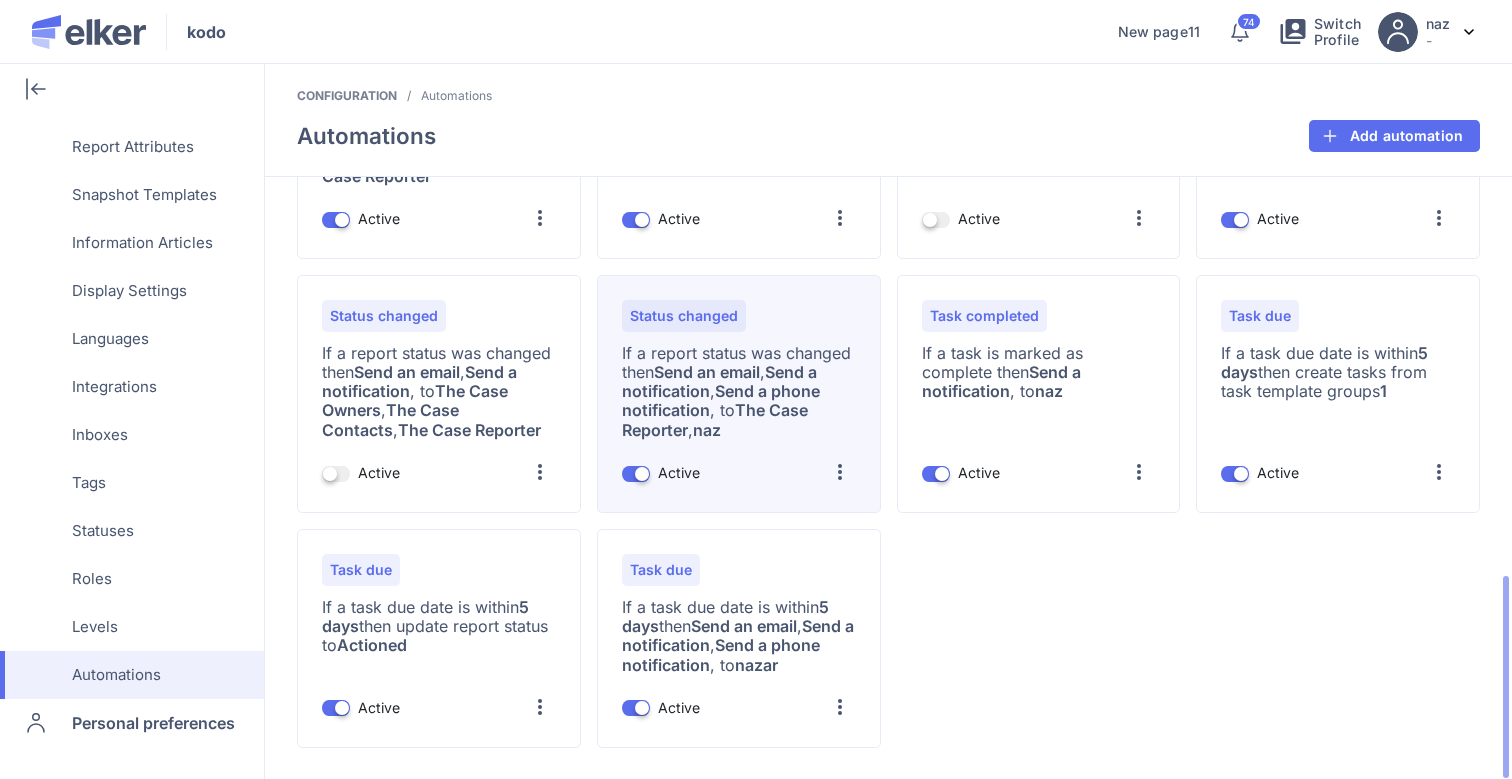 click 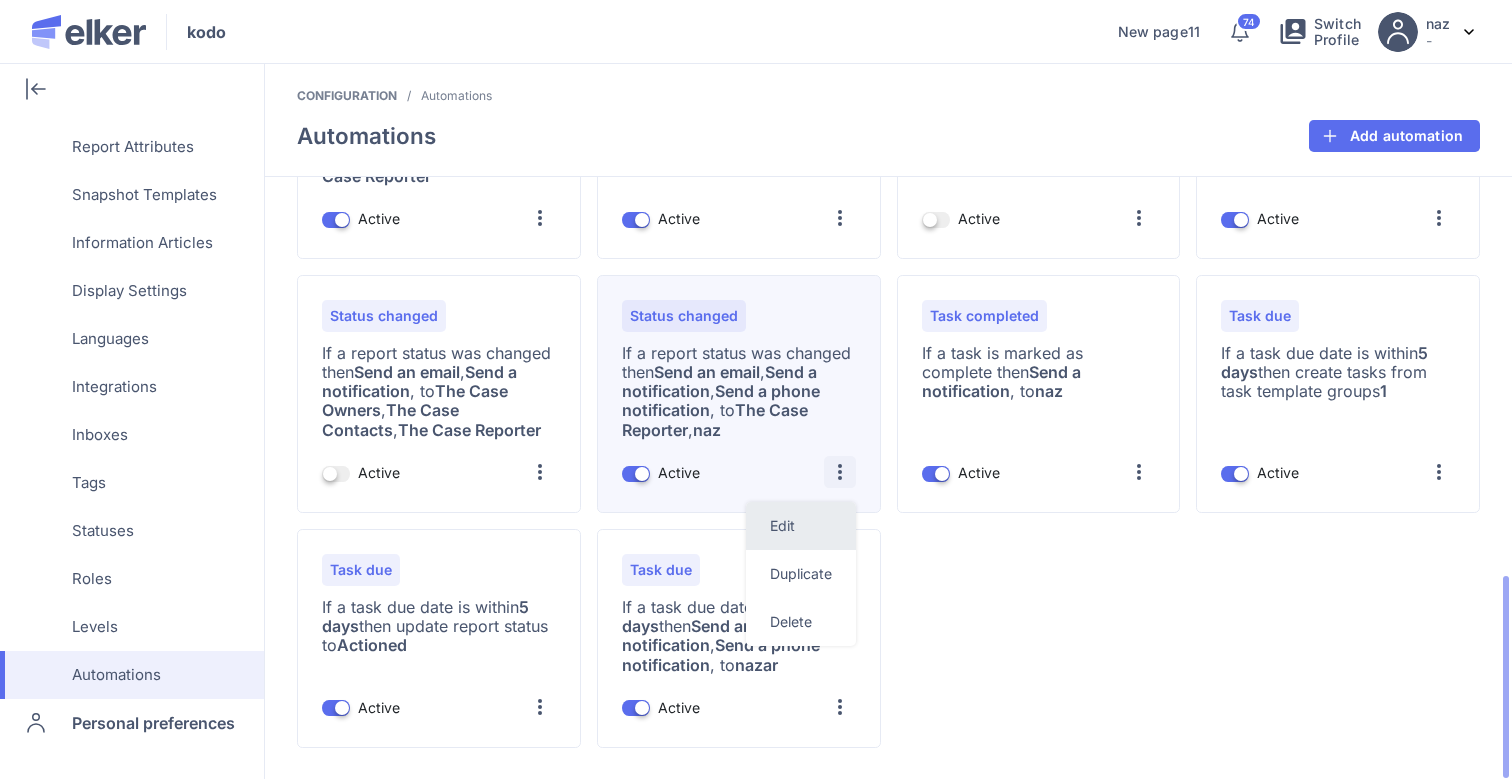 click on "Edit" at bounding box center [801, 526] 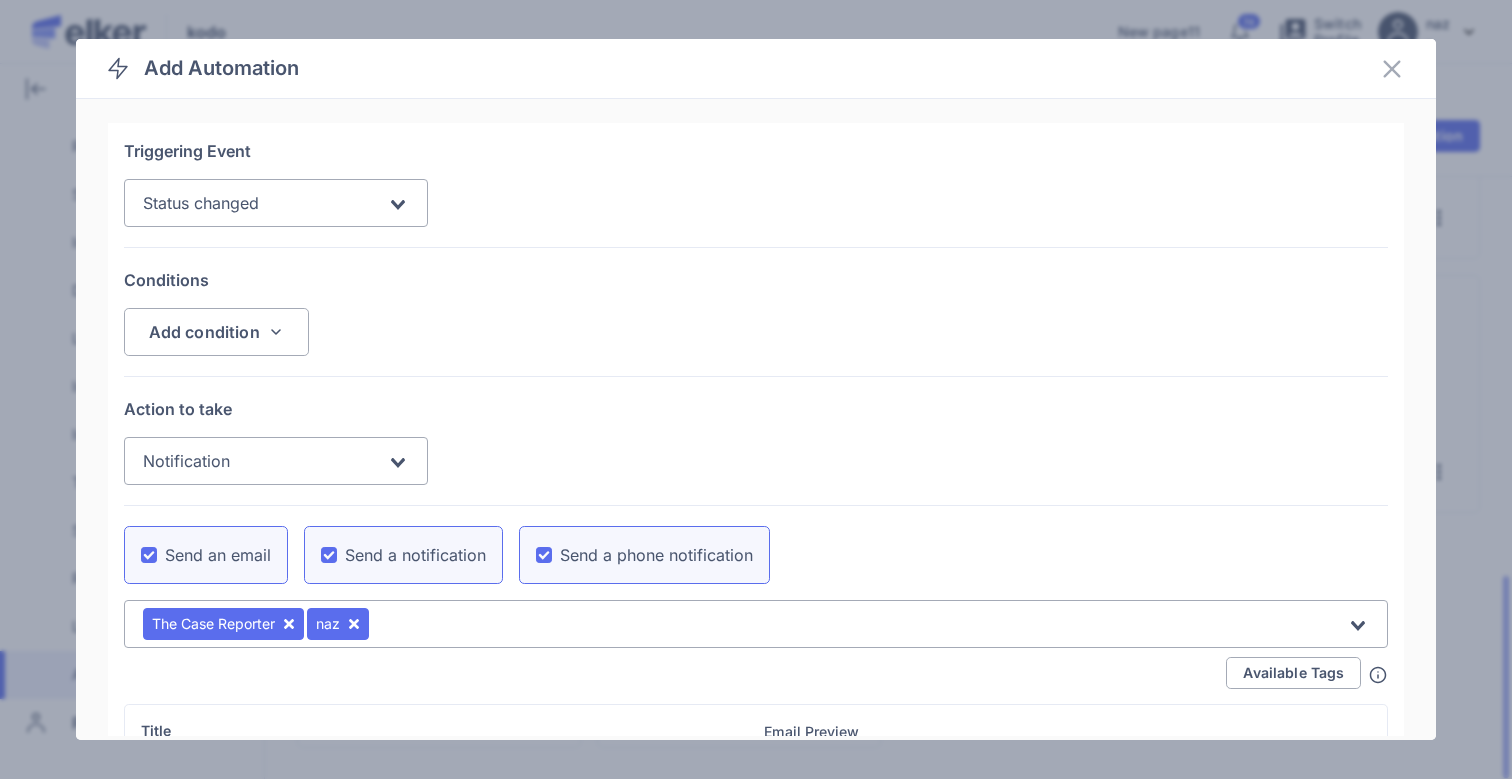 scroll, scrollTop: 554, scrollLeft: 0, axis: vertical 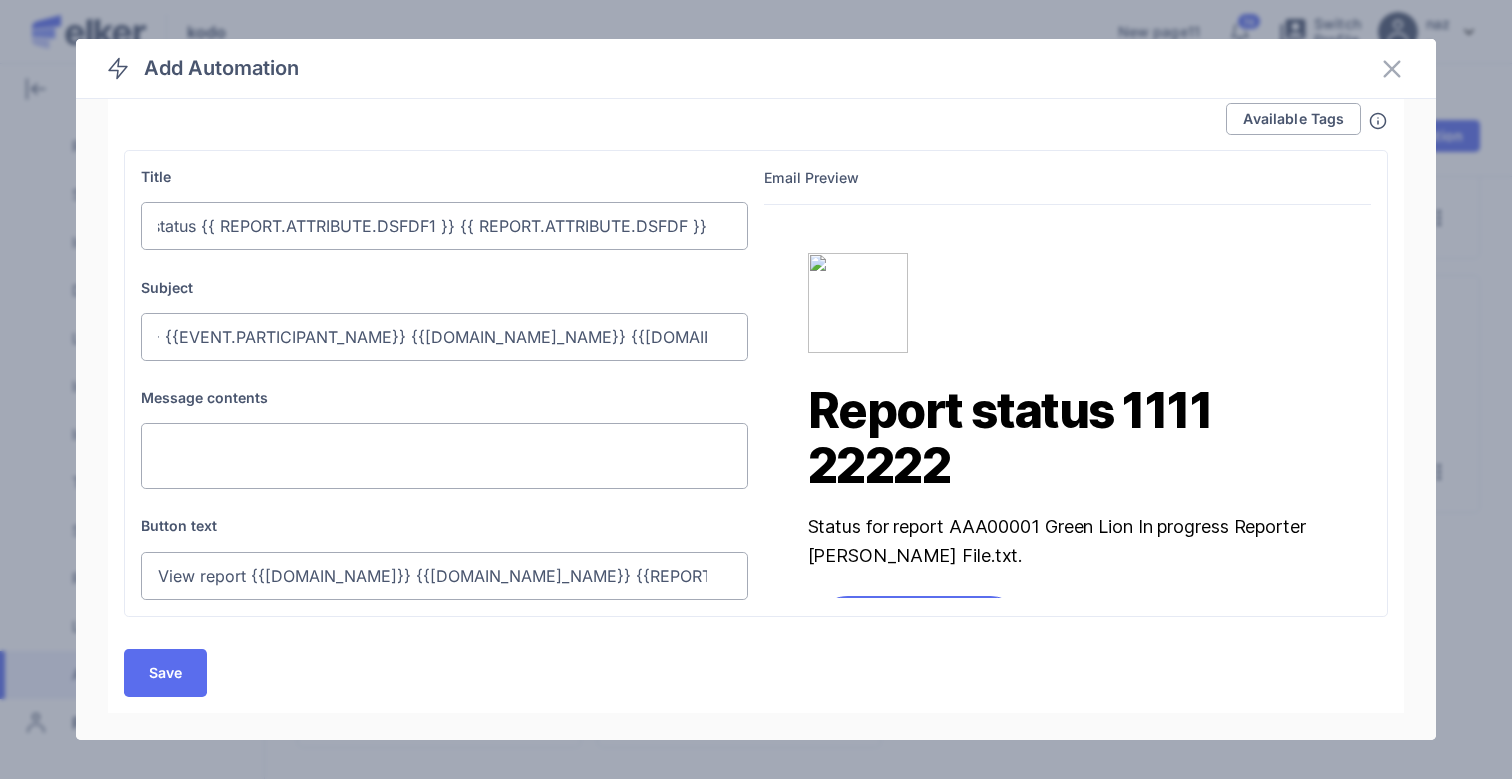 click on "Report status {{ REPORT.ATTRIBUTE.DSFDF1 }} {{ REPORT.ATTRIBUTE.DSFDF }}" 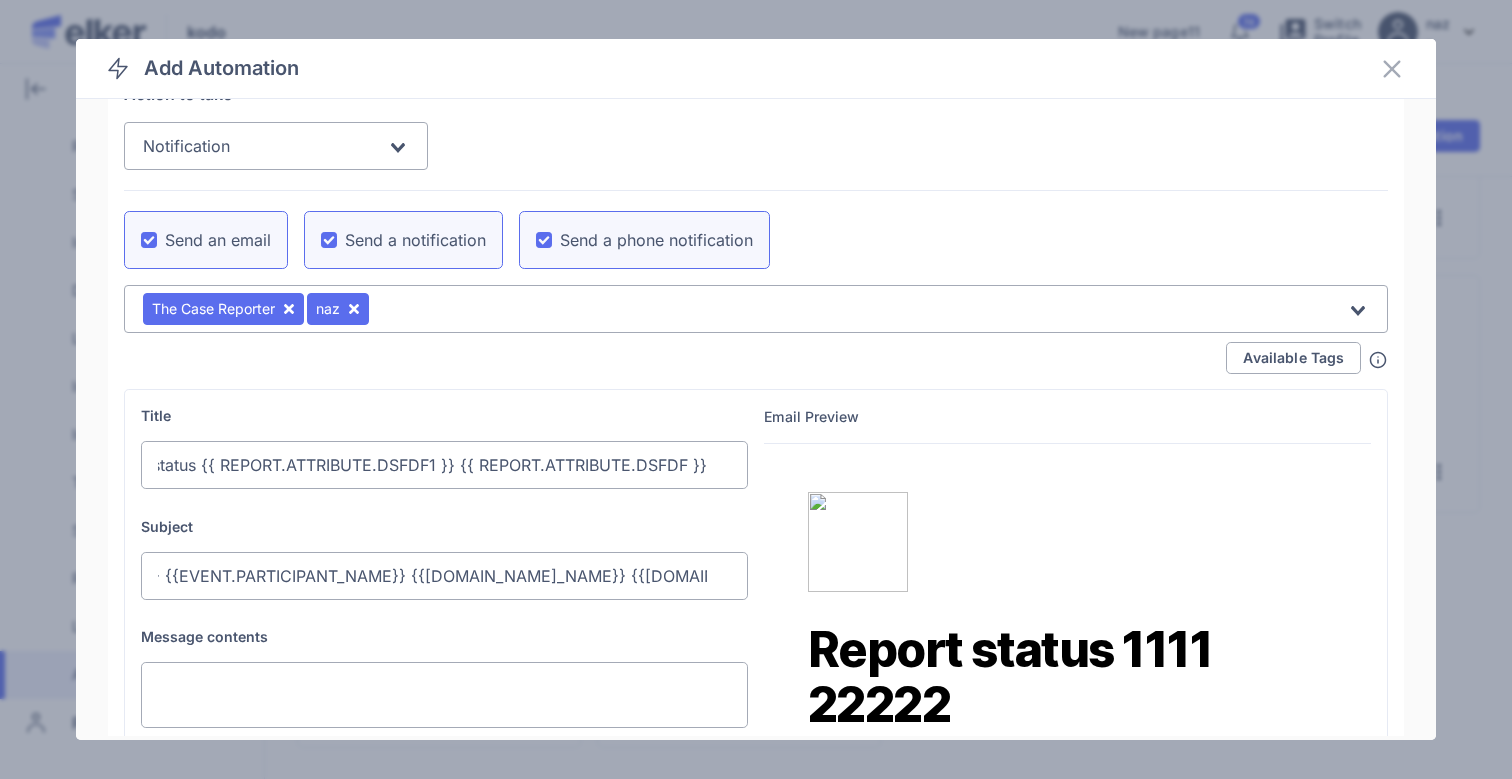 scroll, scrollTop: 309, scrollLeft: 0, axis: vertical 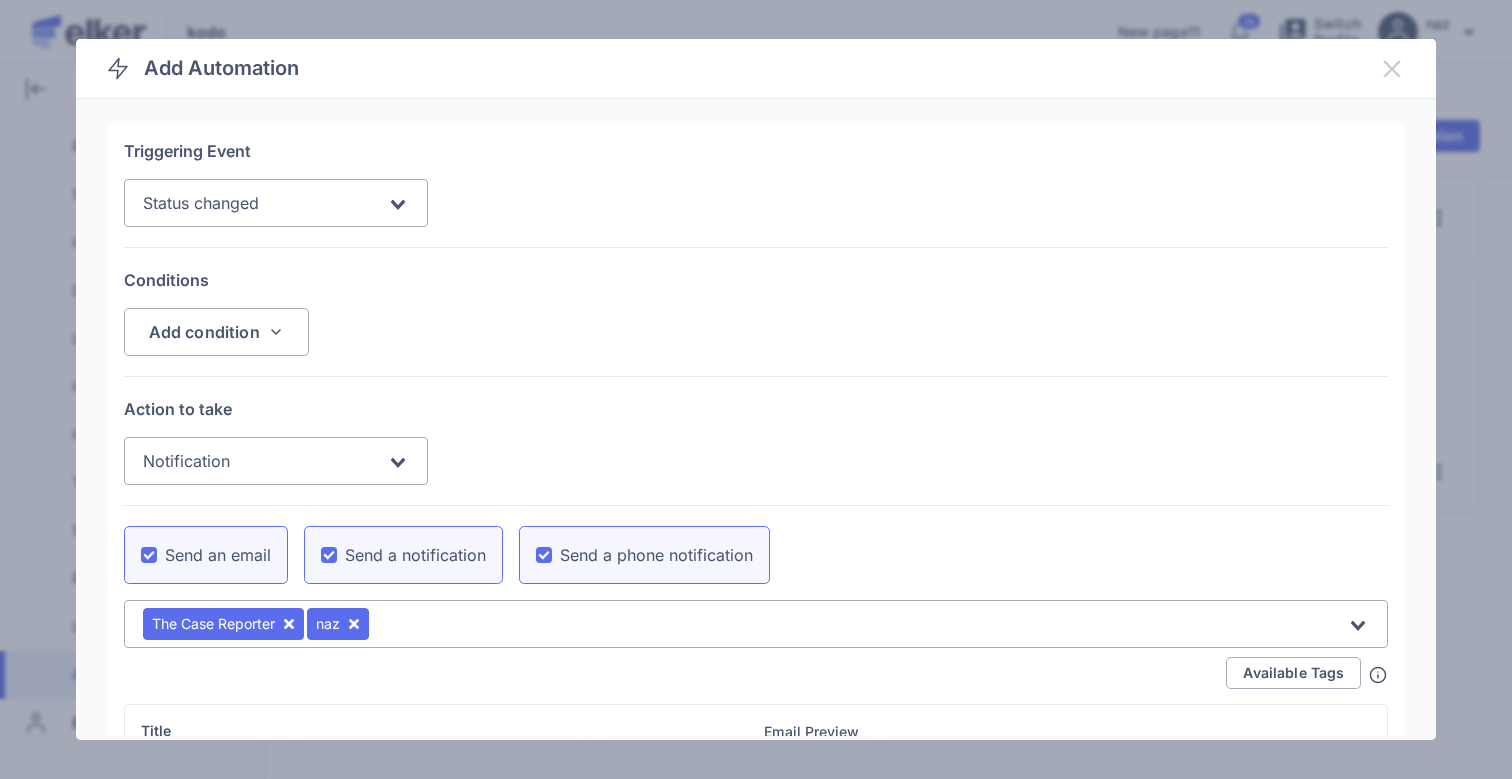 click 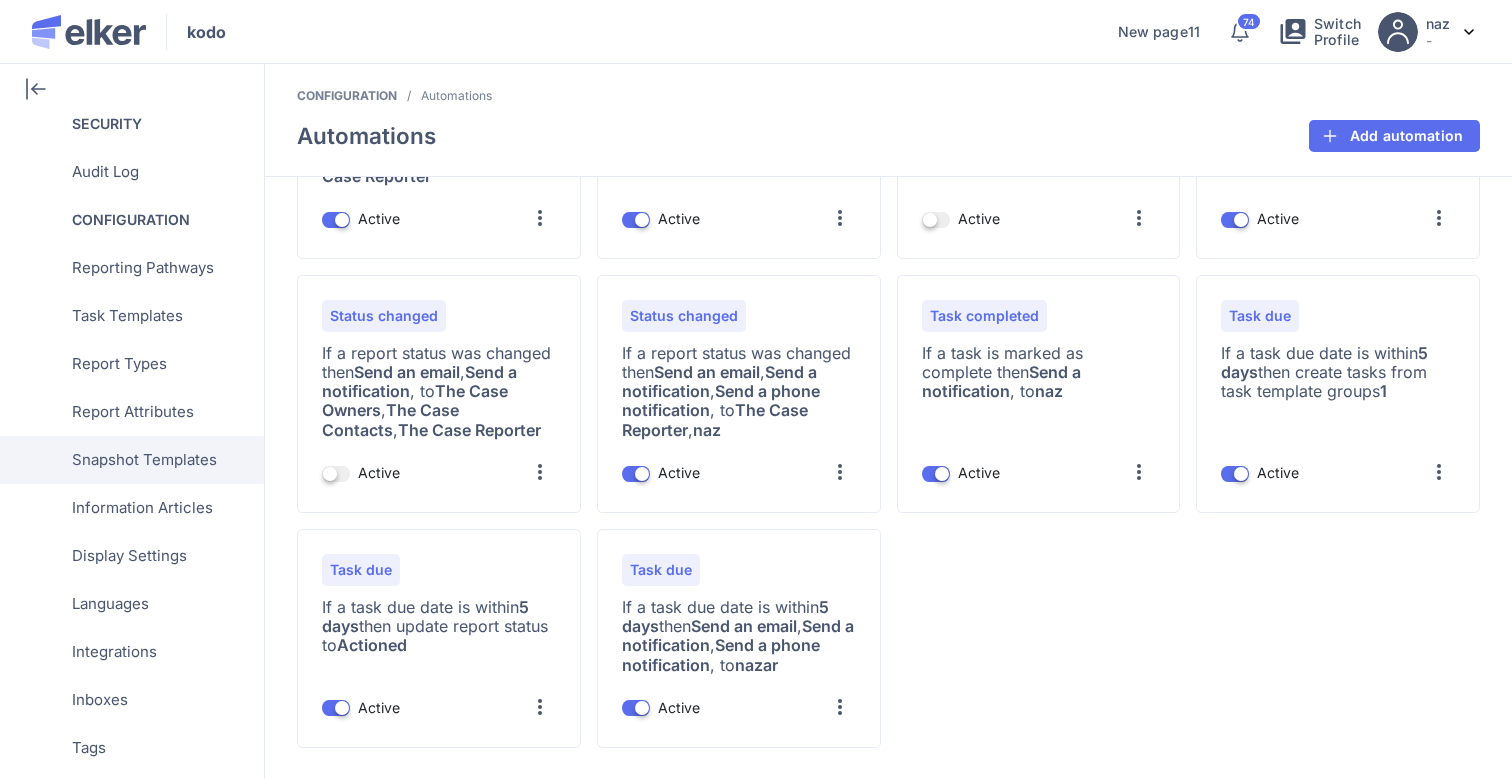 scroll, scrollTop: 0, scrollLeft: 0, axis: both 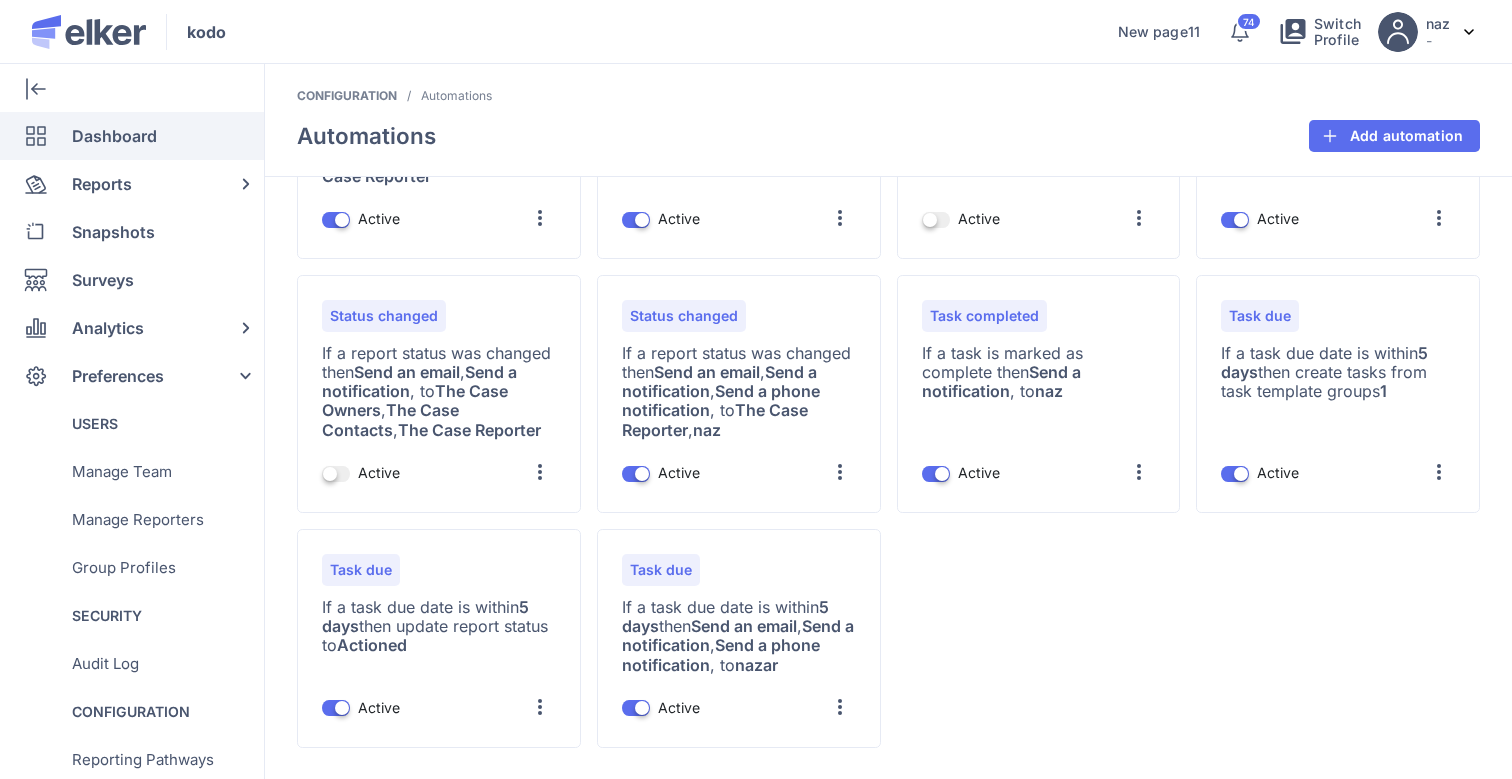 click on "Dashboard" at bounding box center (114, 136) 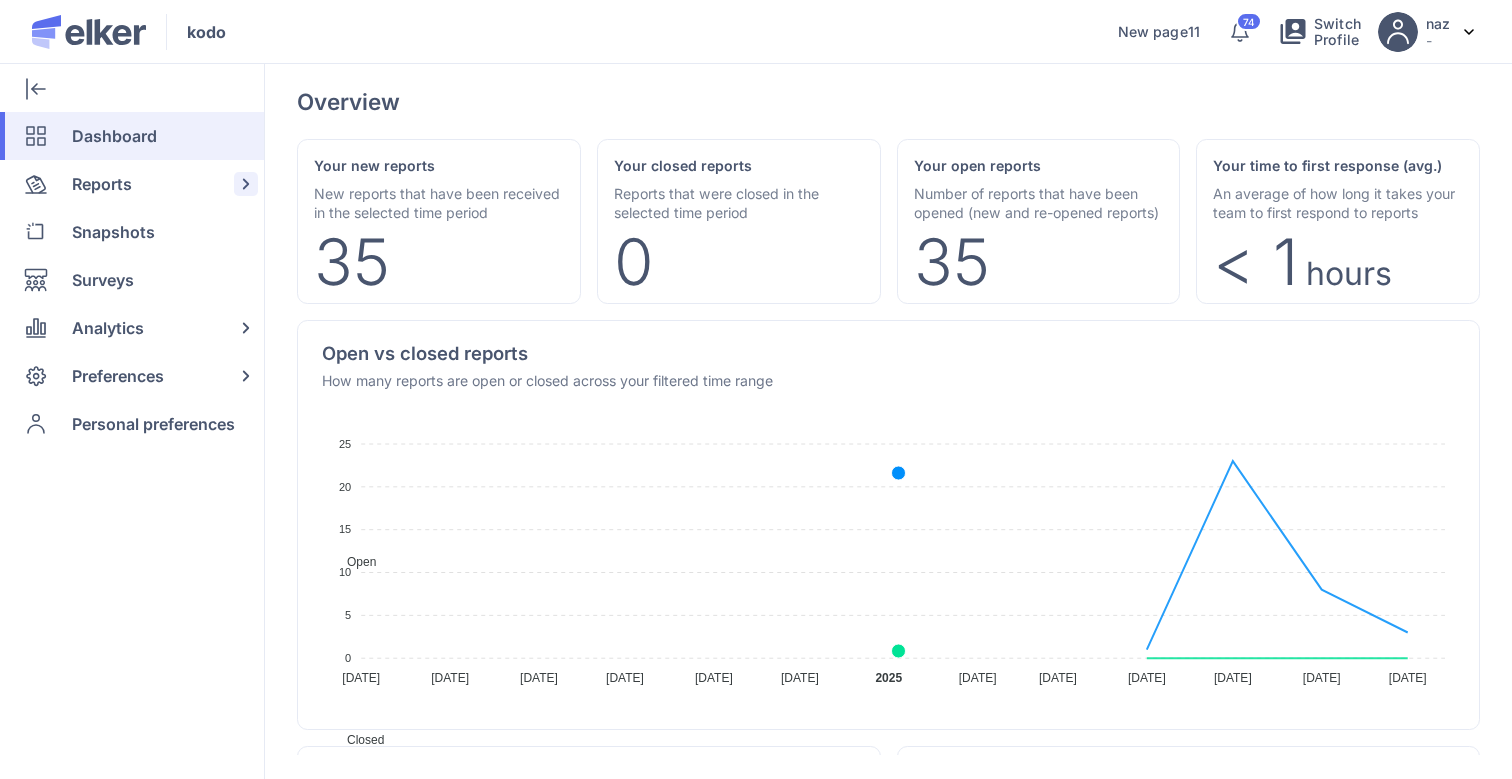 click on "Reports" 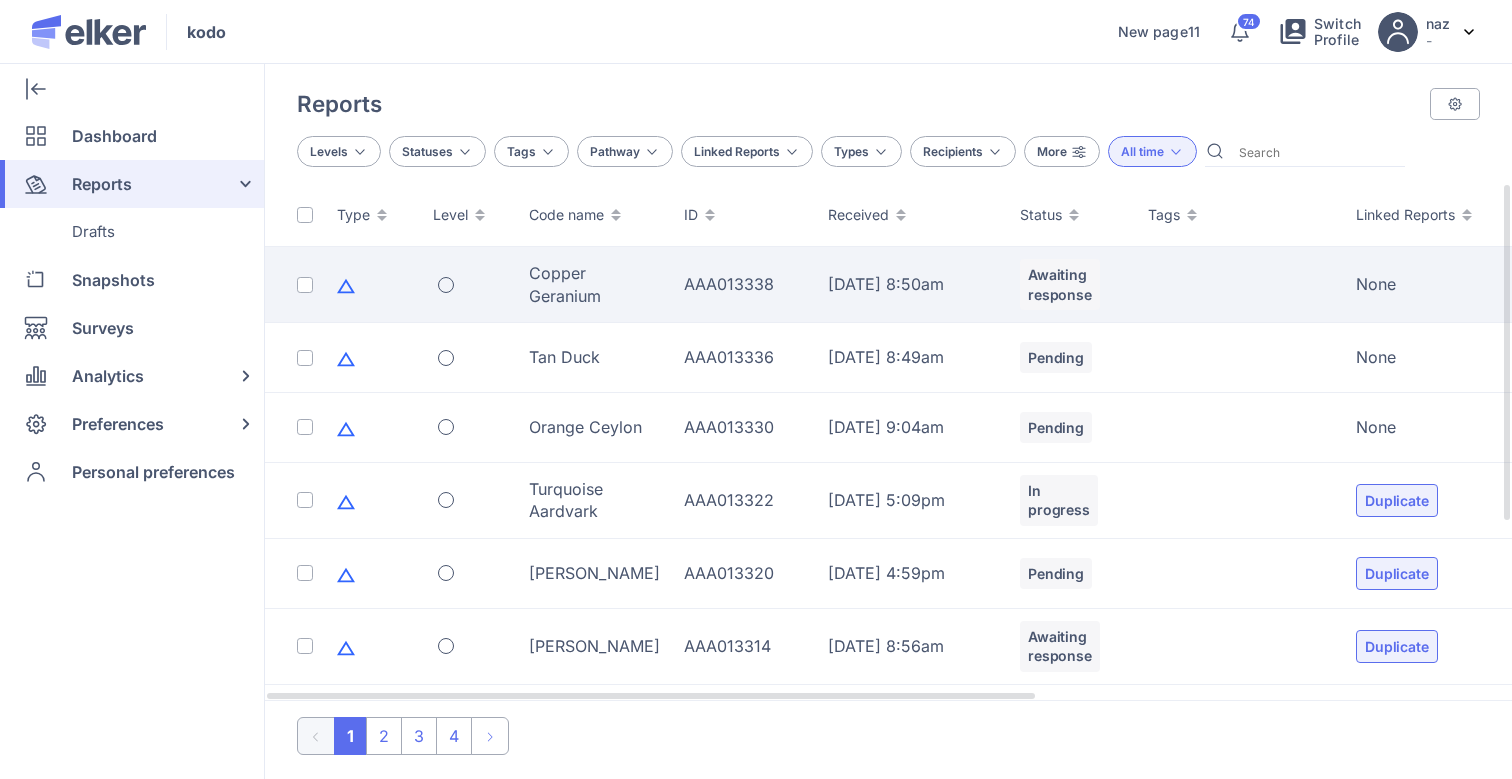 click on "Copper Geranium" at bounding box center (594, 285) 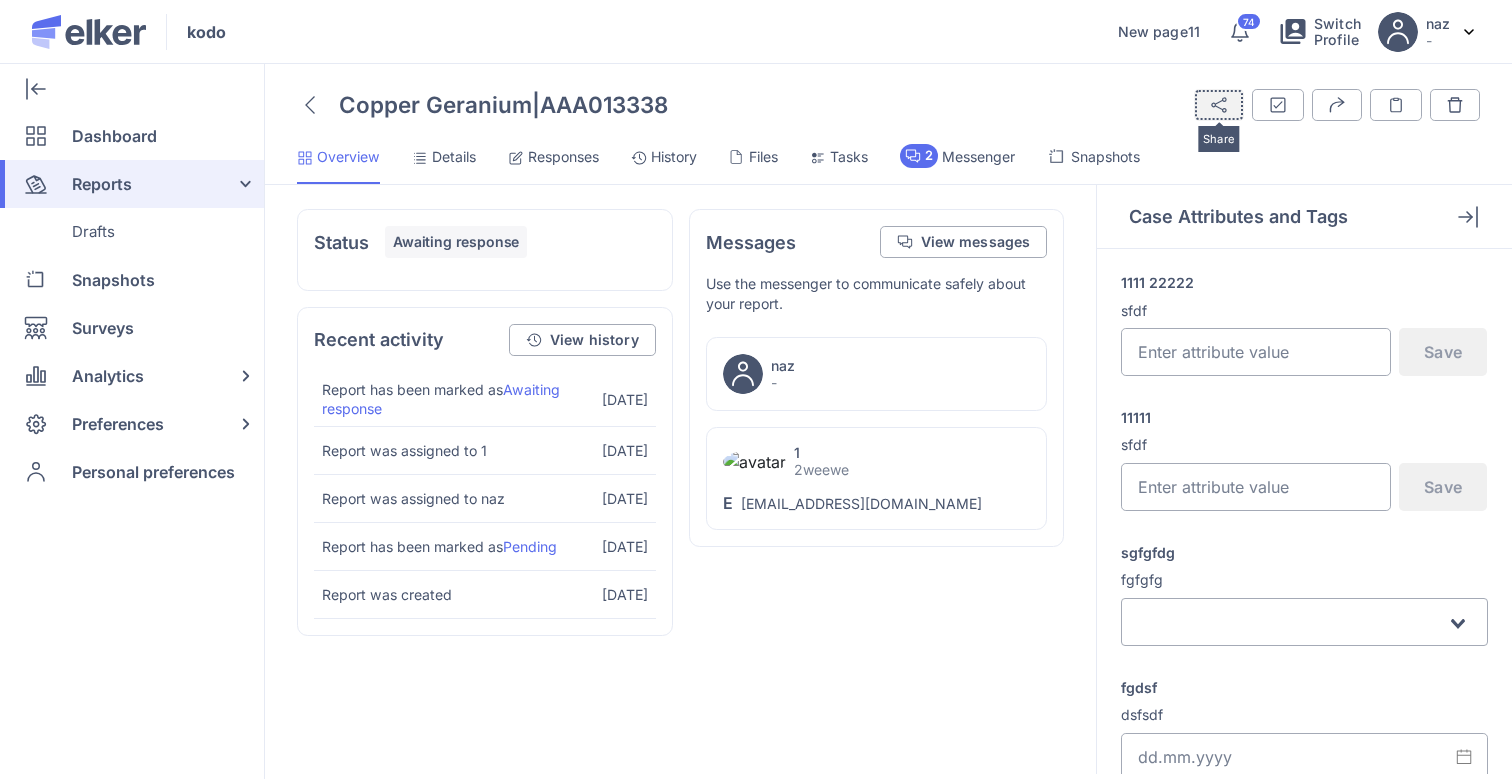 click 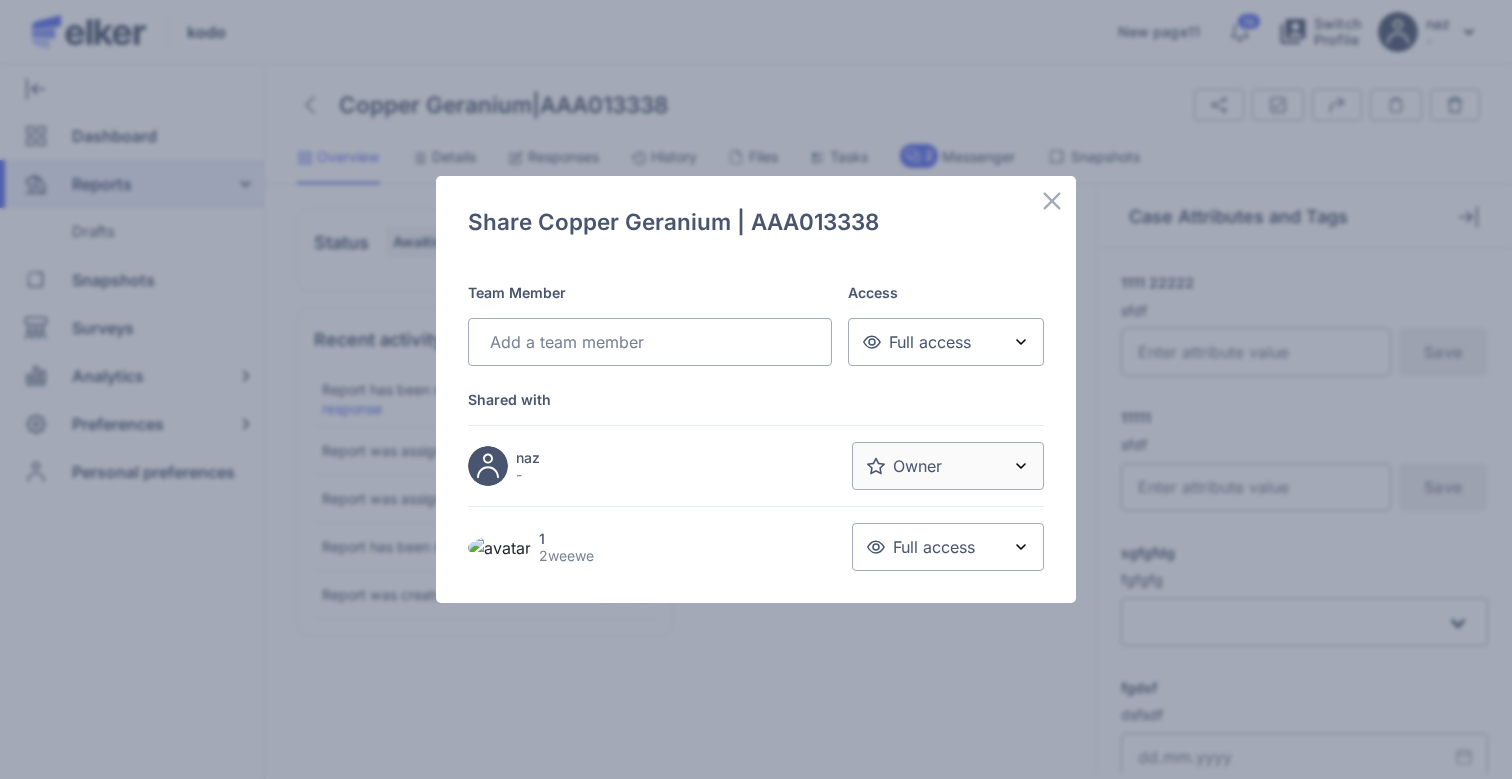 click on "Share Copper Geranium | AAA013338 Team Member Loading... Access Full access Loading... Shared with naz - Owner Loading... 1 2weewe Full access Loading..." at bounding box center (756, 389) 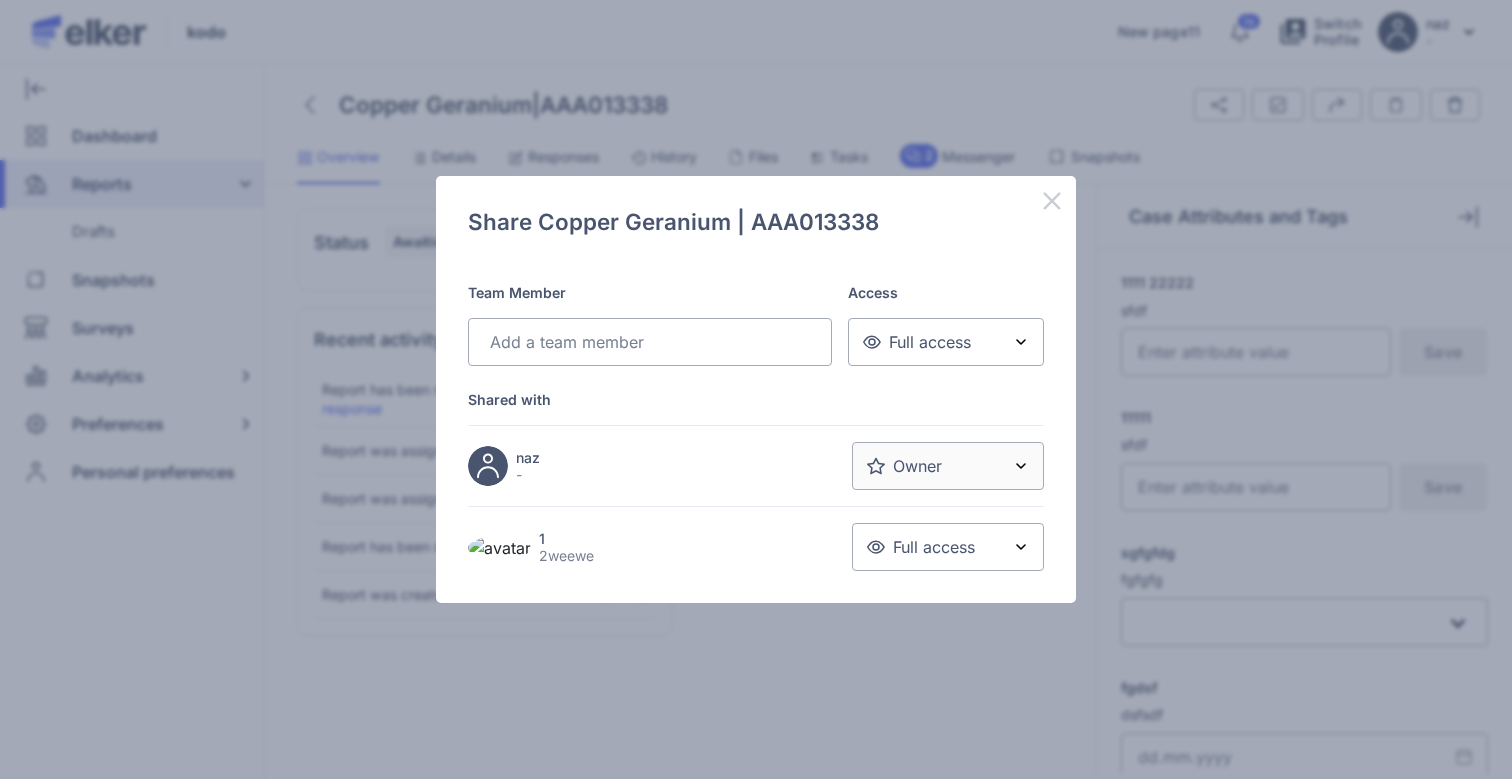 click 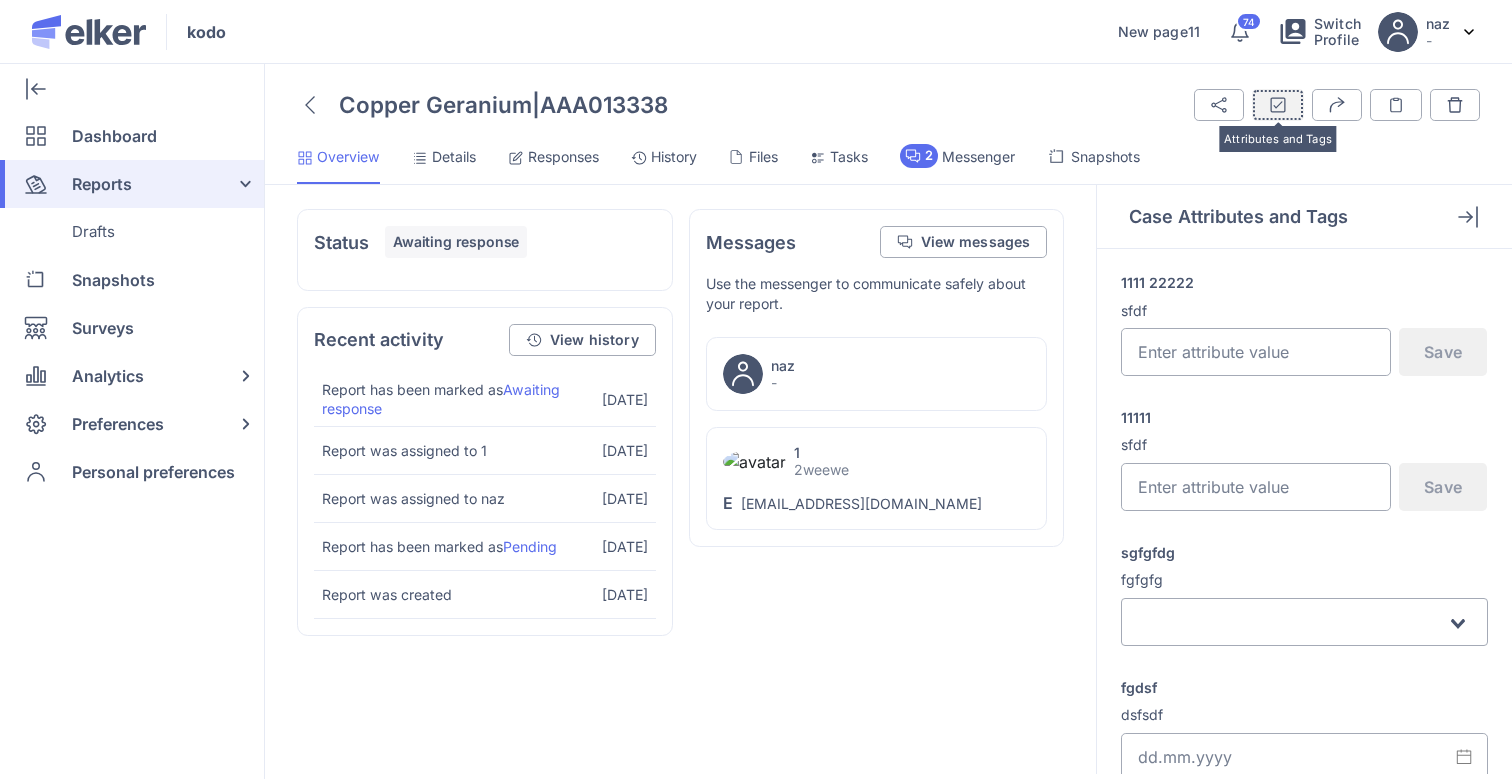 click 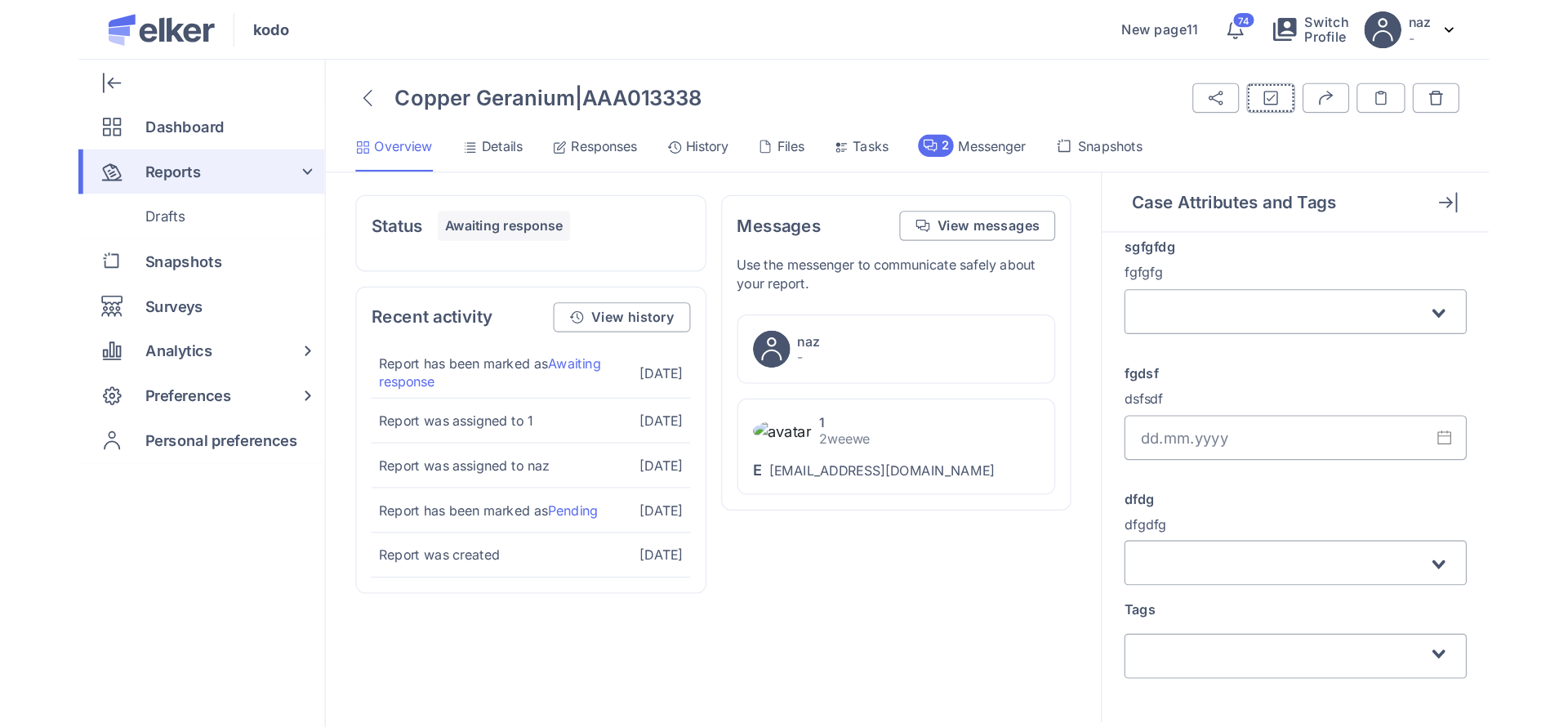 scroll, scrollTop: 0, scrollLeft: 0, axis: both 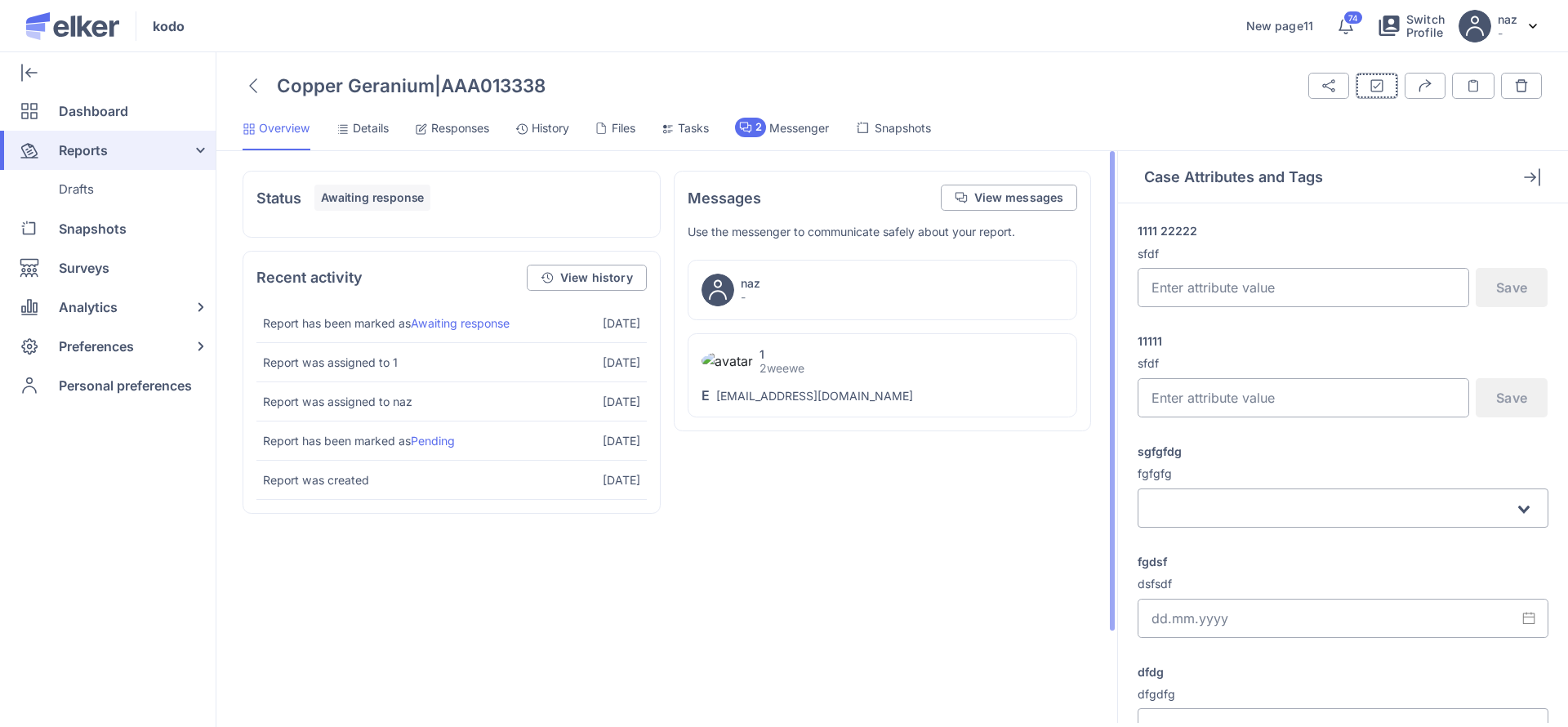 type 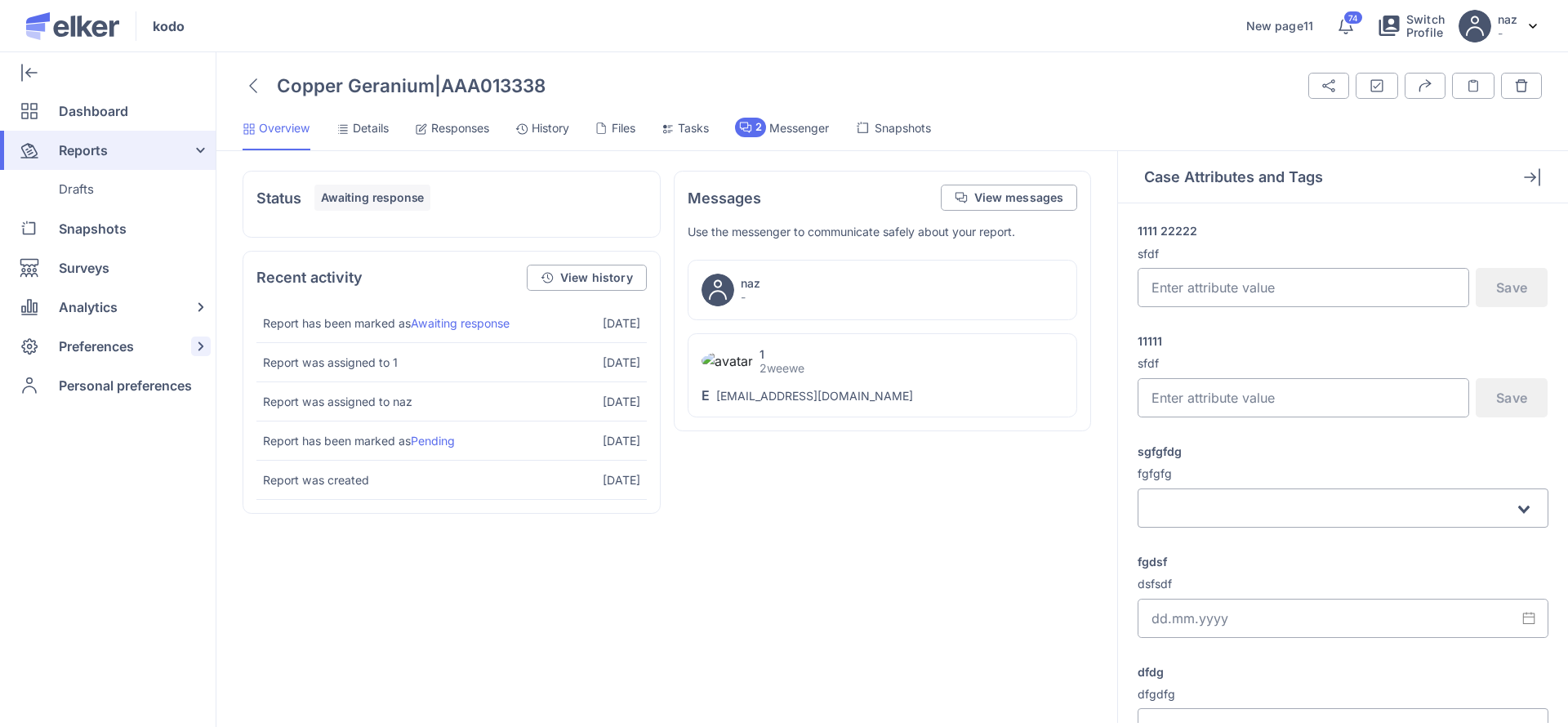 click on "Preferences" at bounding box center (96, 346) 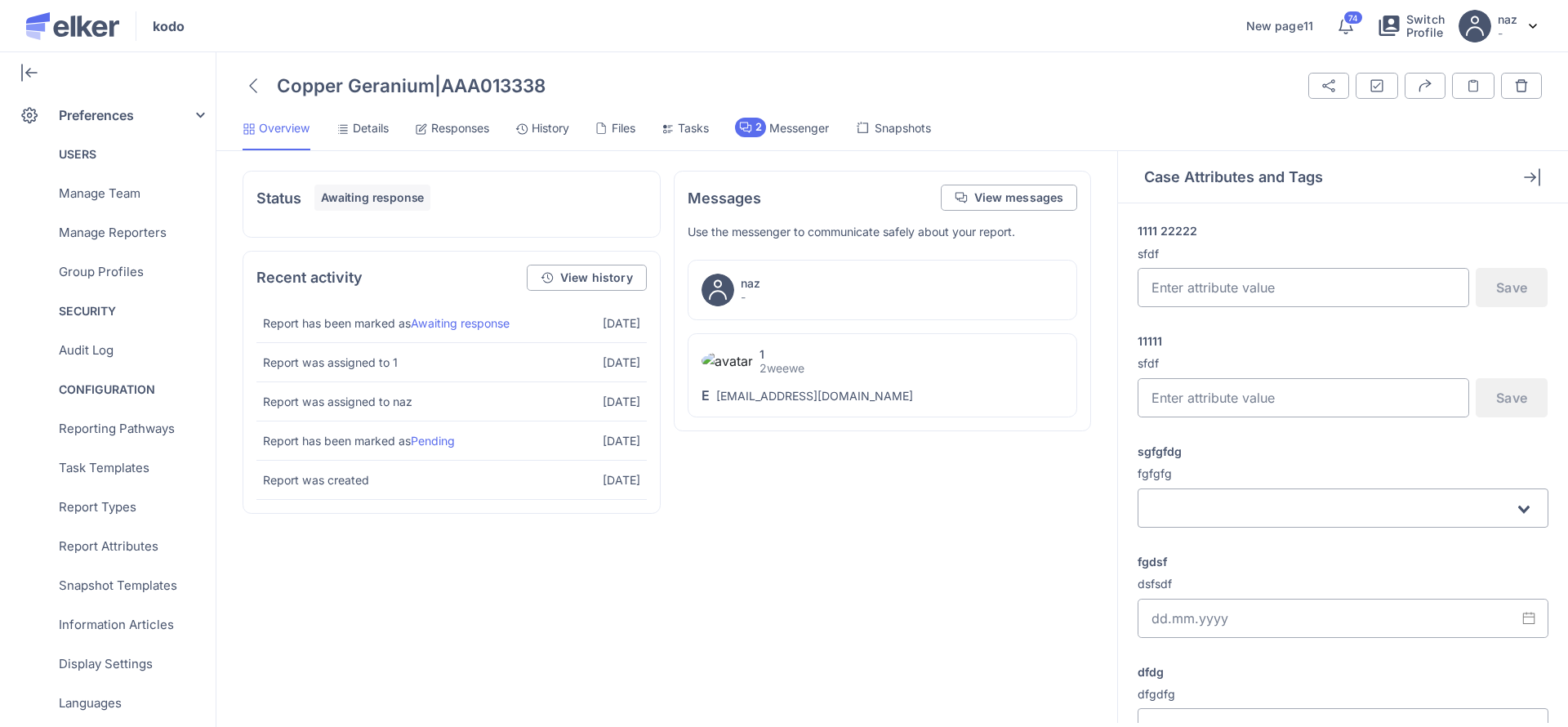 scroll, scrollTop: 528, scrollLeft: 0, axis: vertical 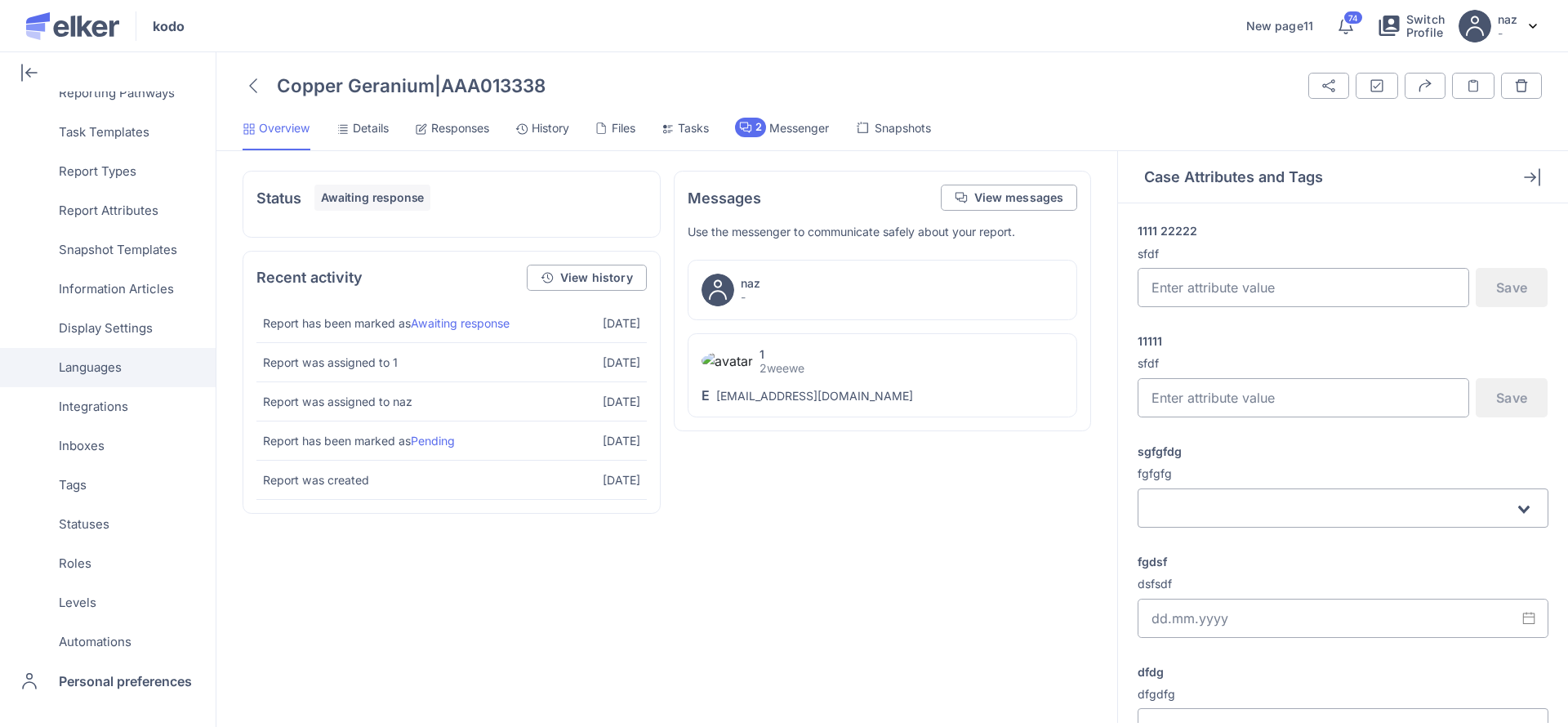 click on "Languages" 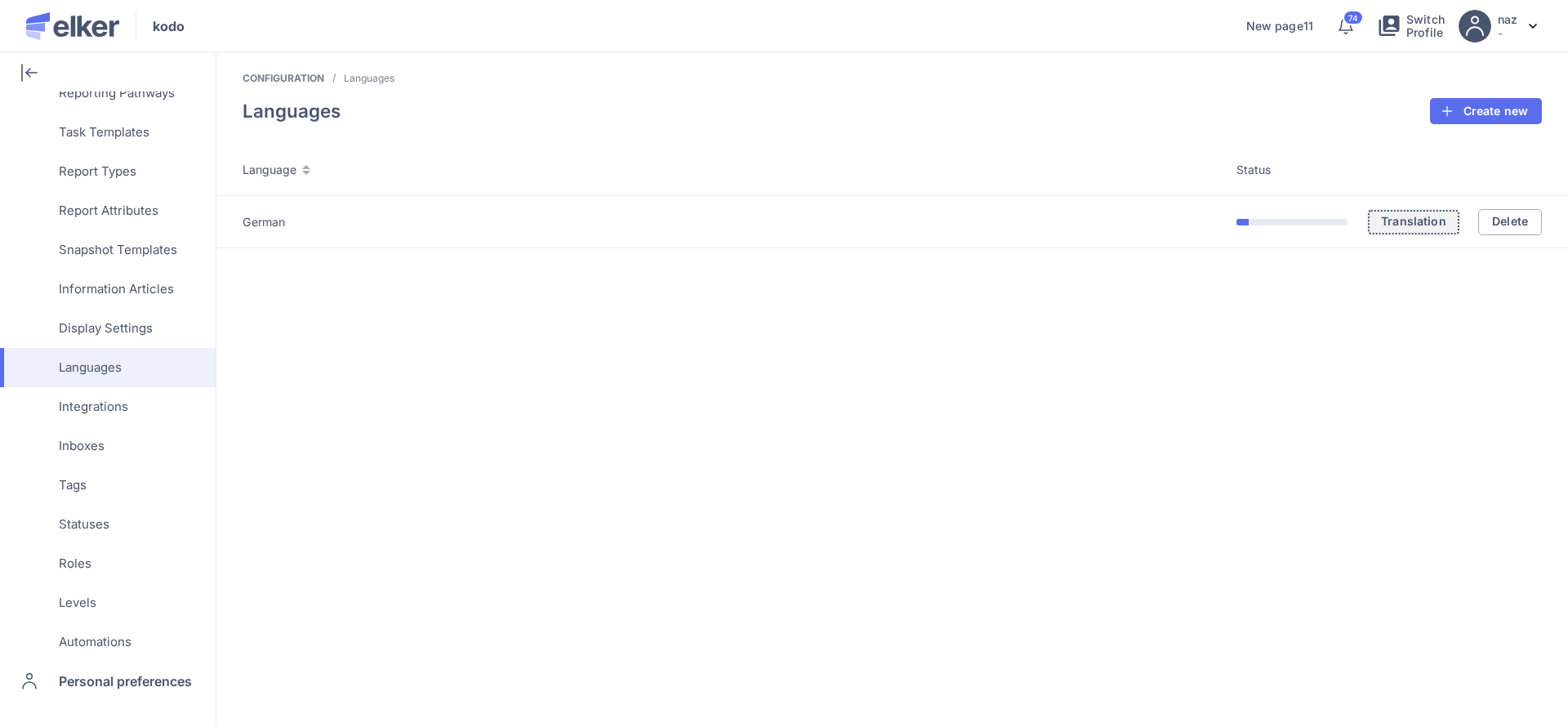 click on "Translation" 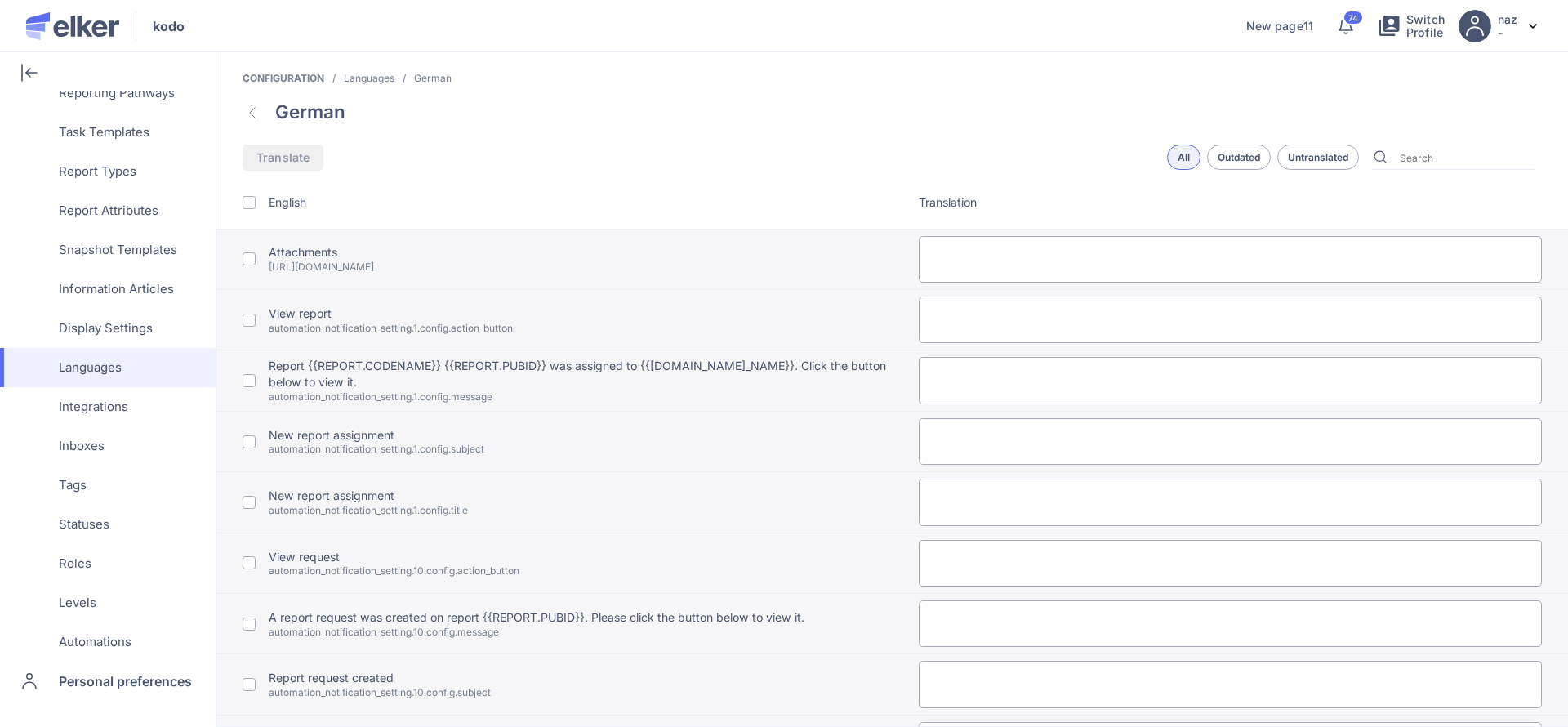 click on "Untranslated" 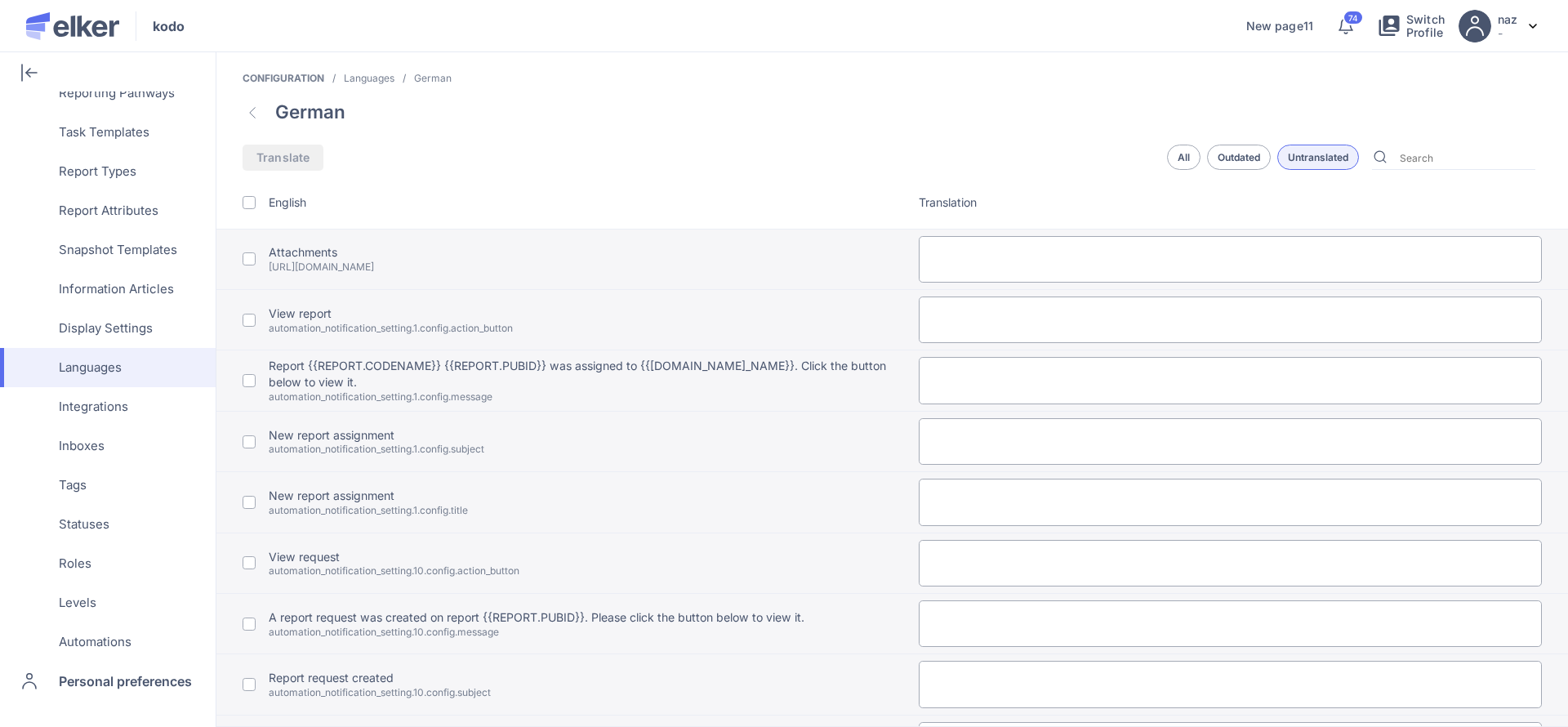 click on "Untranslated" 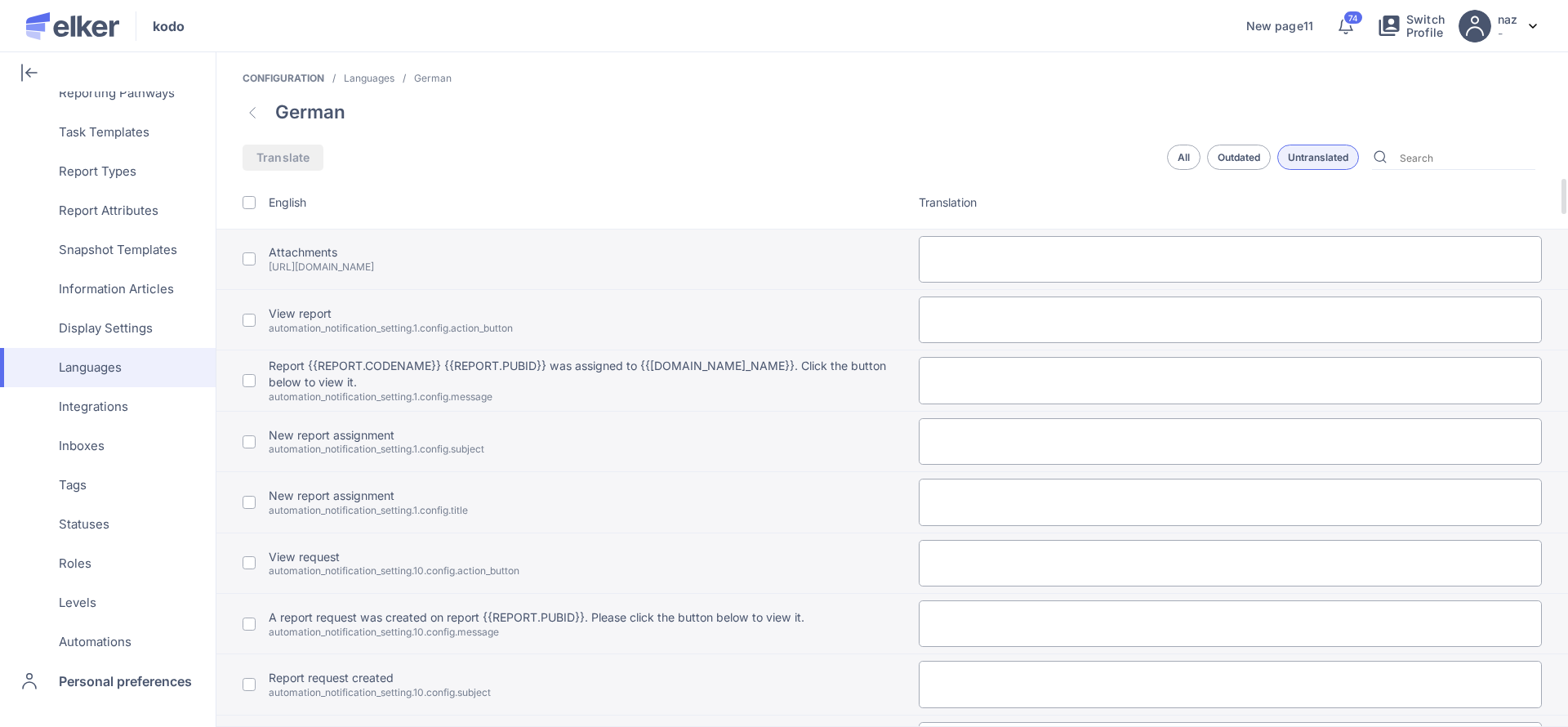 click at bounding box center [249, 203] 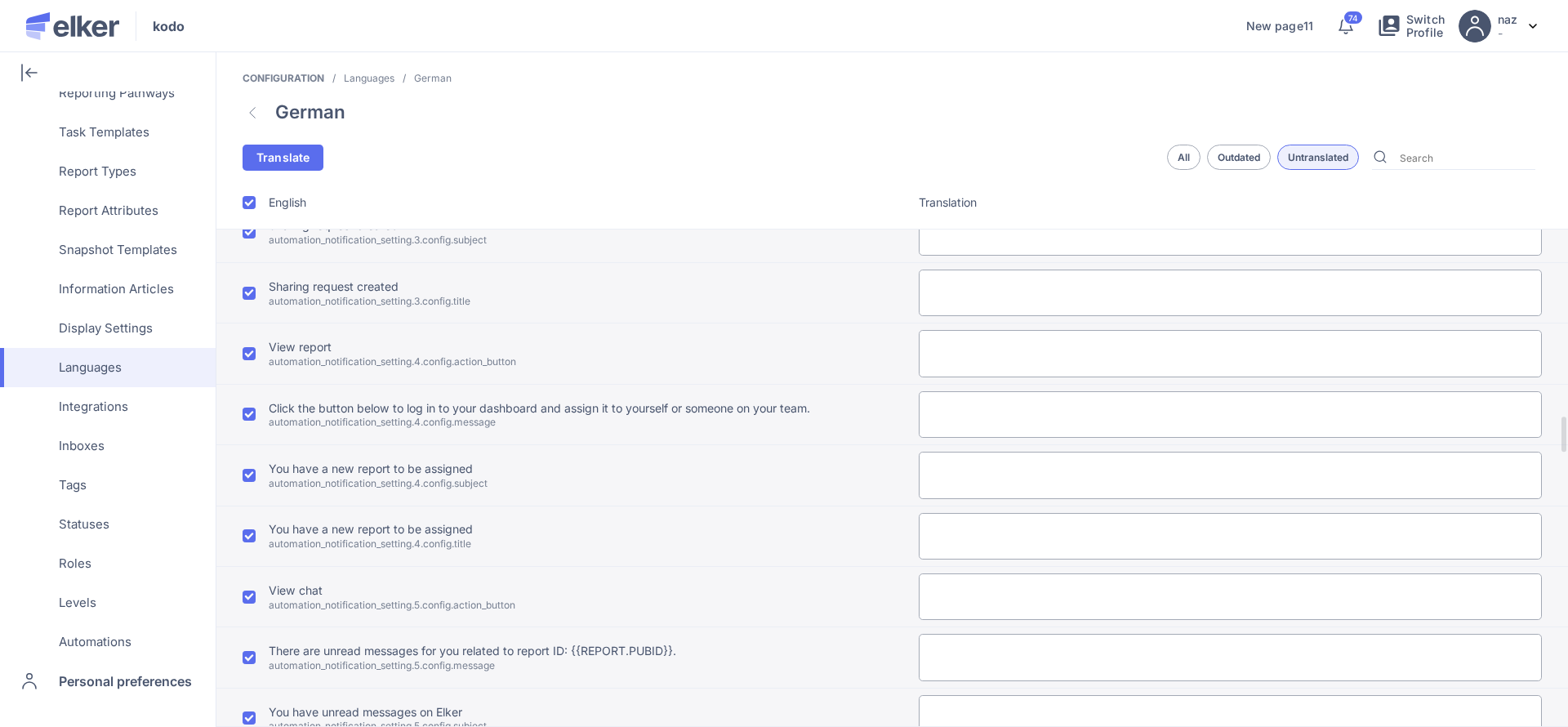 scroll, scrollTop: 3737, scrollLeft: 0, axis: vertical 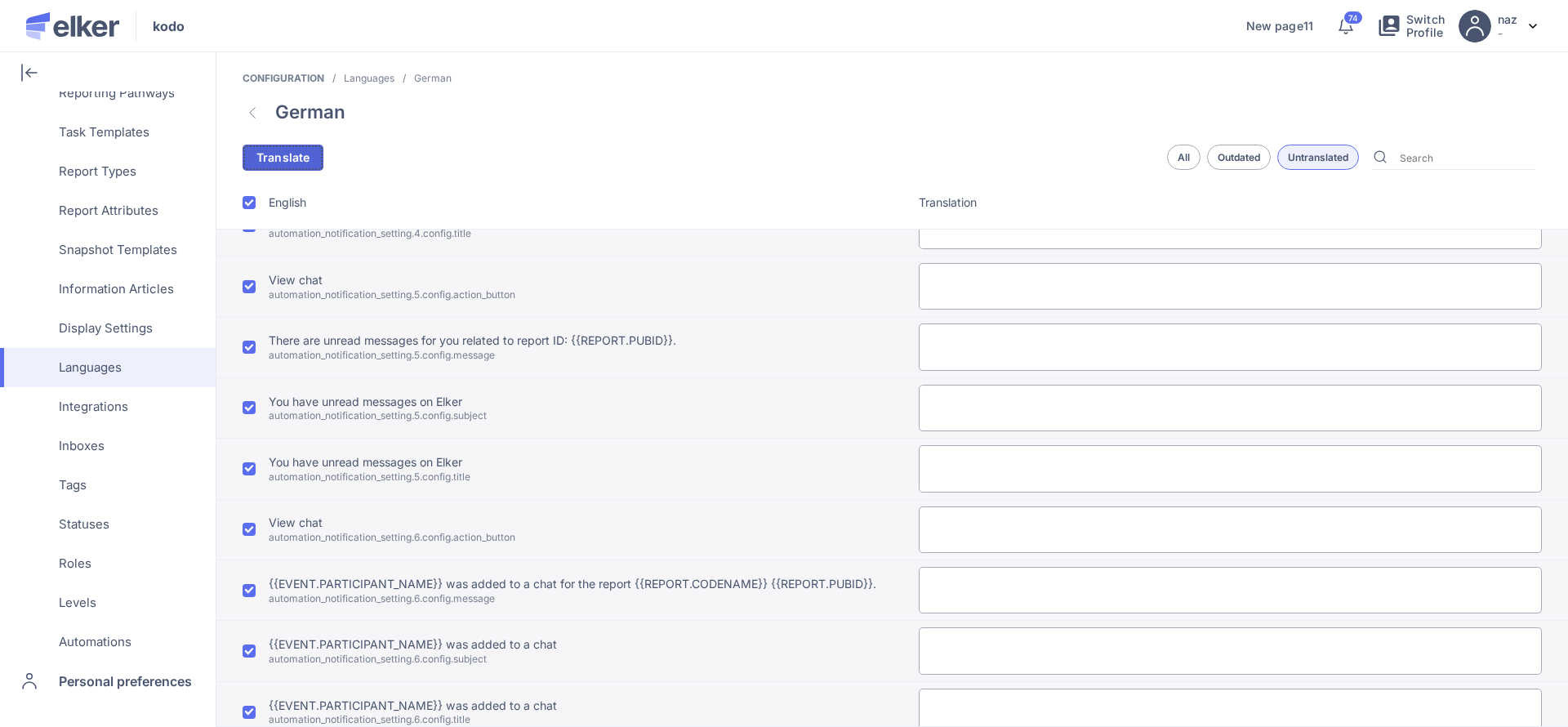 click on "Translate" 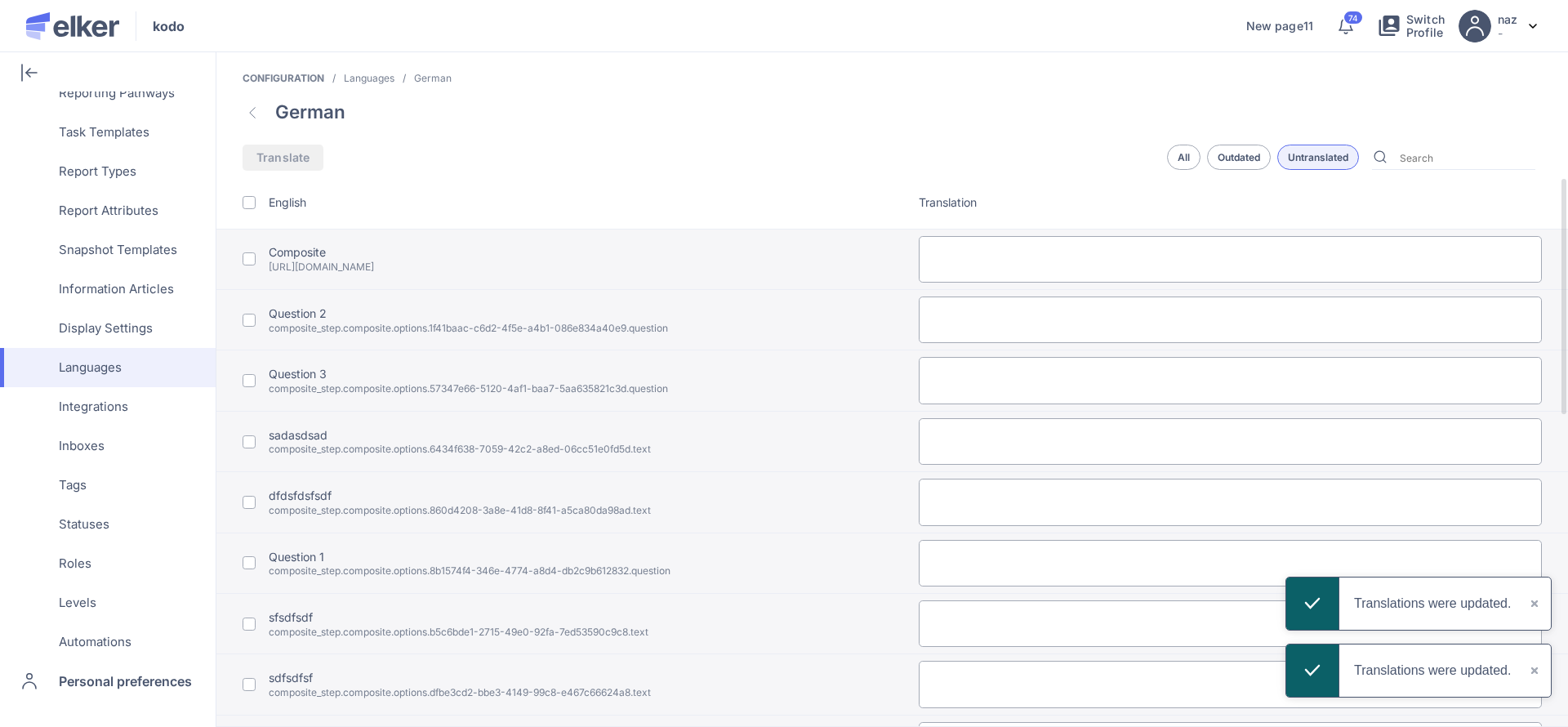 scroll, scrollTop: 718, scrollLeft: 0, axis: vertical 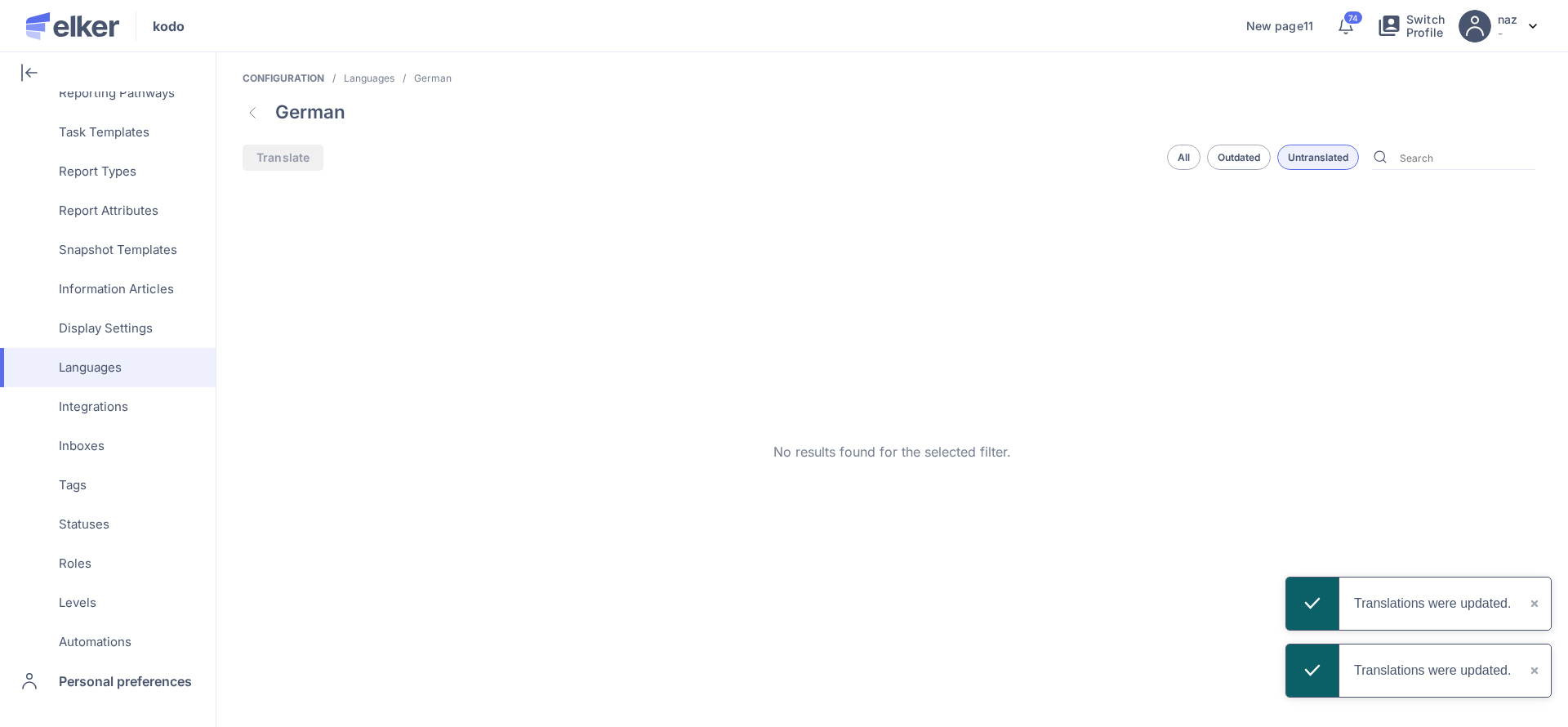 click on "All" 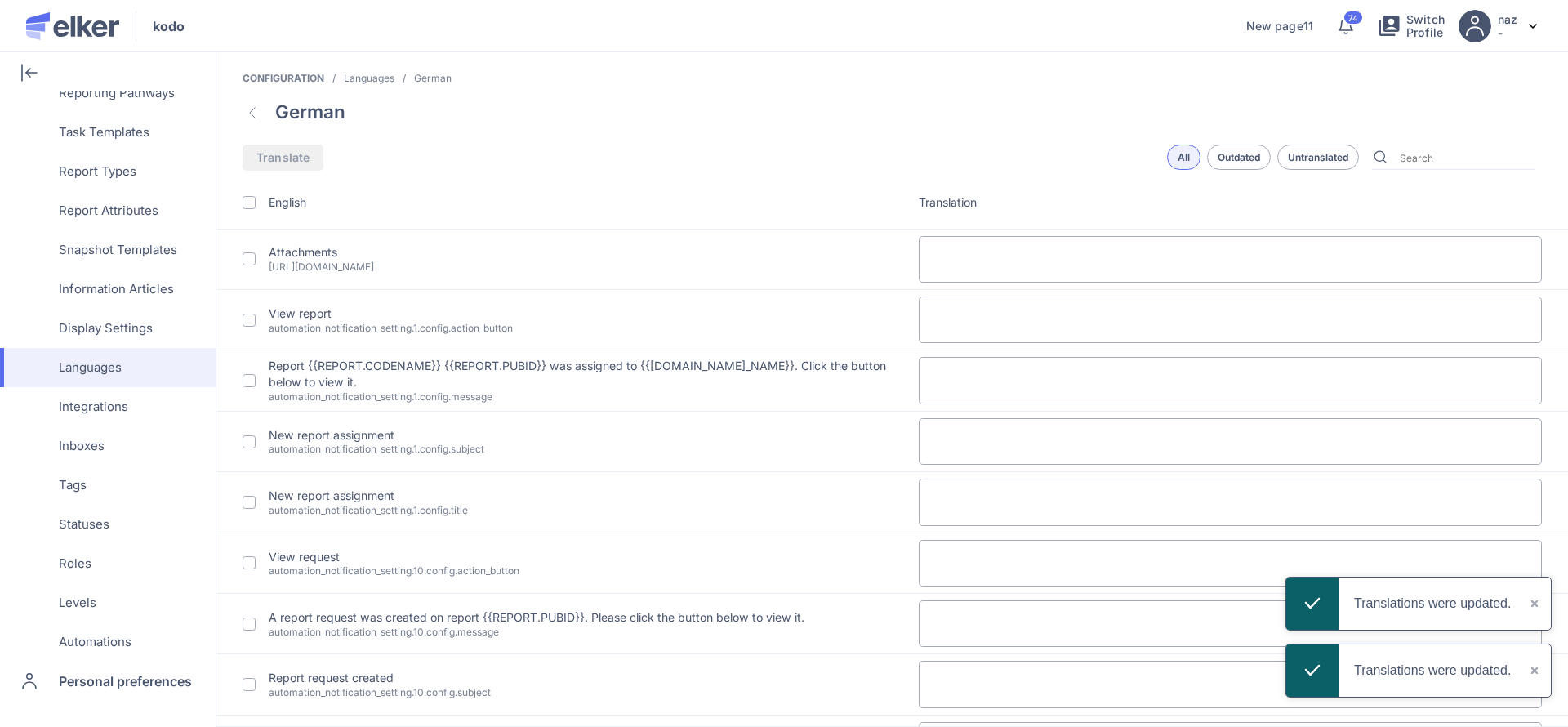 click on "Outdated" 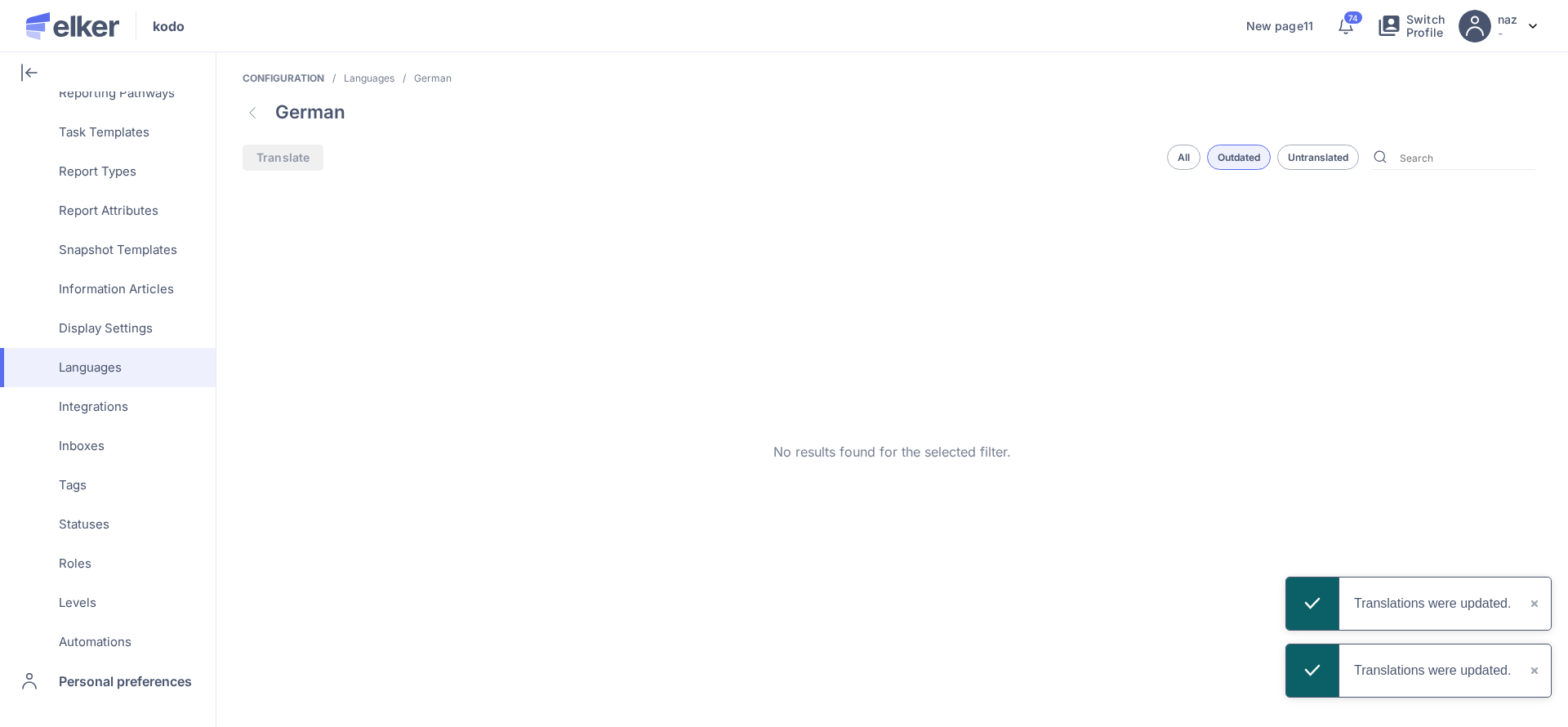 click on "Untranslated" 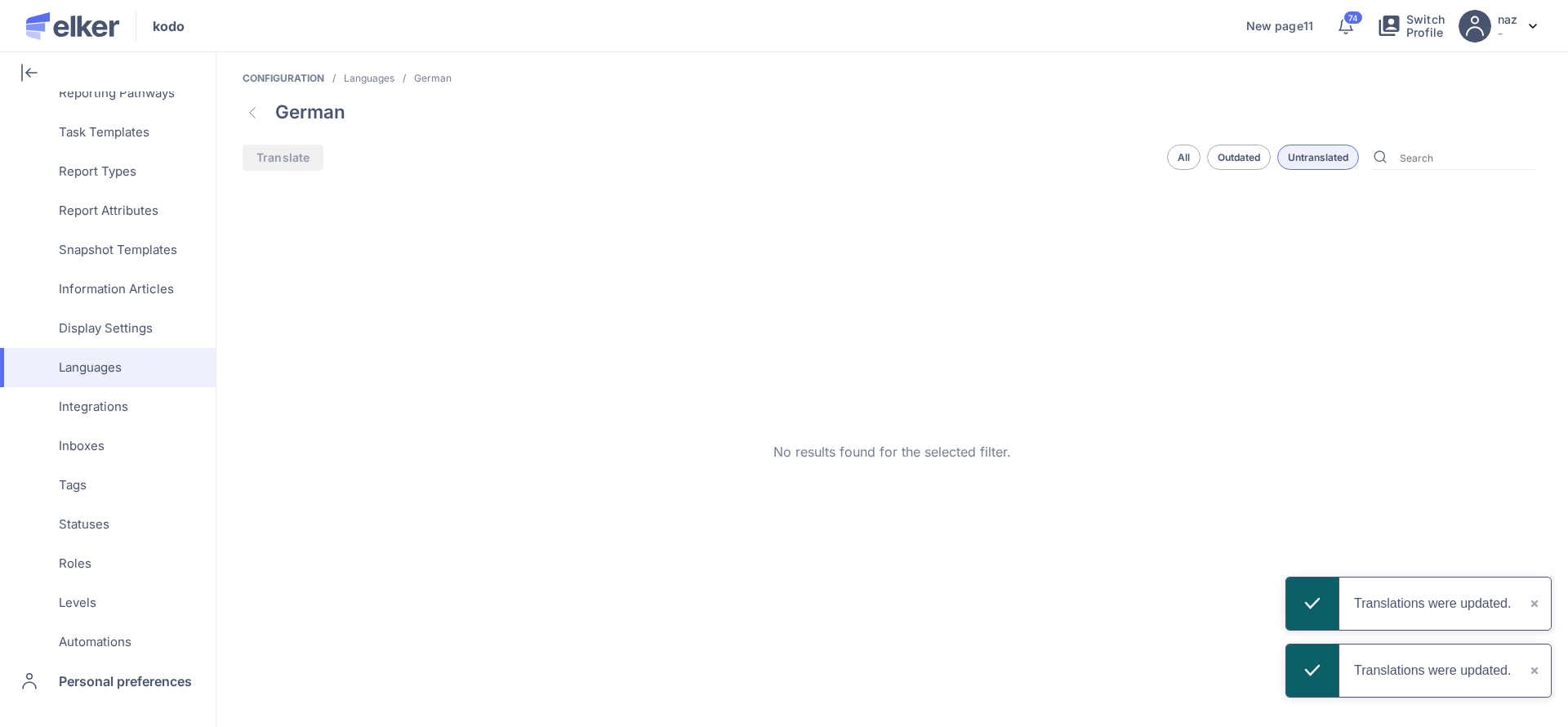 click on "All" 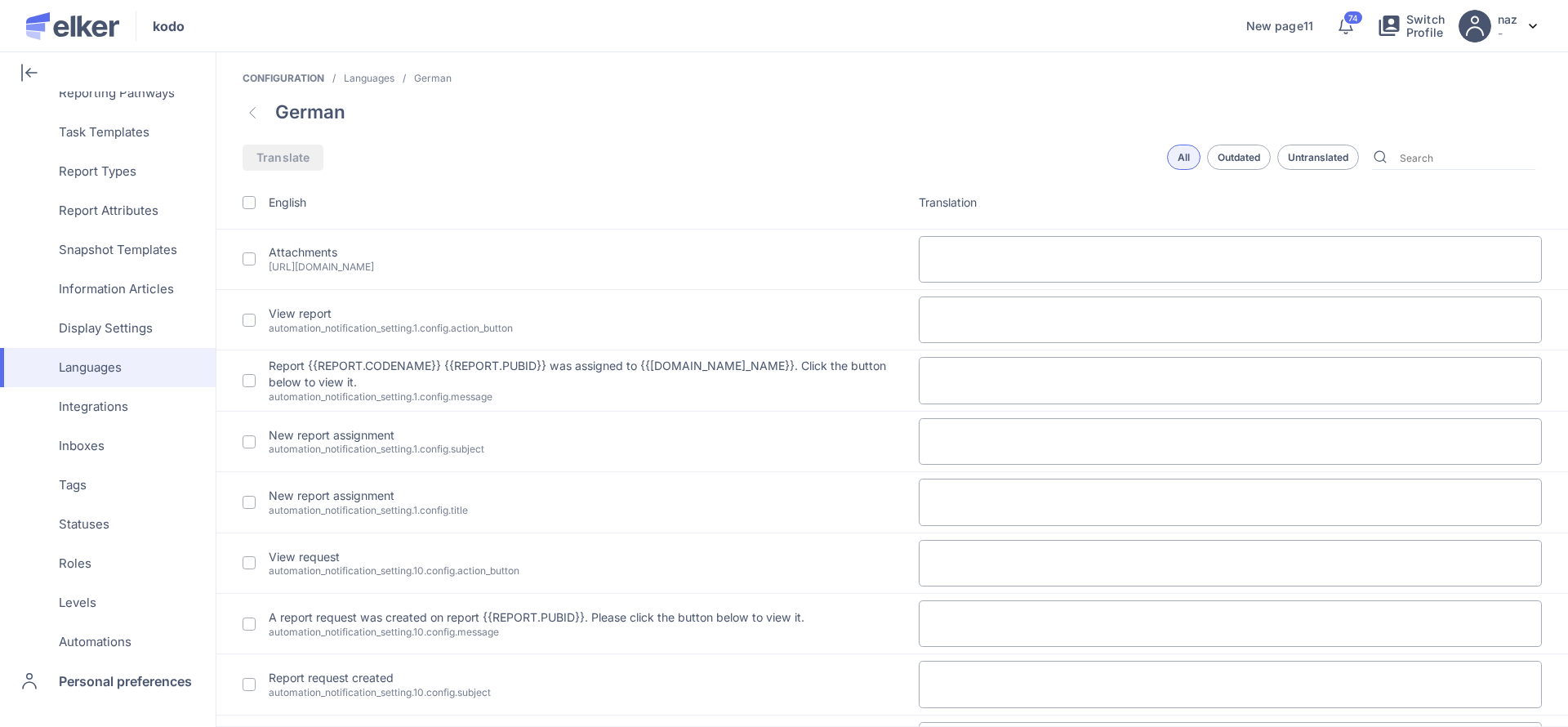 scroll, scrollTop: 6543, scrollLeft: 0, axis: vertical 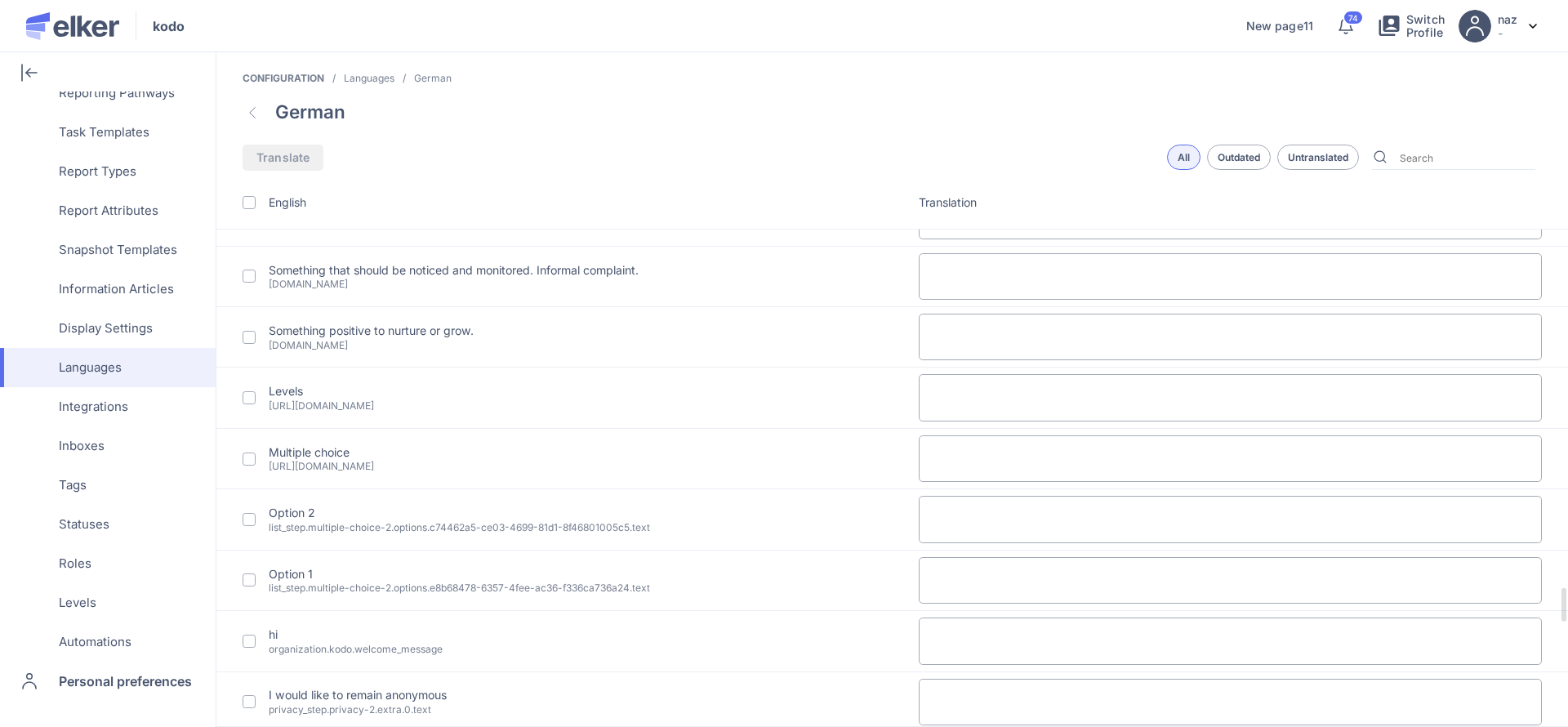 click at bounding box center (1231, 458) 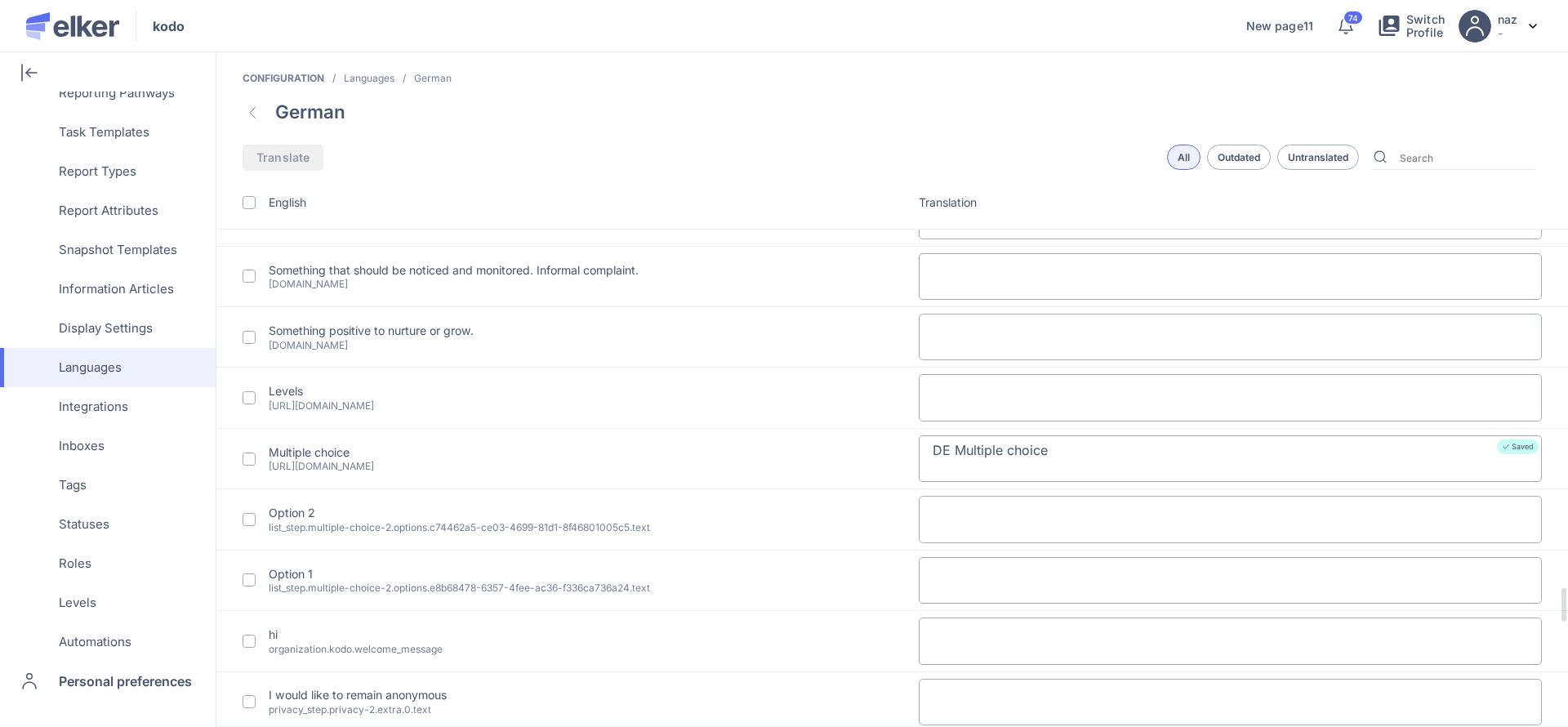 type on "DE Multiple choice" 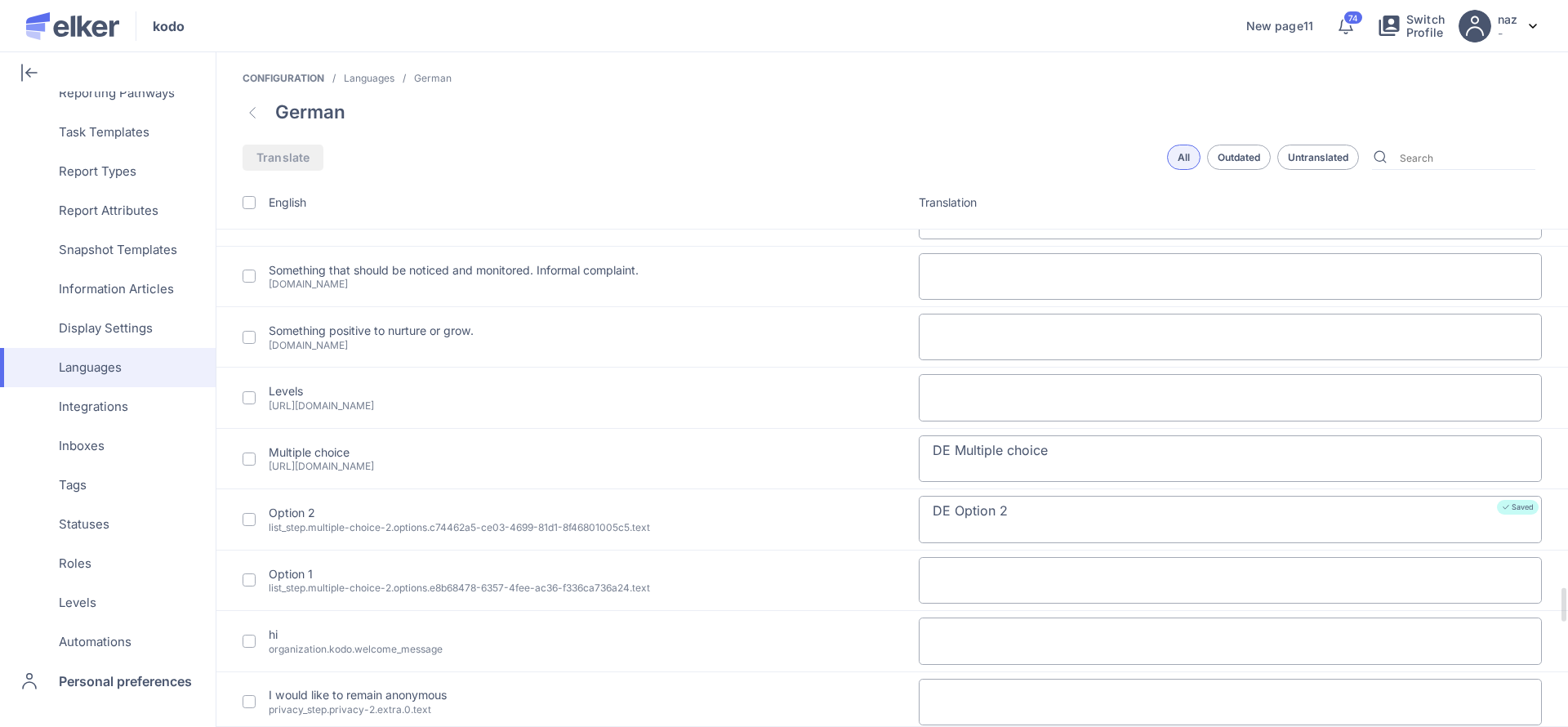type on "DE Option 2" 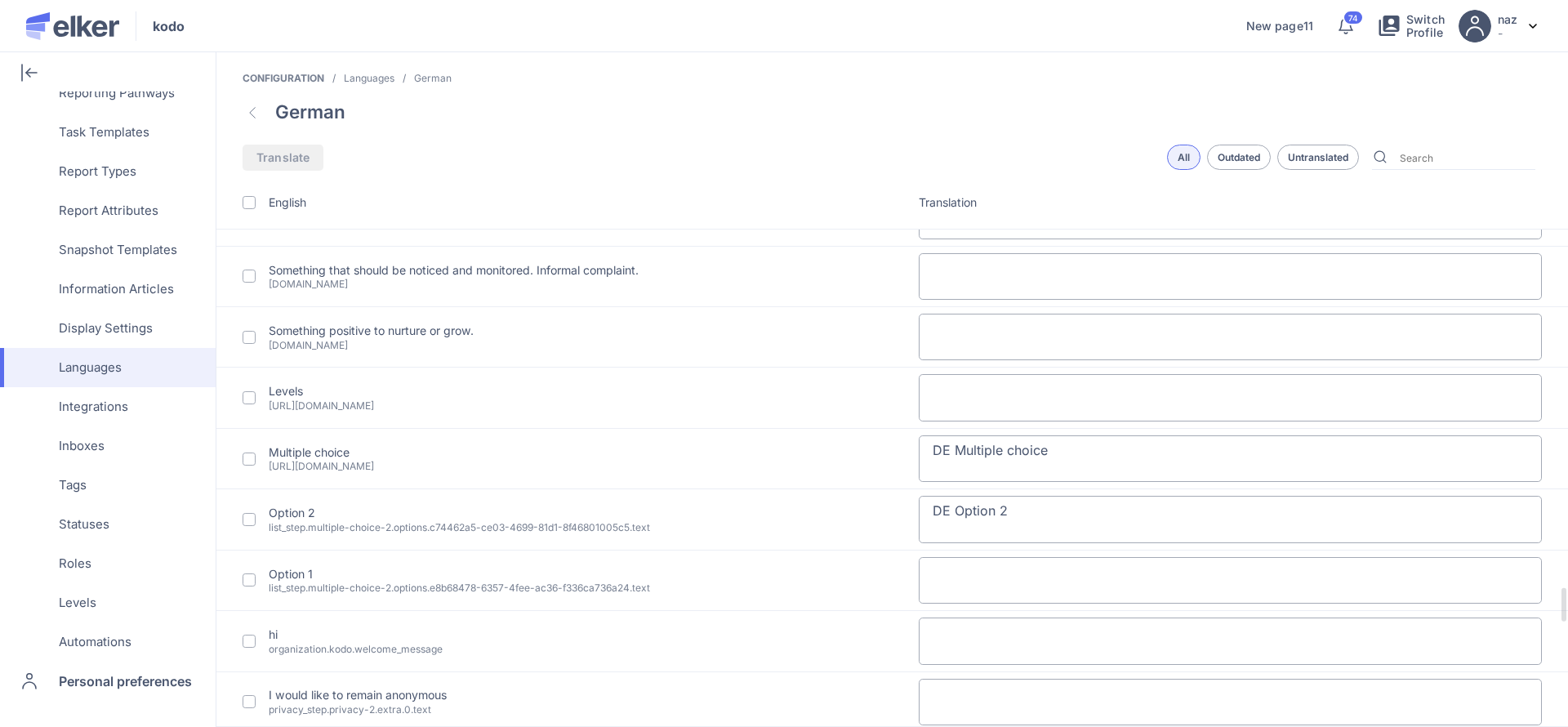 click on "DE Multiple choice" at bounding box center [1231, 458] 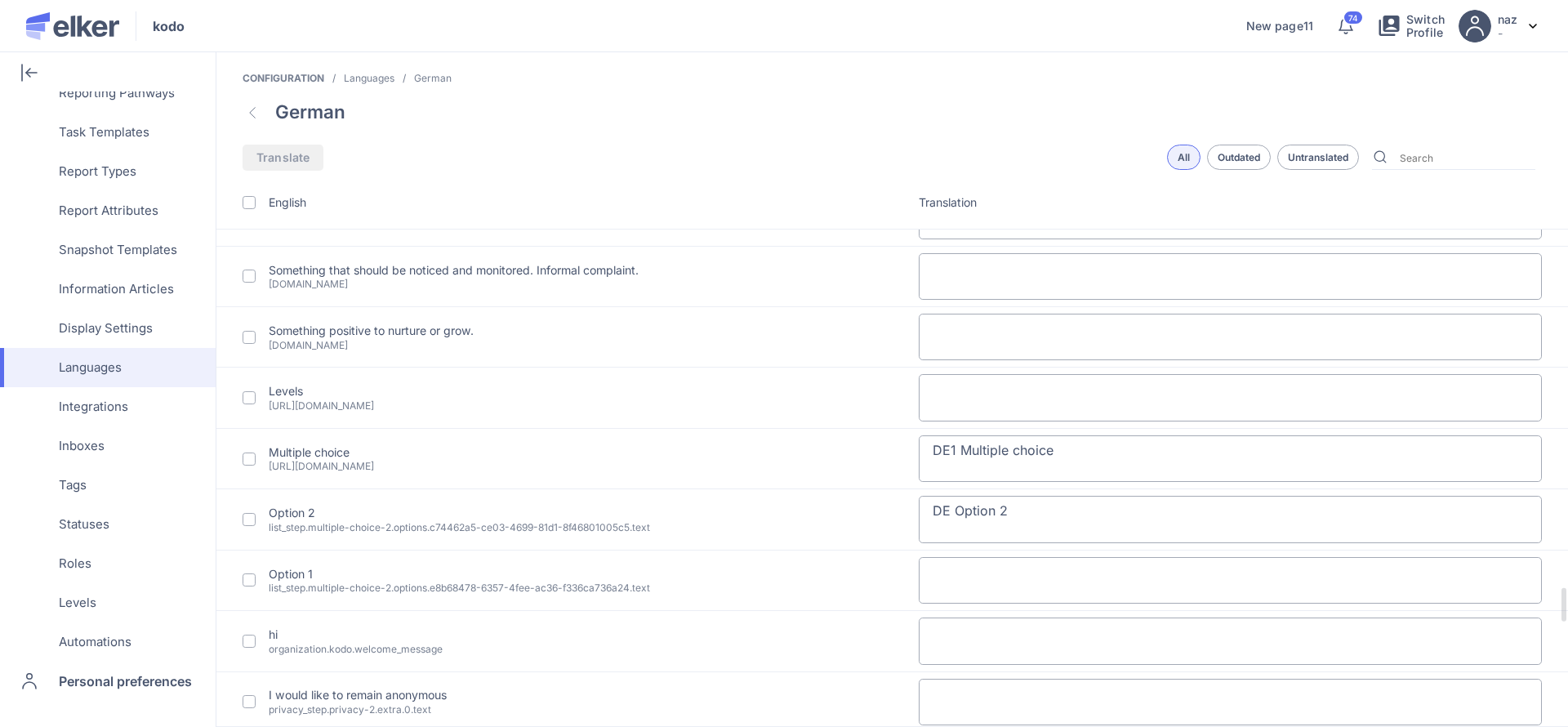 type on "DE Multiple choice" 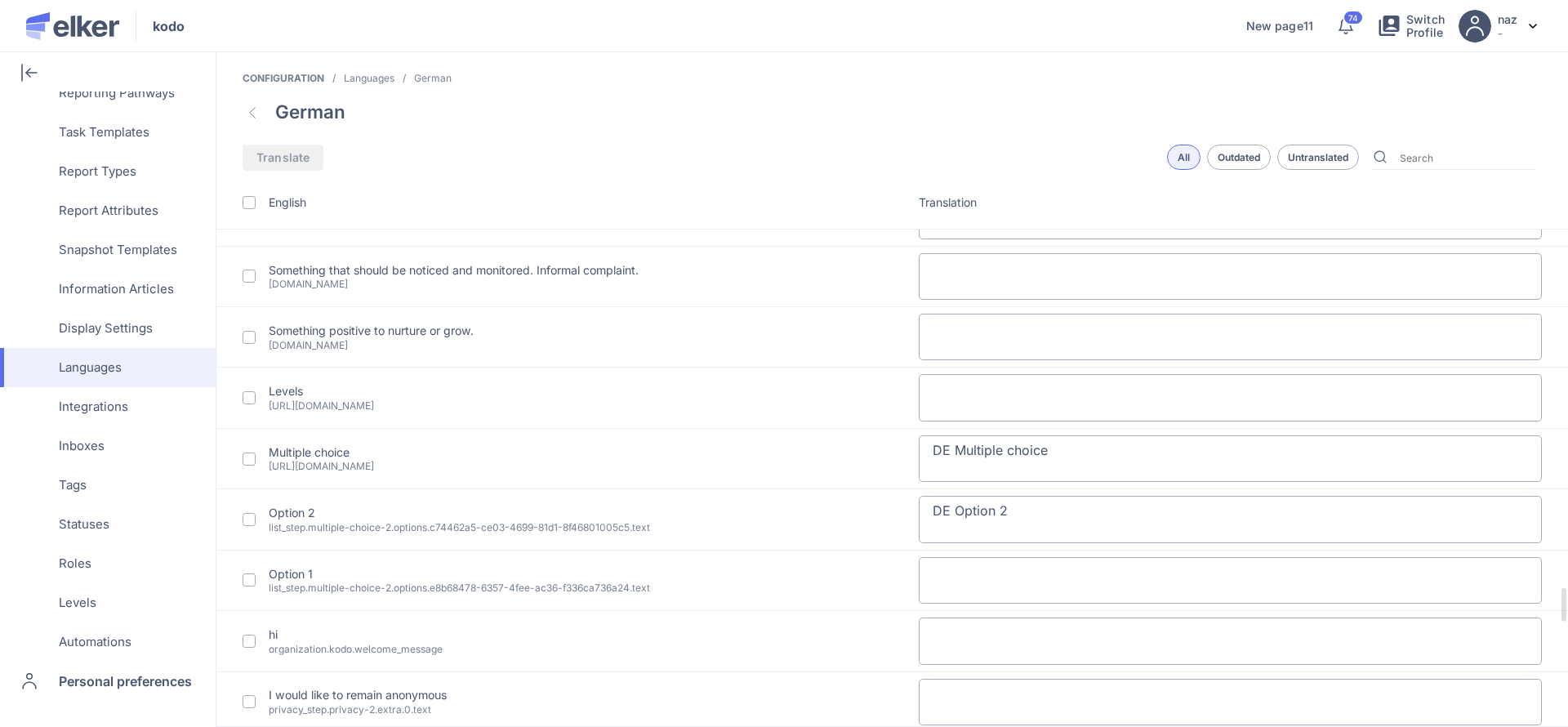 click at bounding box center [1231, 580] 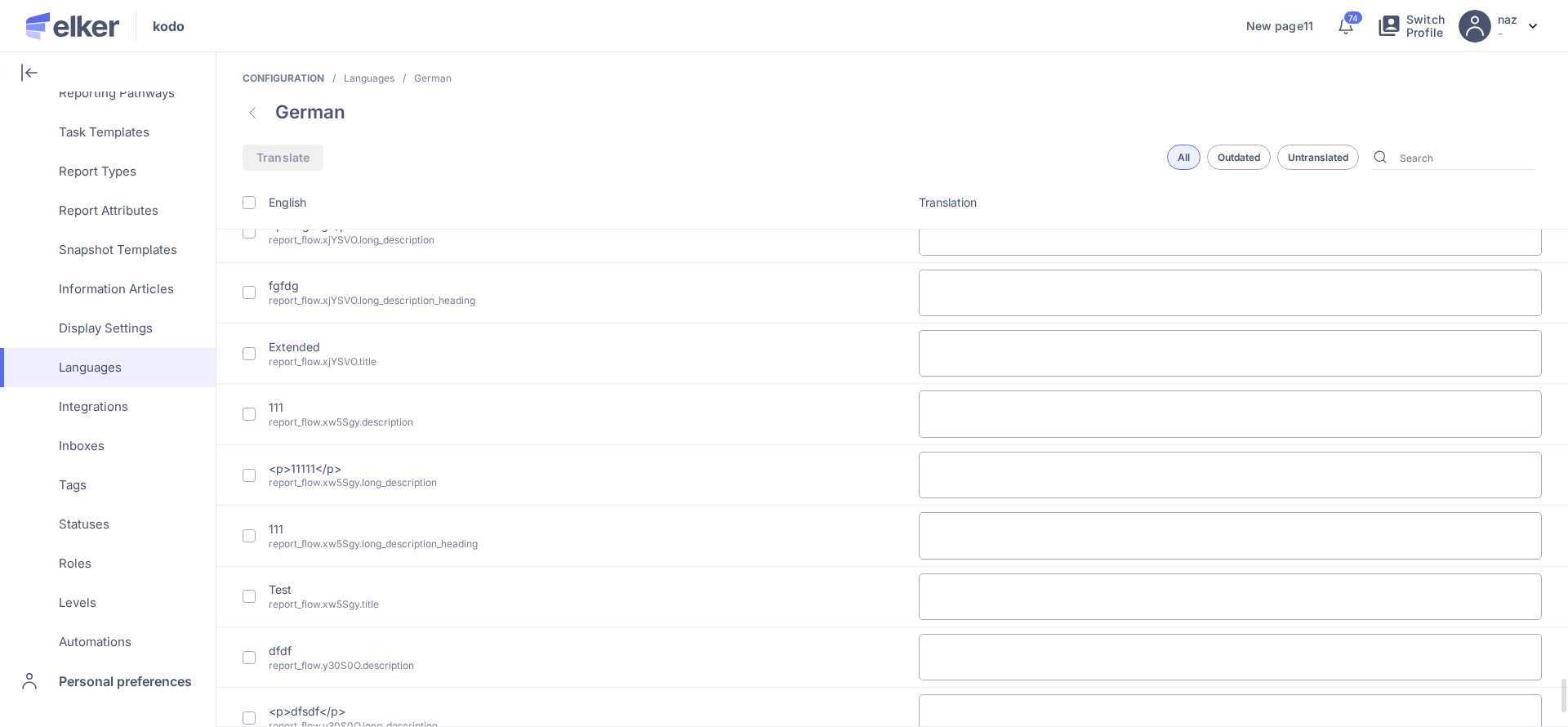 scroll, scrollTop: 7999, scrollLeft: 0, axis: vertical 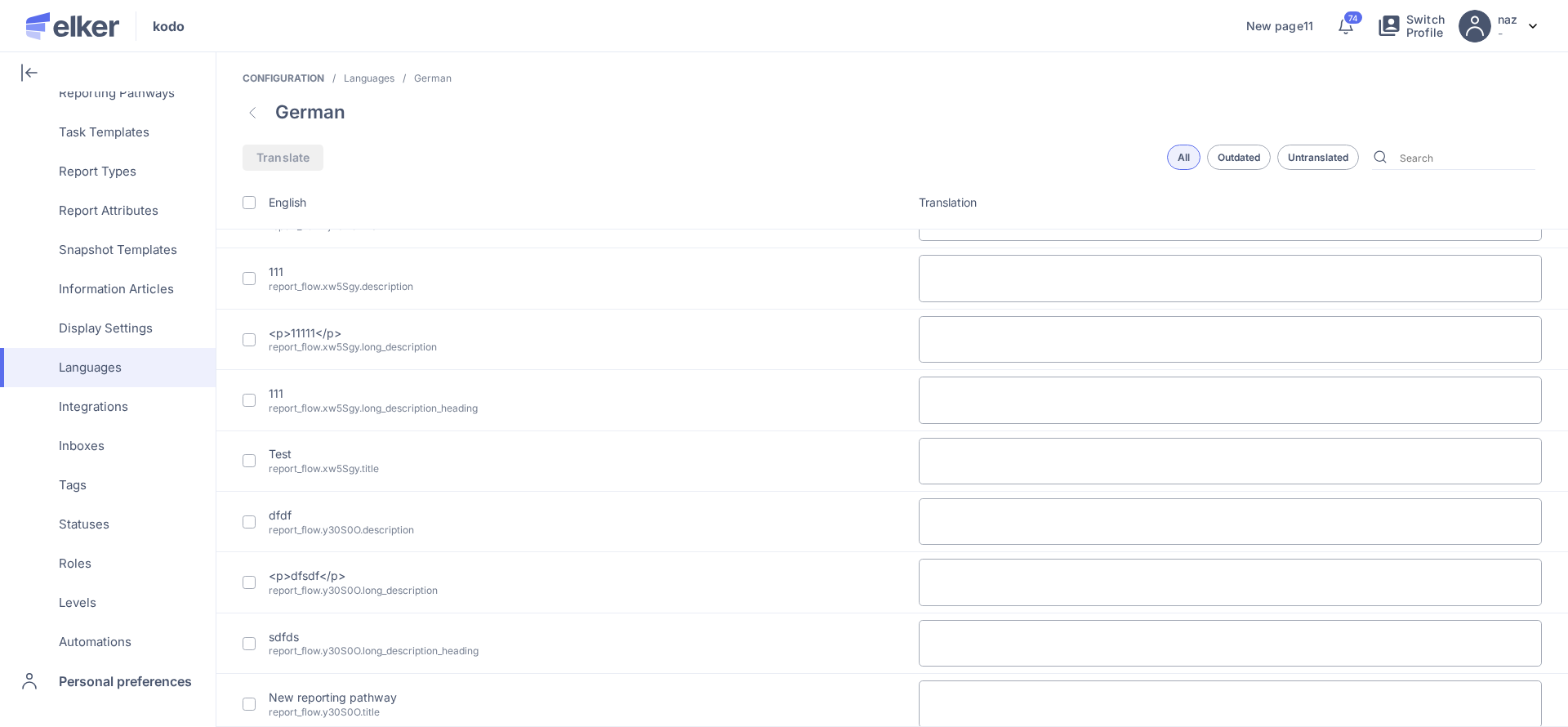 type on "DE Option 1" 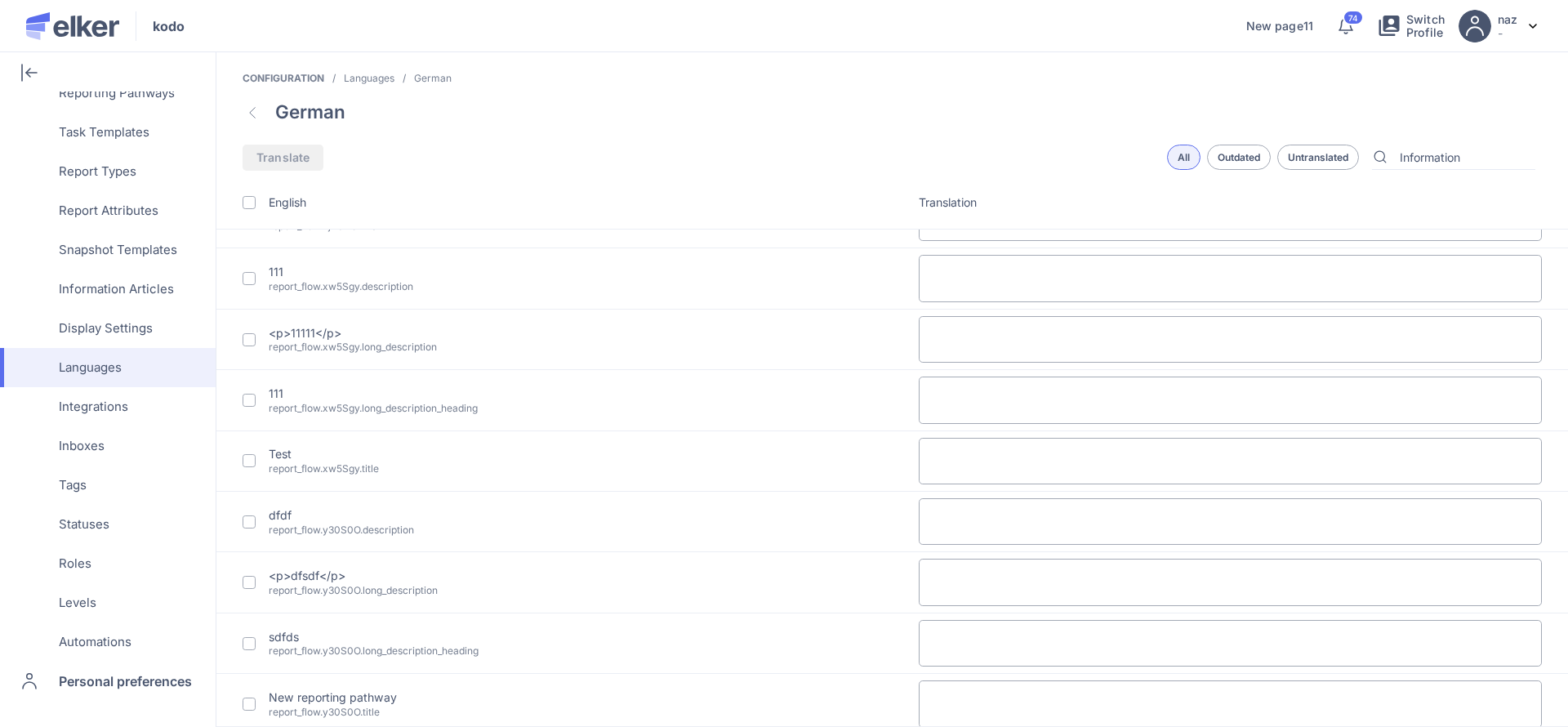 type on "Information" 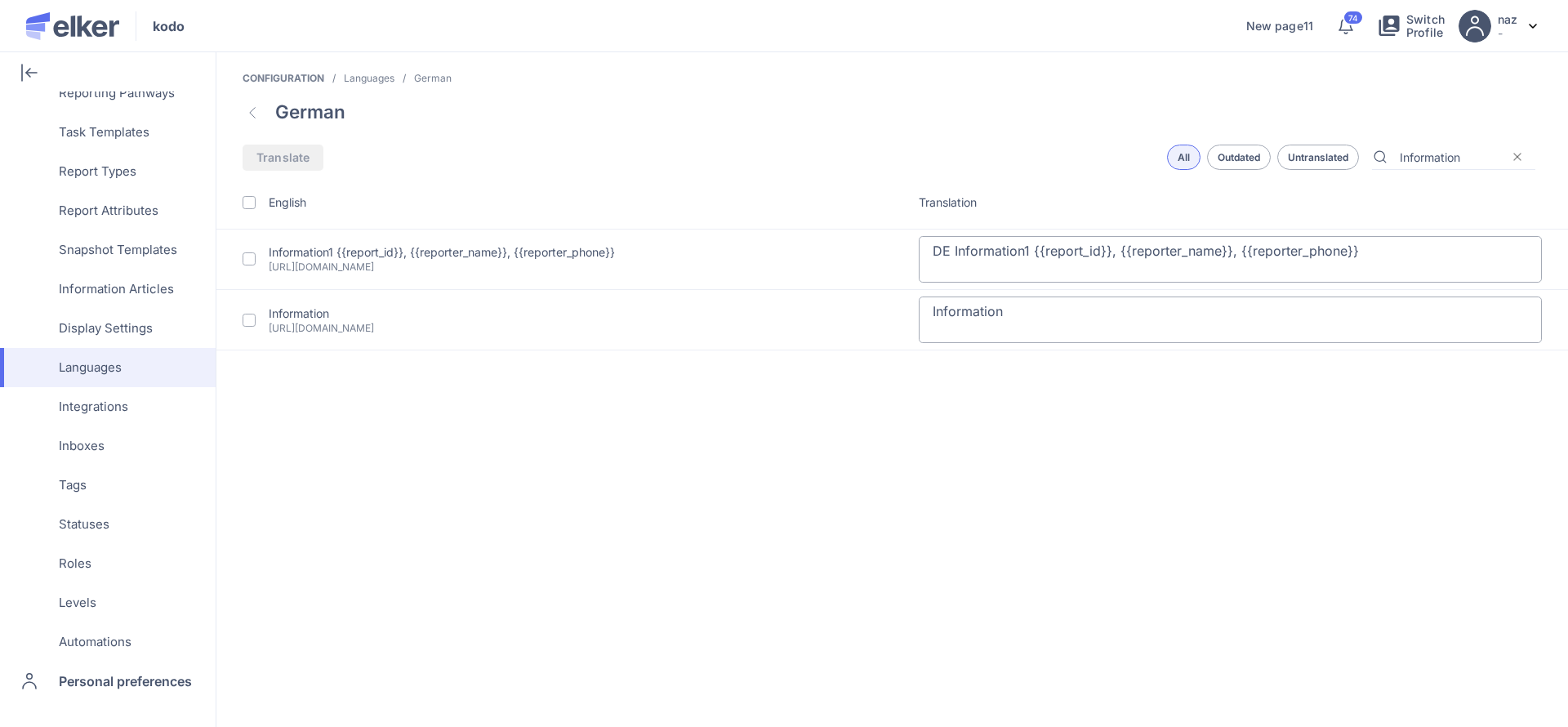 scroll, scrollTop: 0, scrollLeft: 0, axis: both 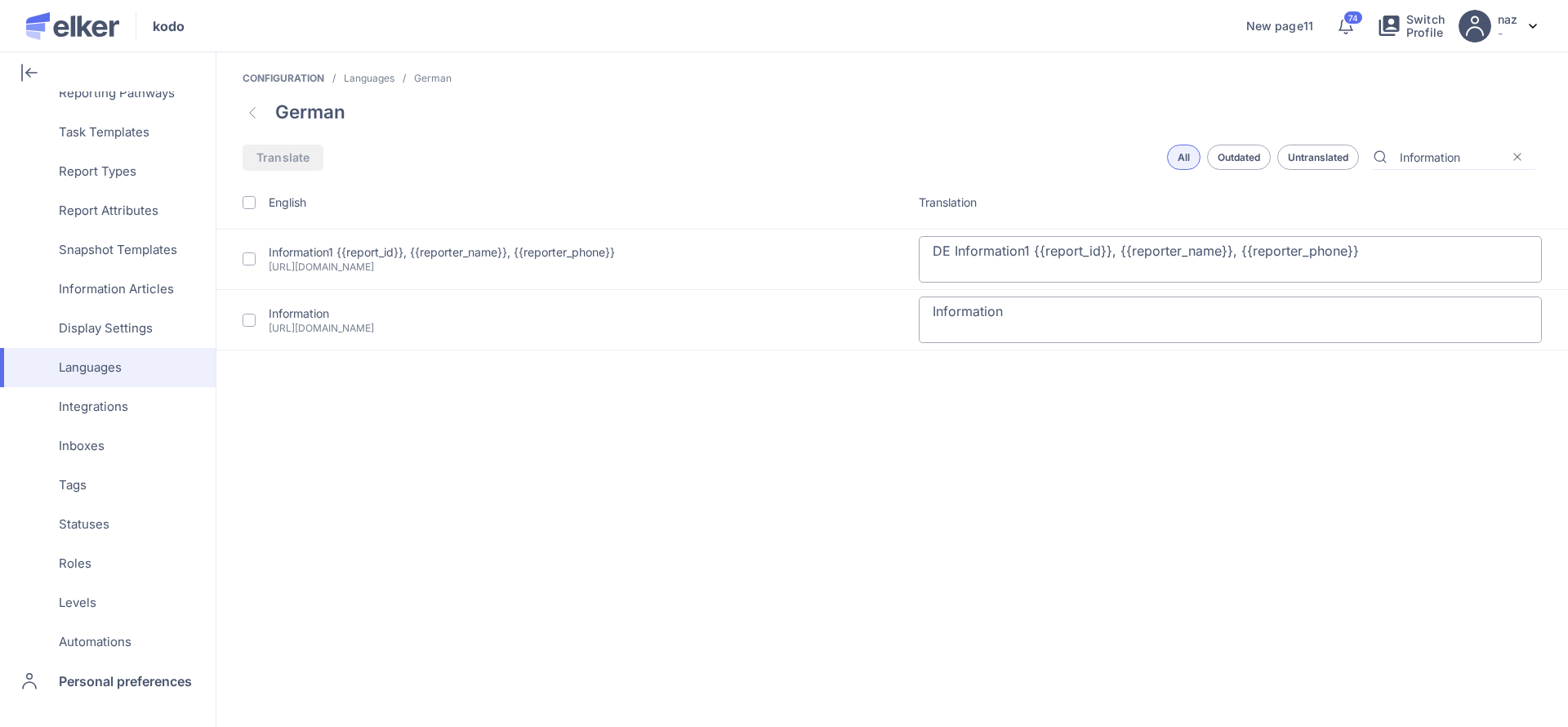 click on "Information" at bounding box center [1231, 319] 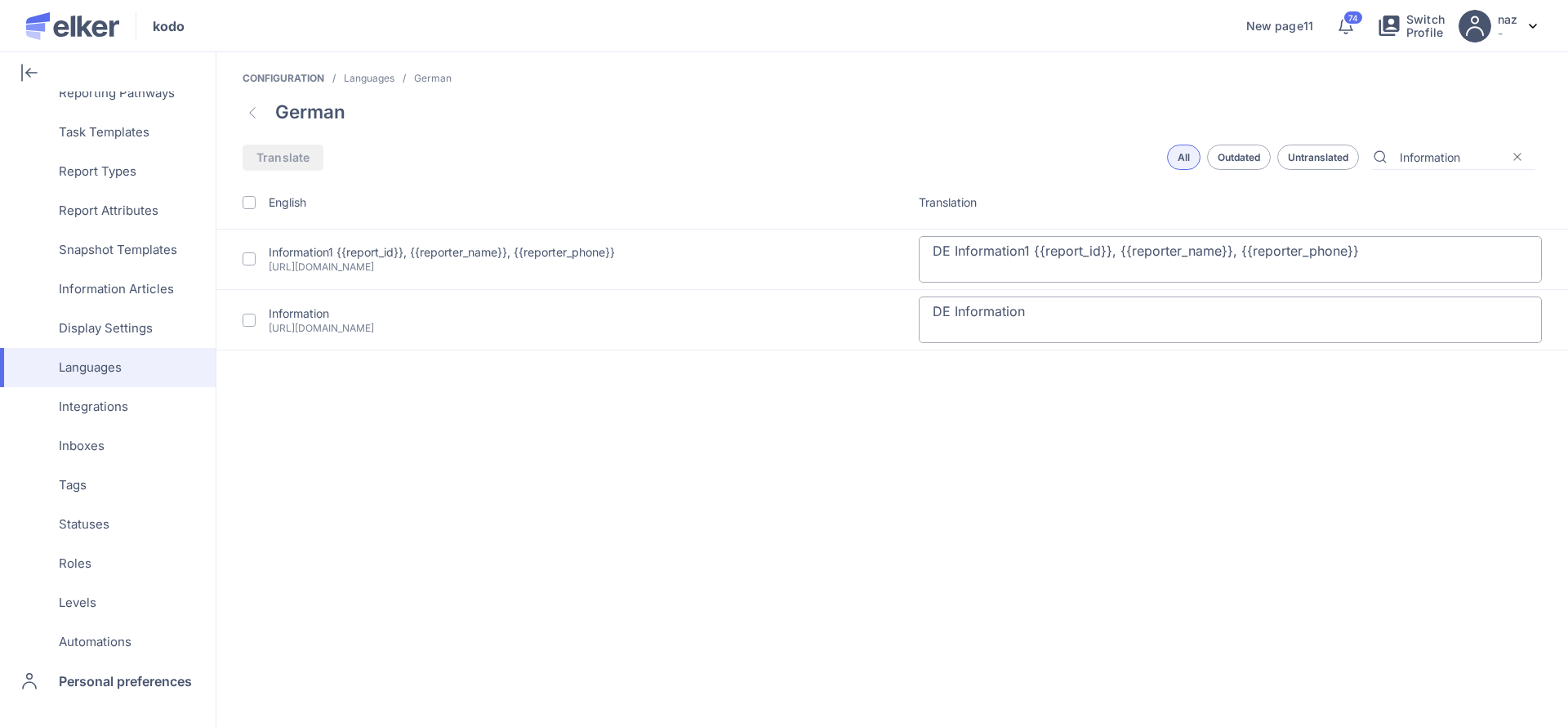 type on "DE Information" 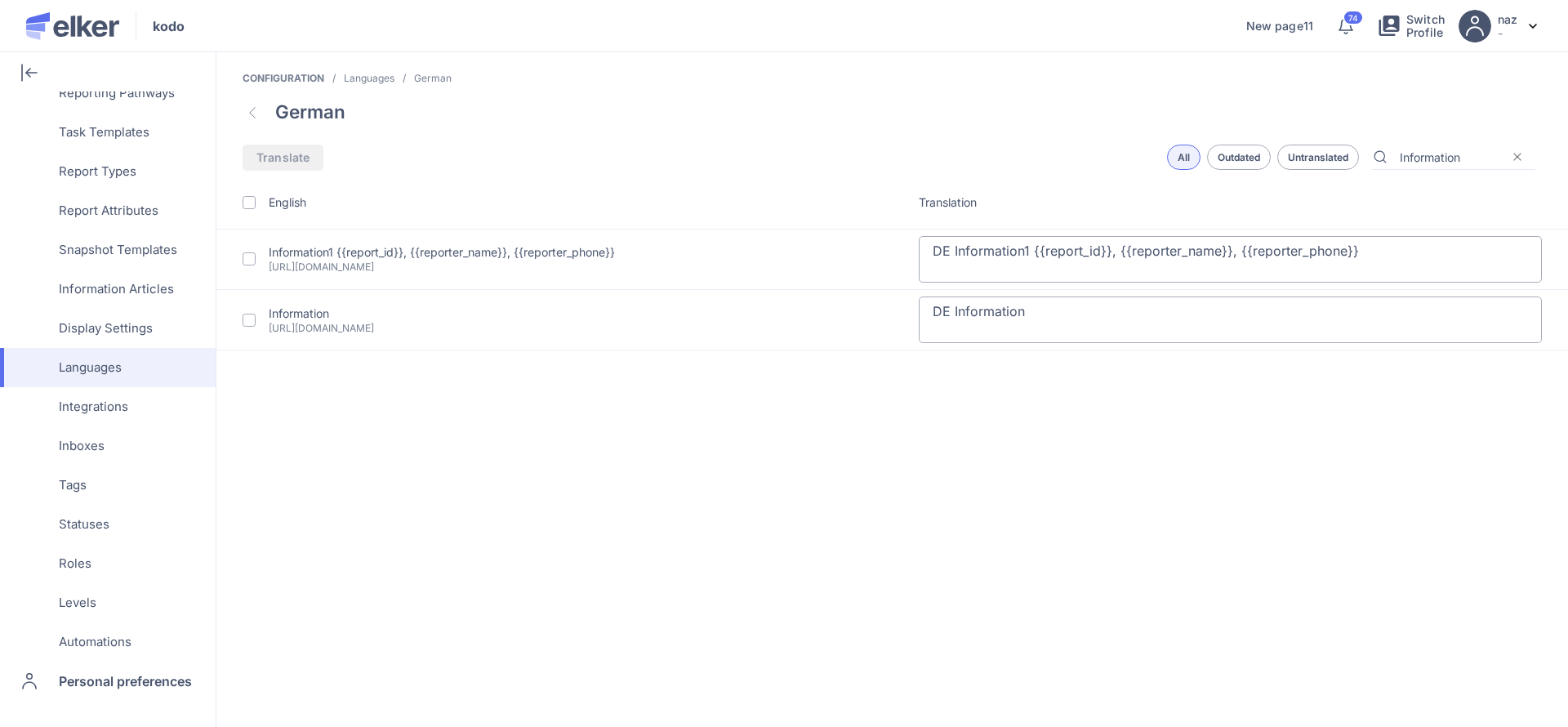click on "Information" at bounding box center [1450, 157] 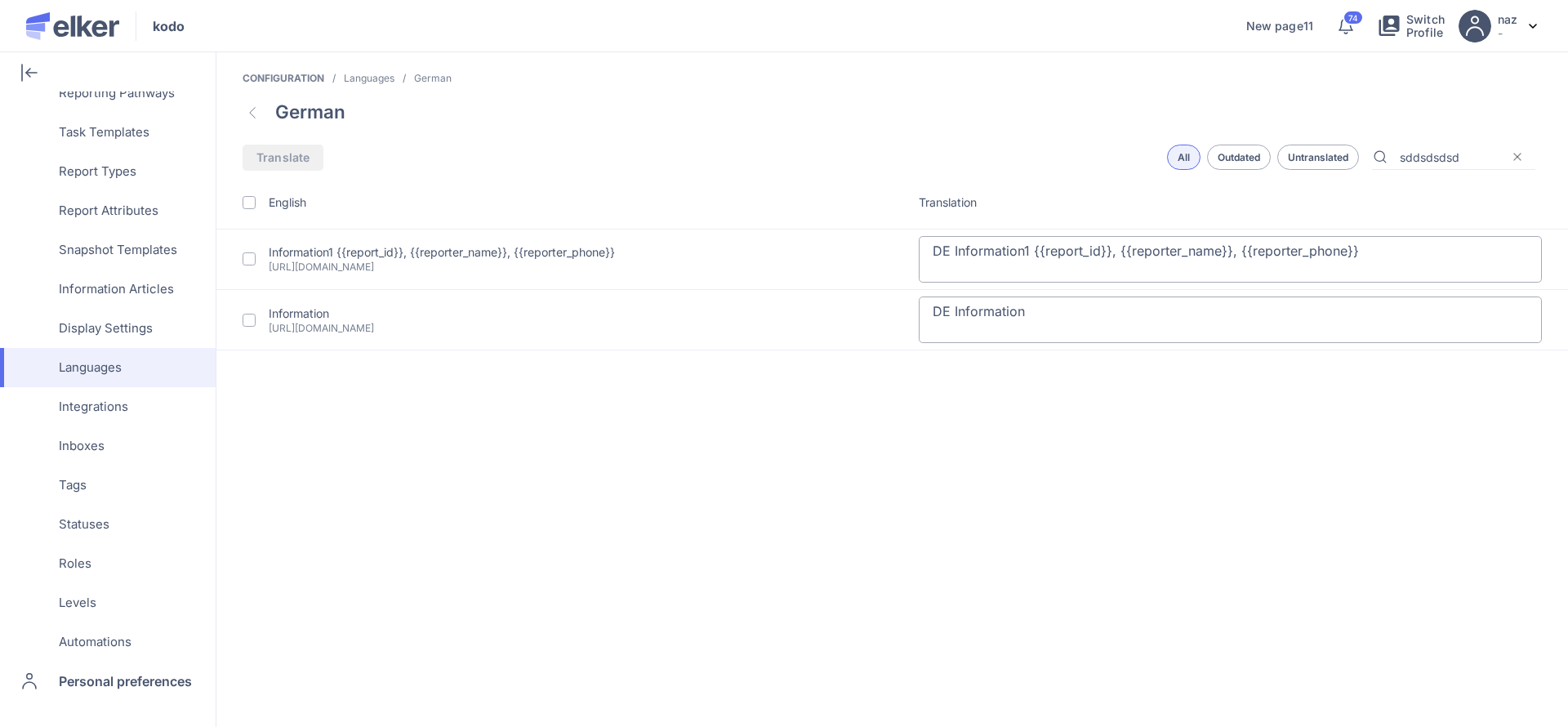 type on "<p>sddsdsdsd</p>" 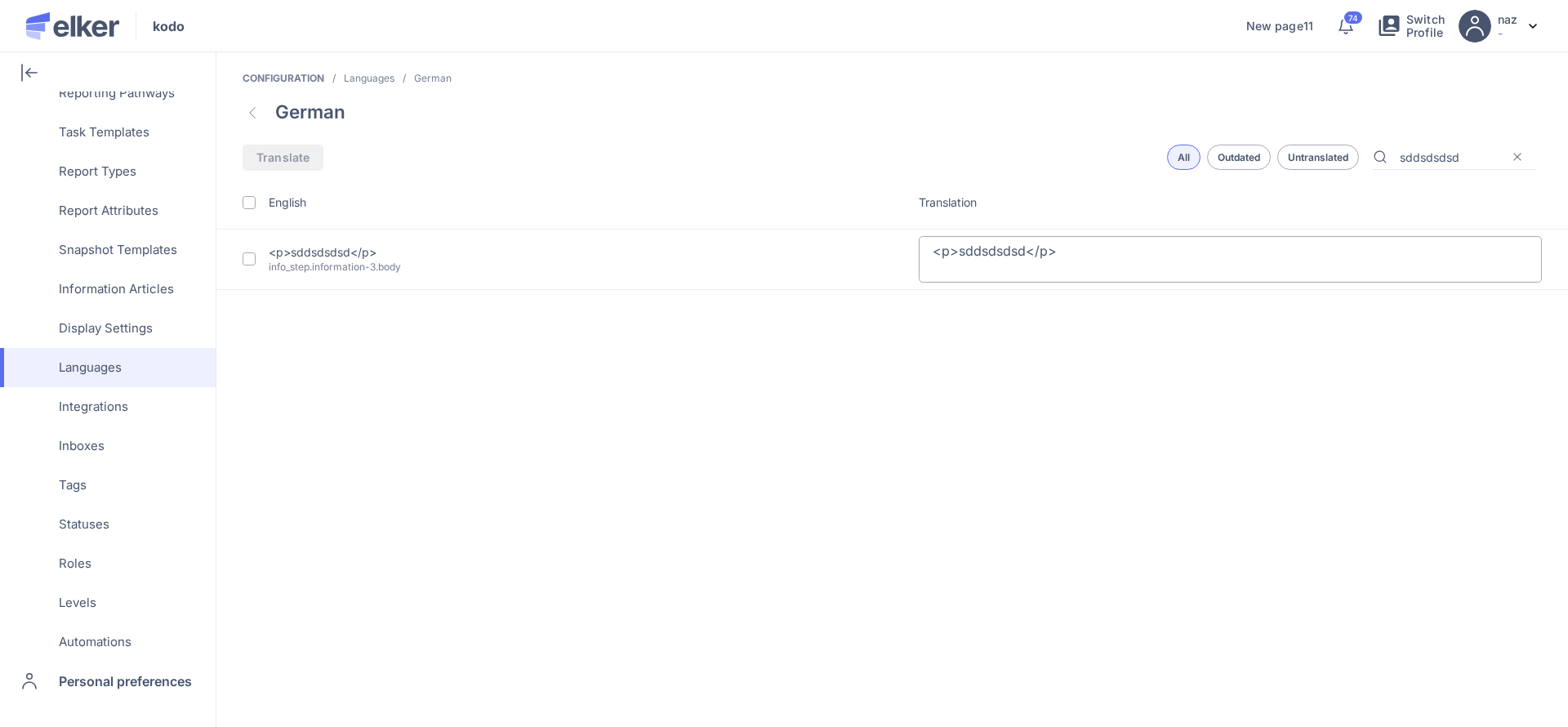 type on "sddsdsdsd" 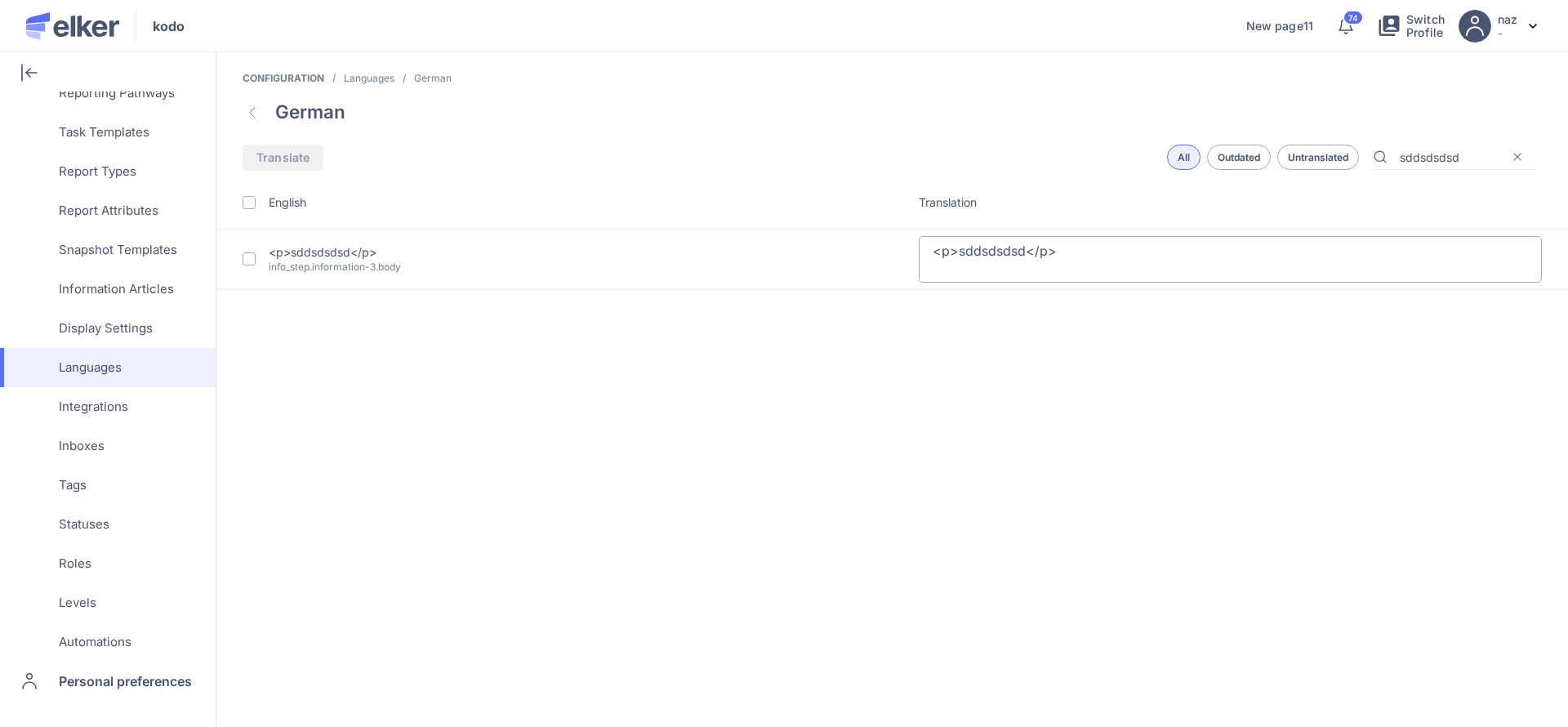 click on "<p>sddsdsdsd</p>" at bounding box center [1231, 259] 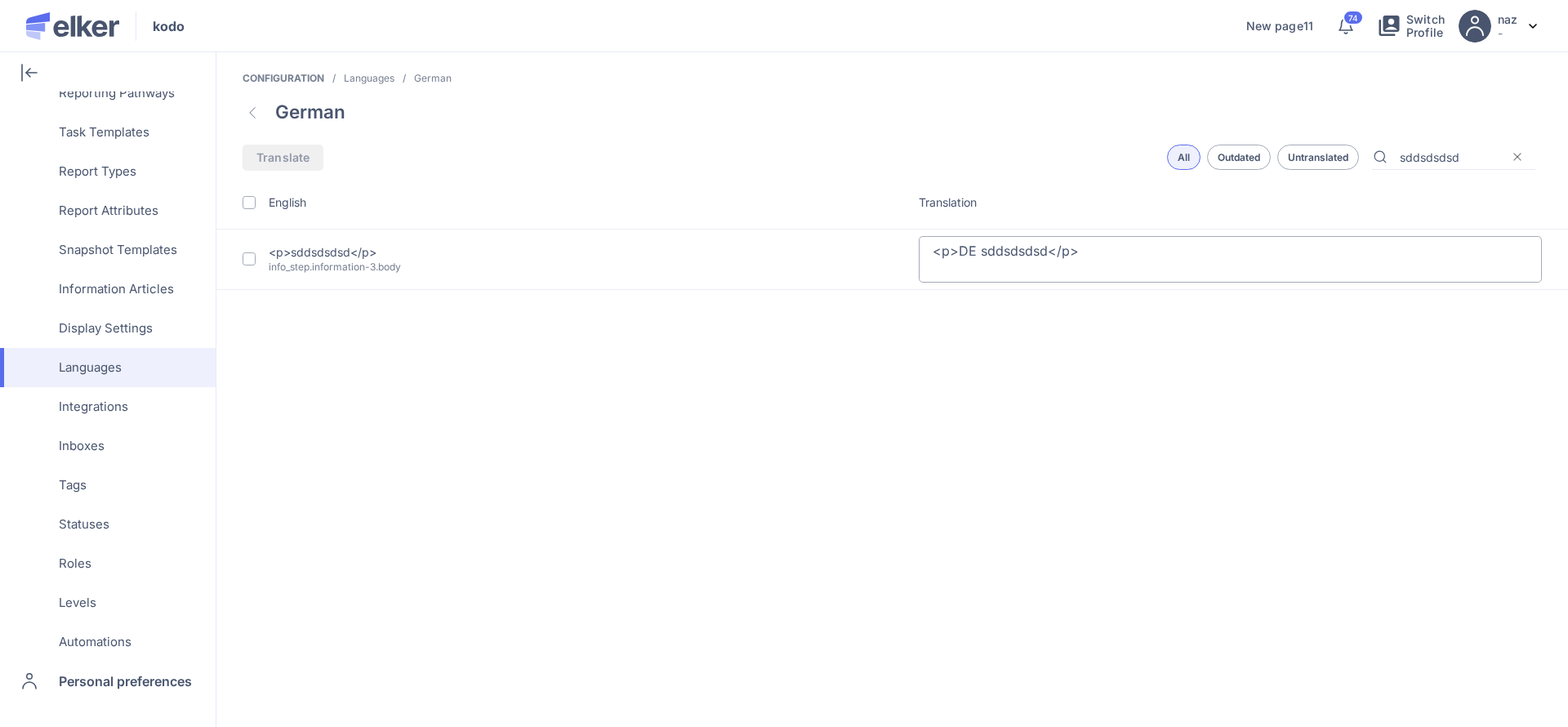 type on "<p>DE sddsdsdsd</p>" 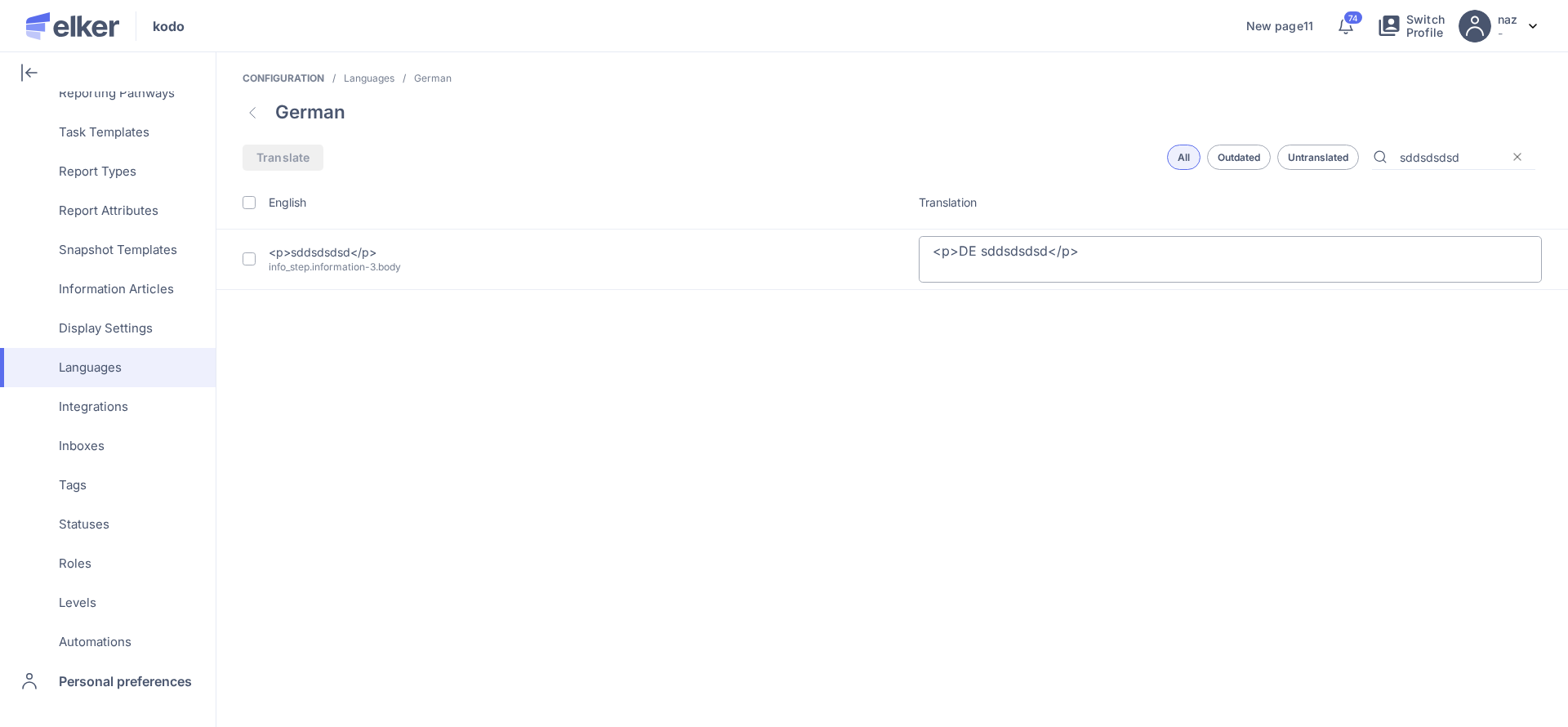 click on "sddsdsdsd" at bounding box center [1450, 157] 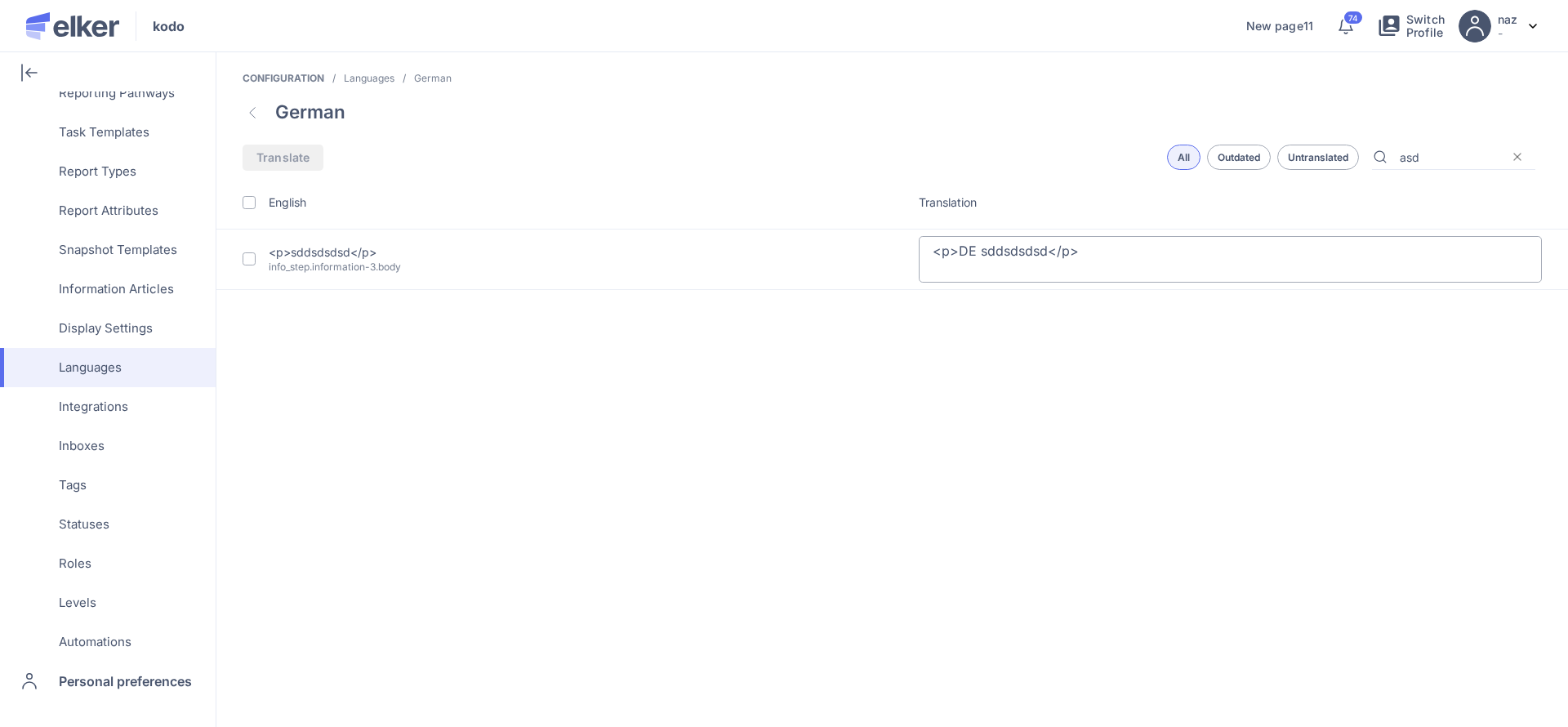 type on "asda" 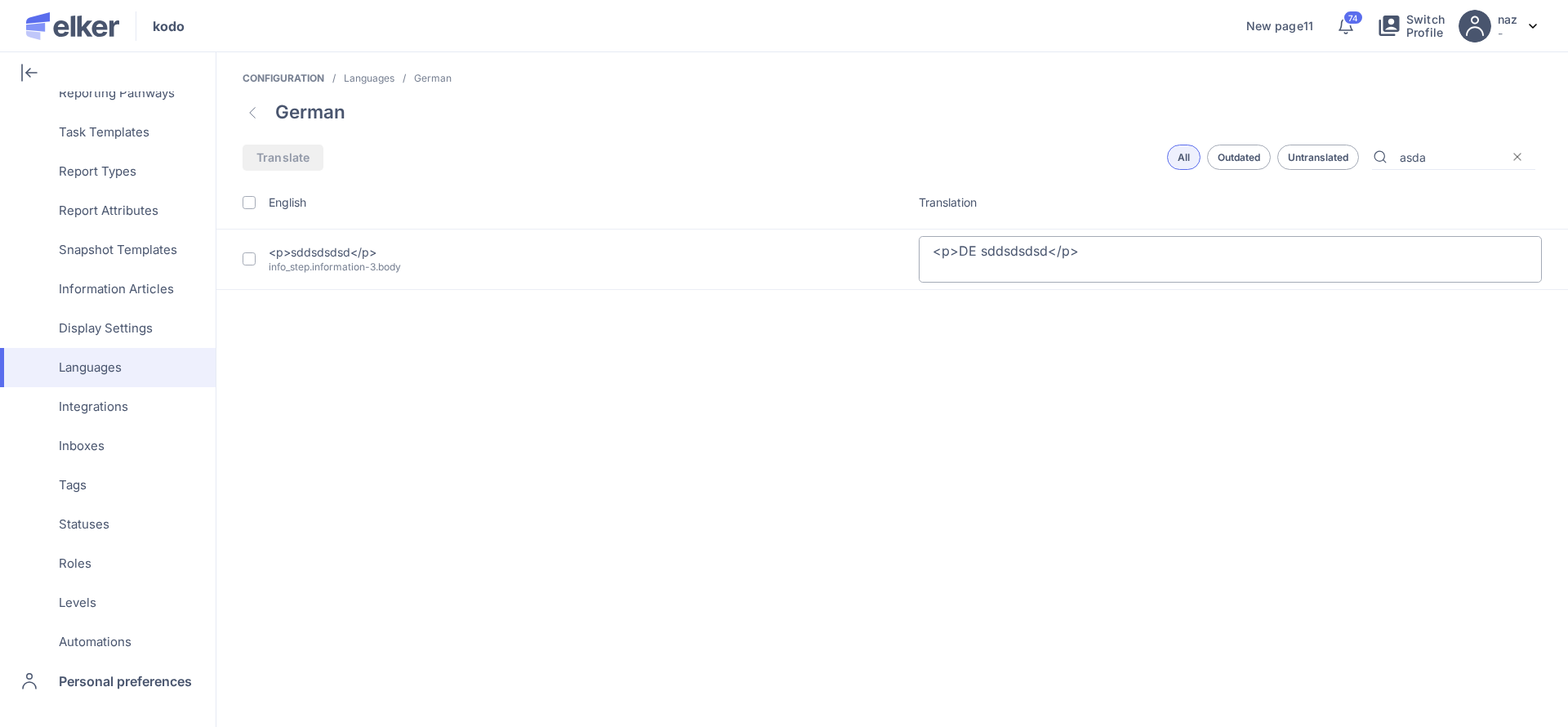 type on "asdasdasdasd" 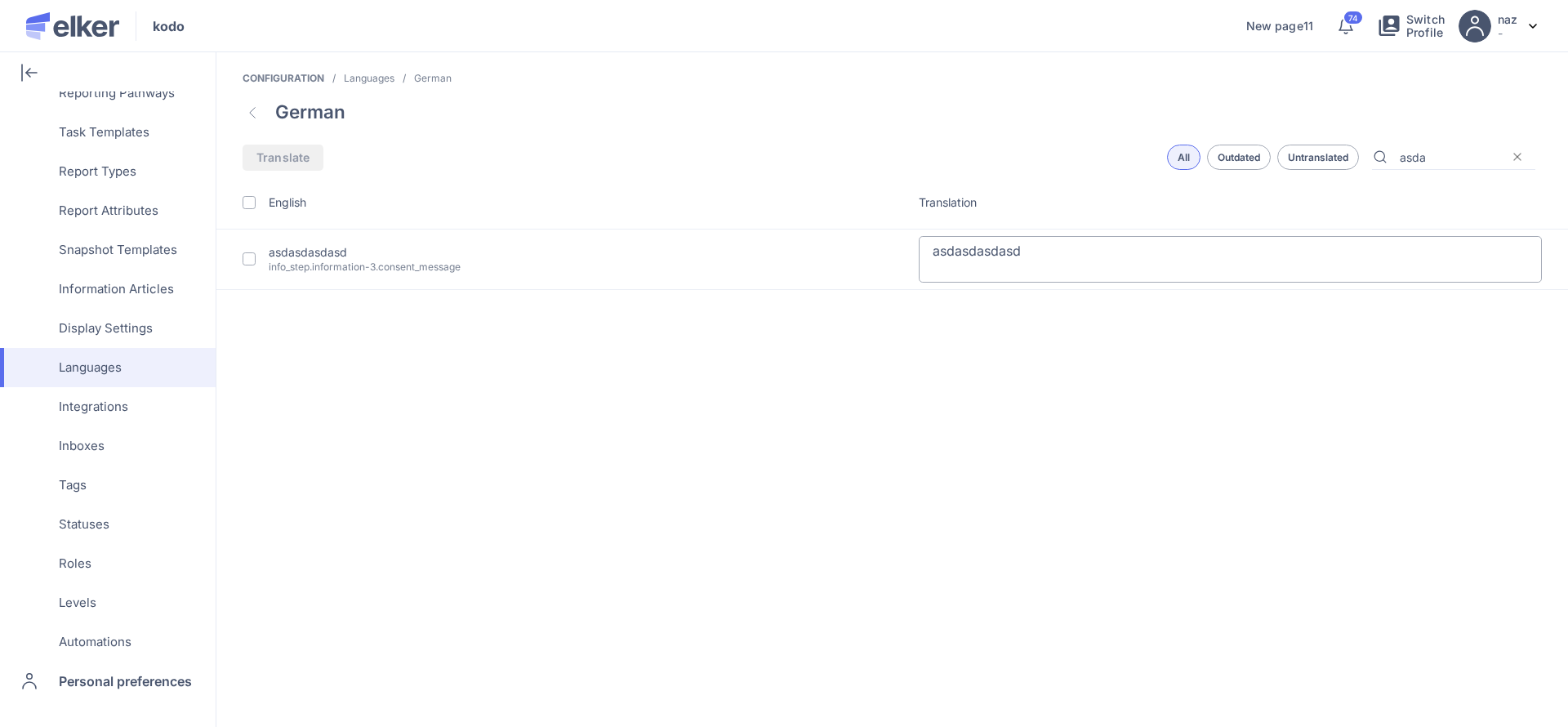 type on "asda" 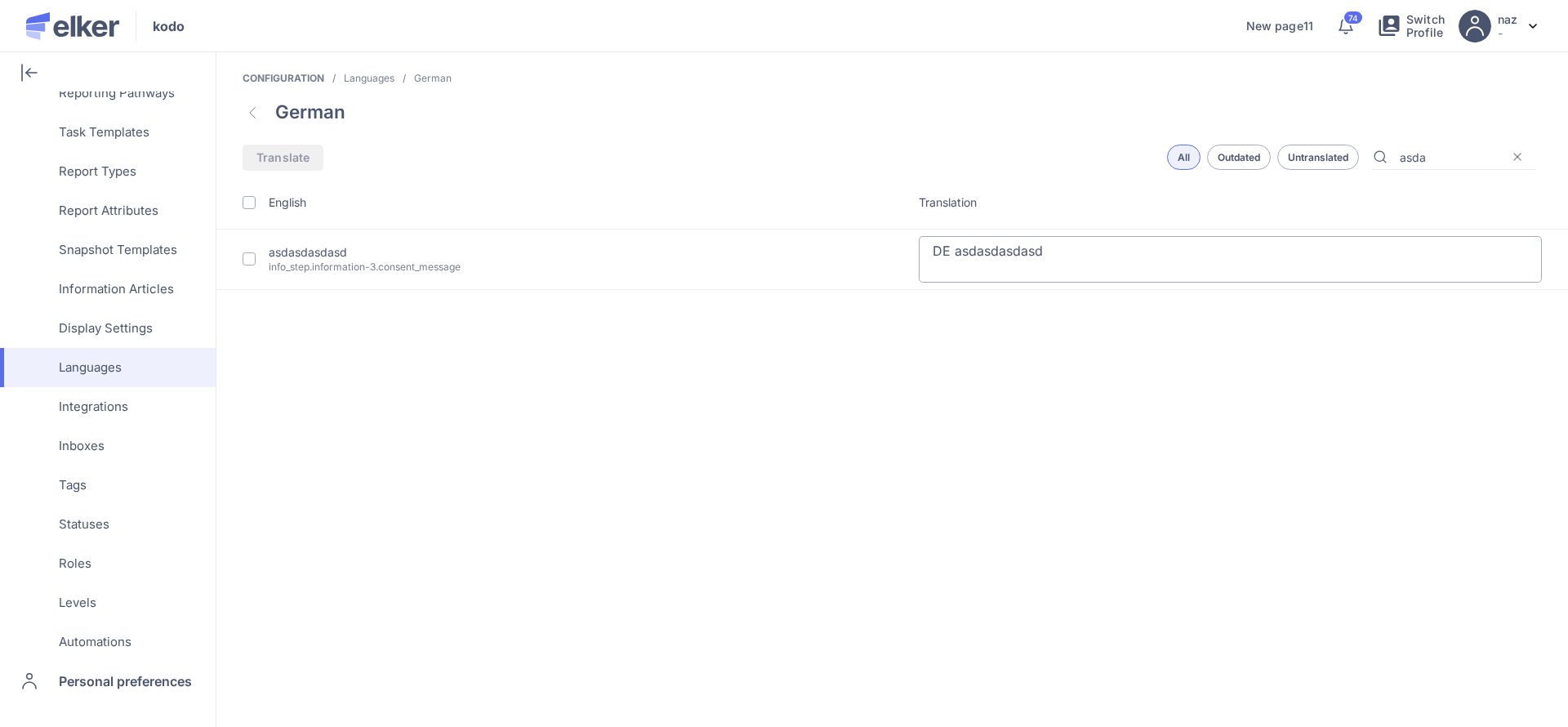type on "DE asdasdasdasd" 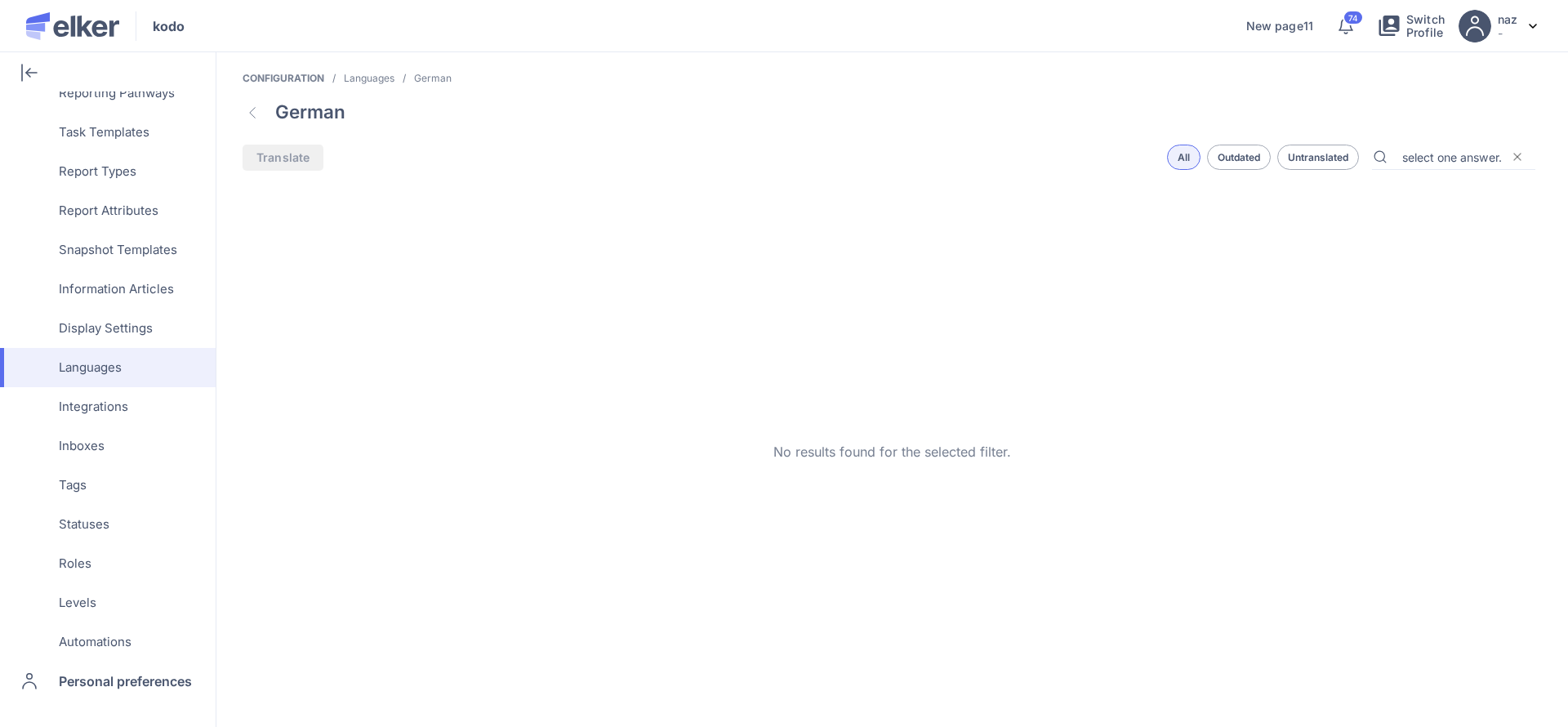 scroll, scrollTop: 0, scrollLeft: 0, axis: both 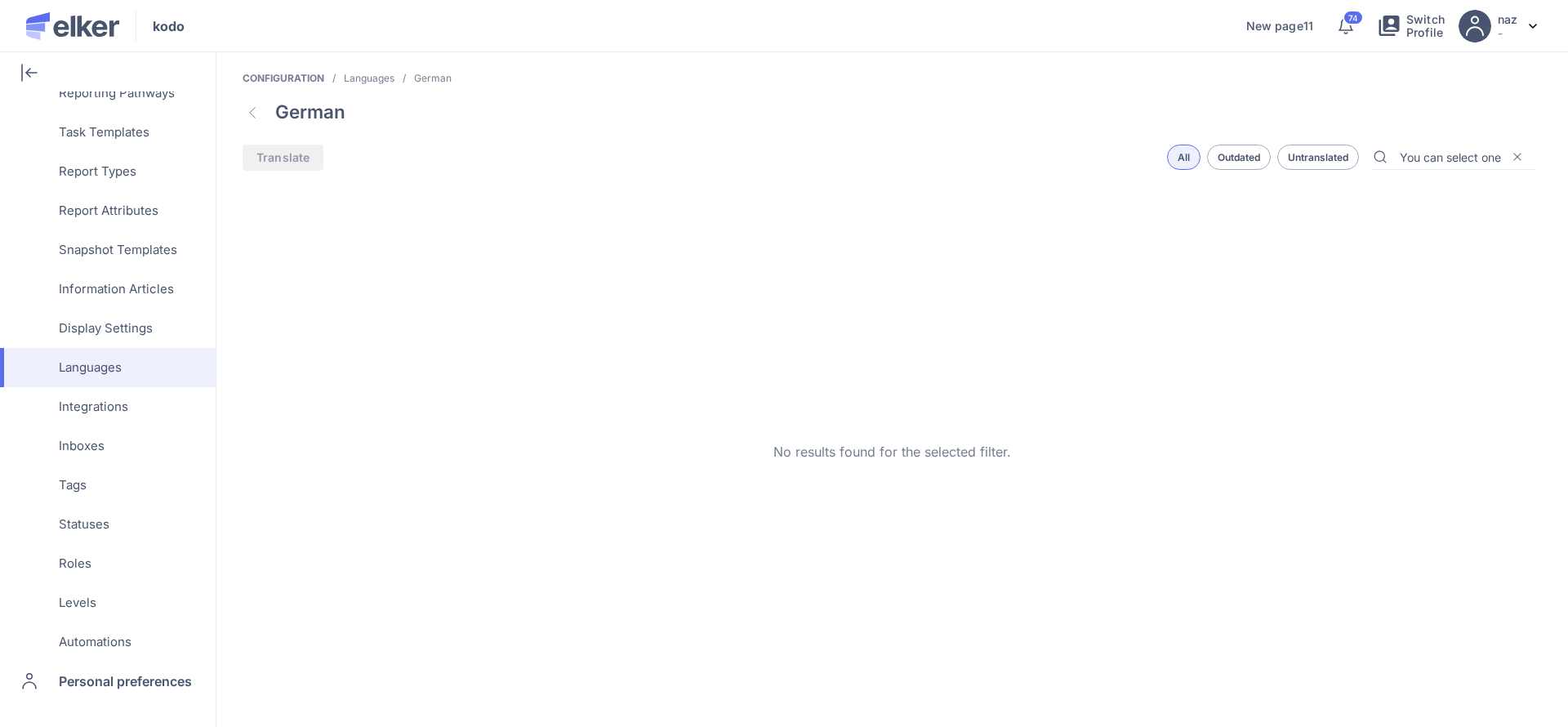click on "You can select one answer." at bounding box center (1450, 157) 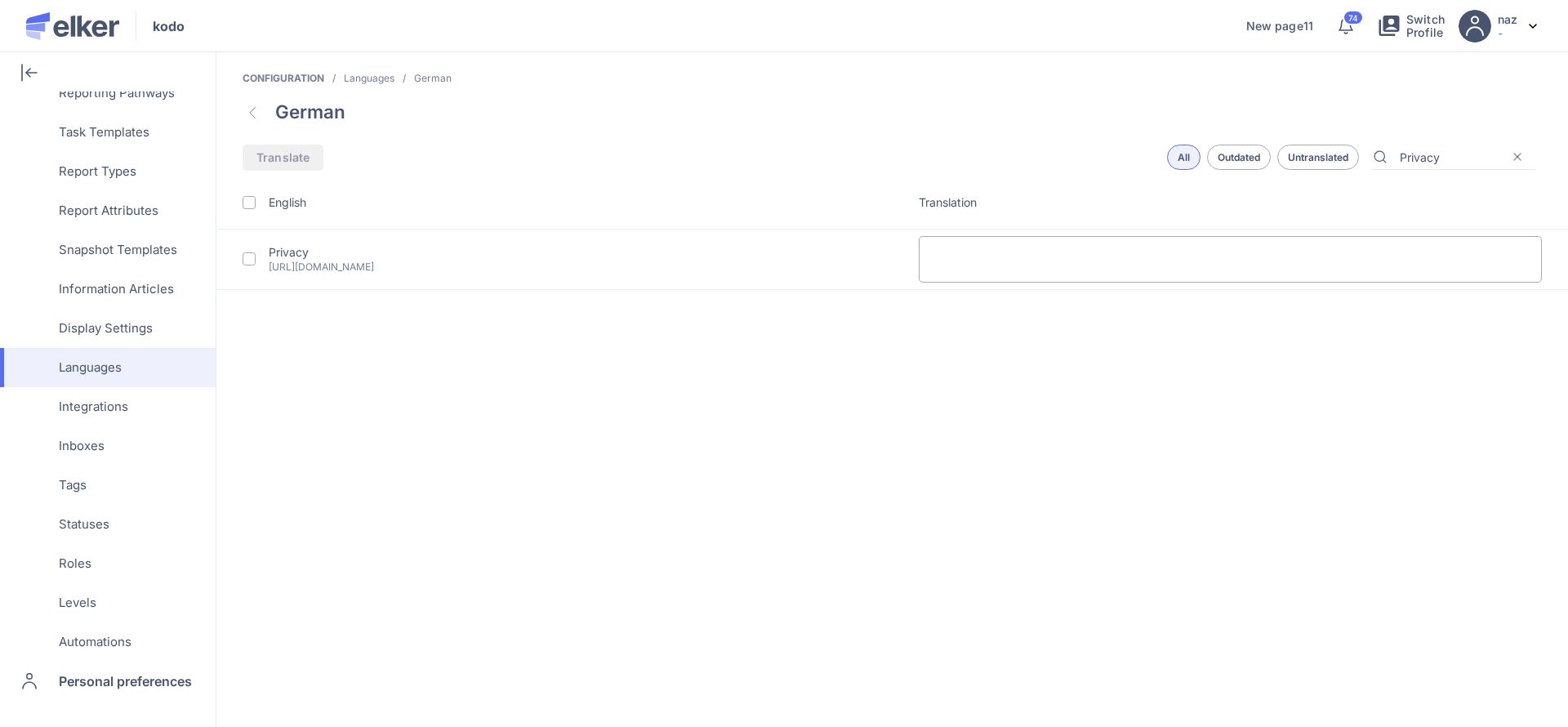 type on "Privacy" 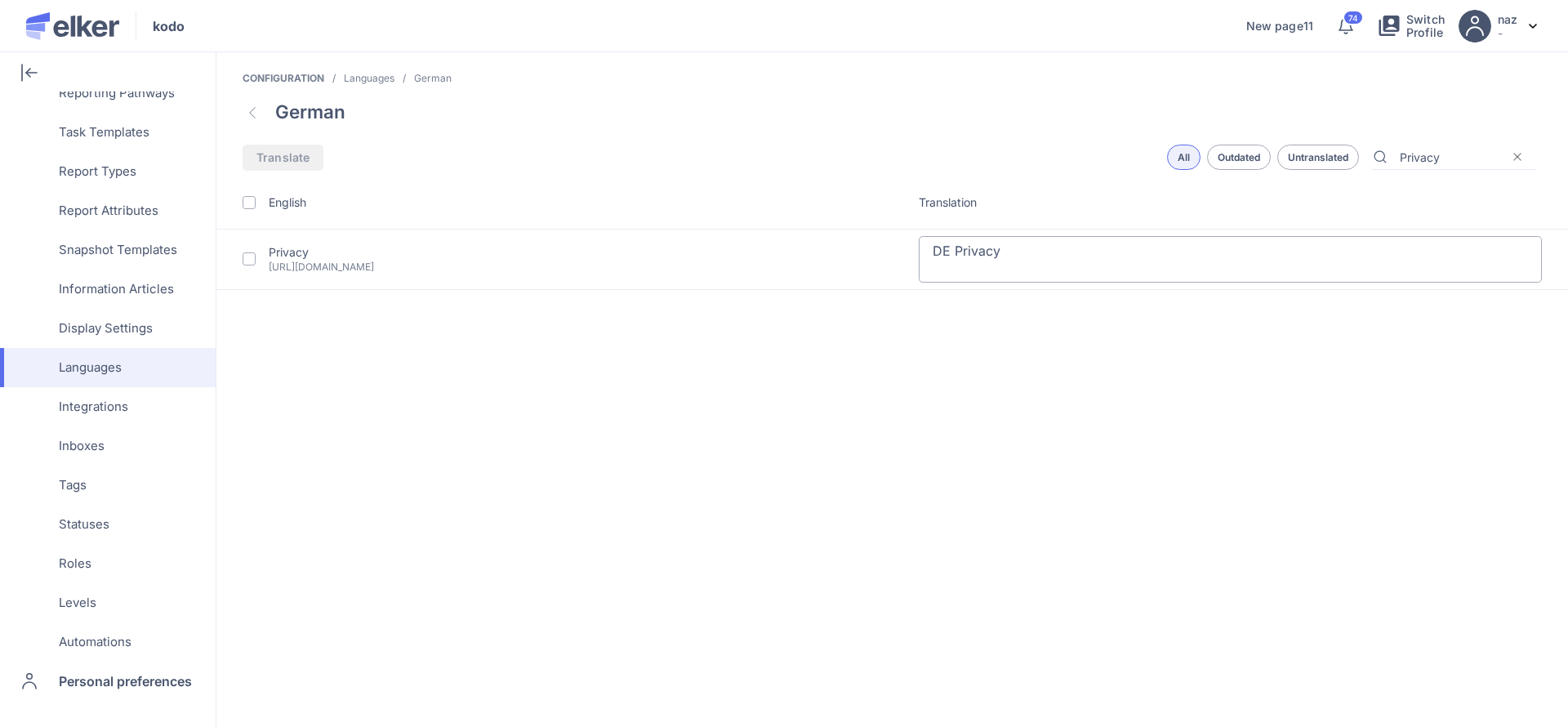 type on "DE Privacy" 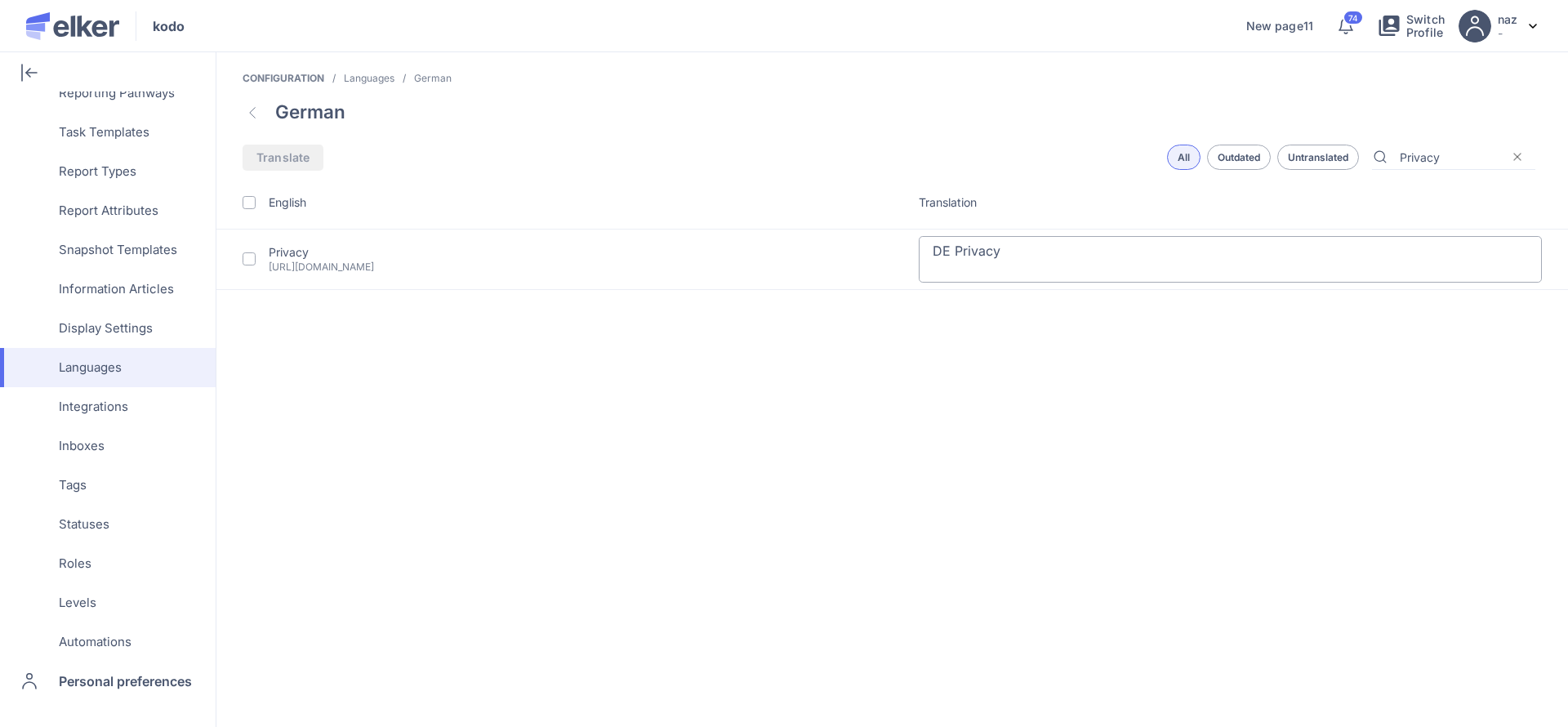 click on "Translate All Outdated Untranslated Privacy English Translation Privacy privacy_step.privacy-2.name DE Privacy" at bounding box center [892, 435] 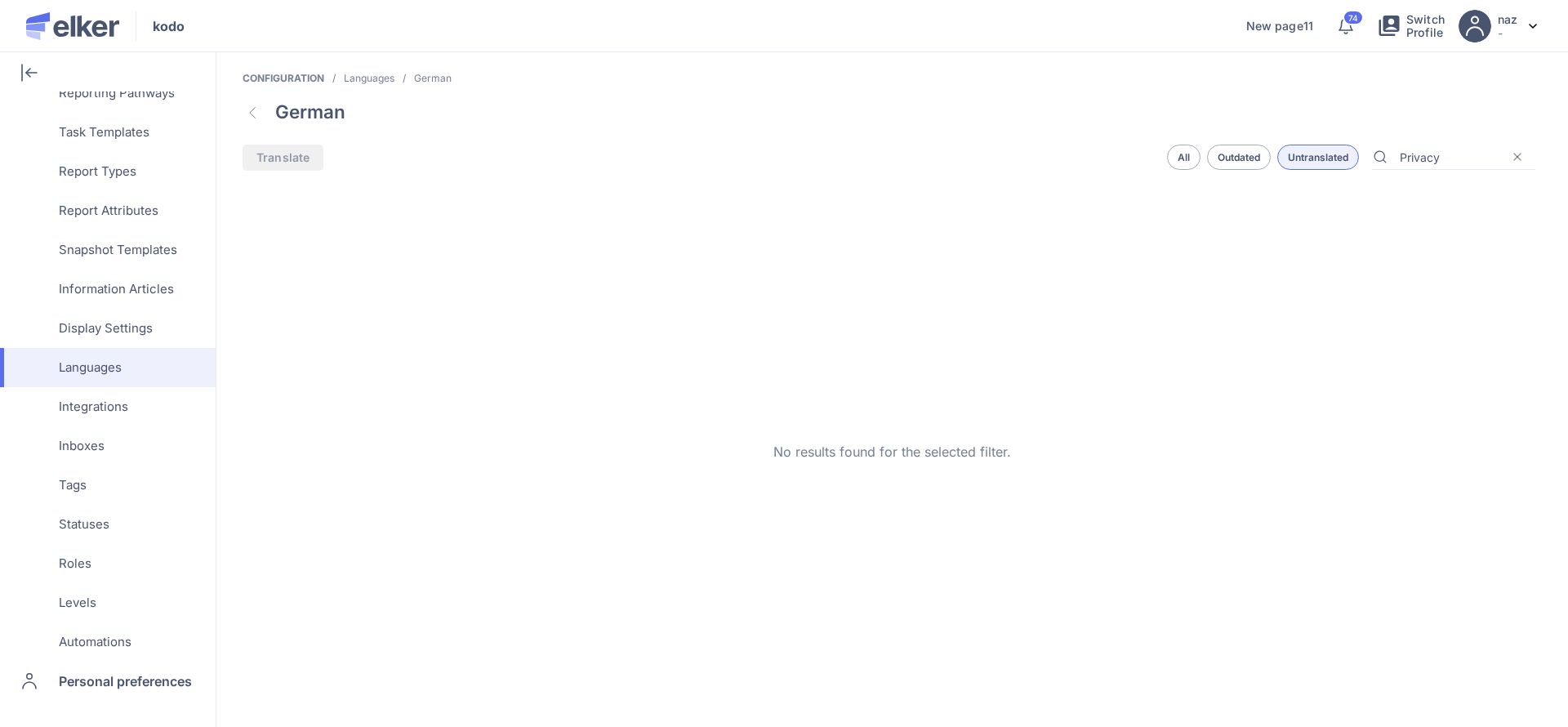 click on "All" 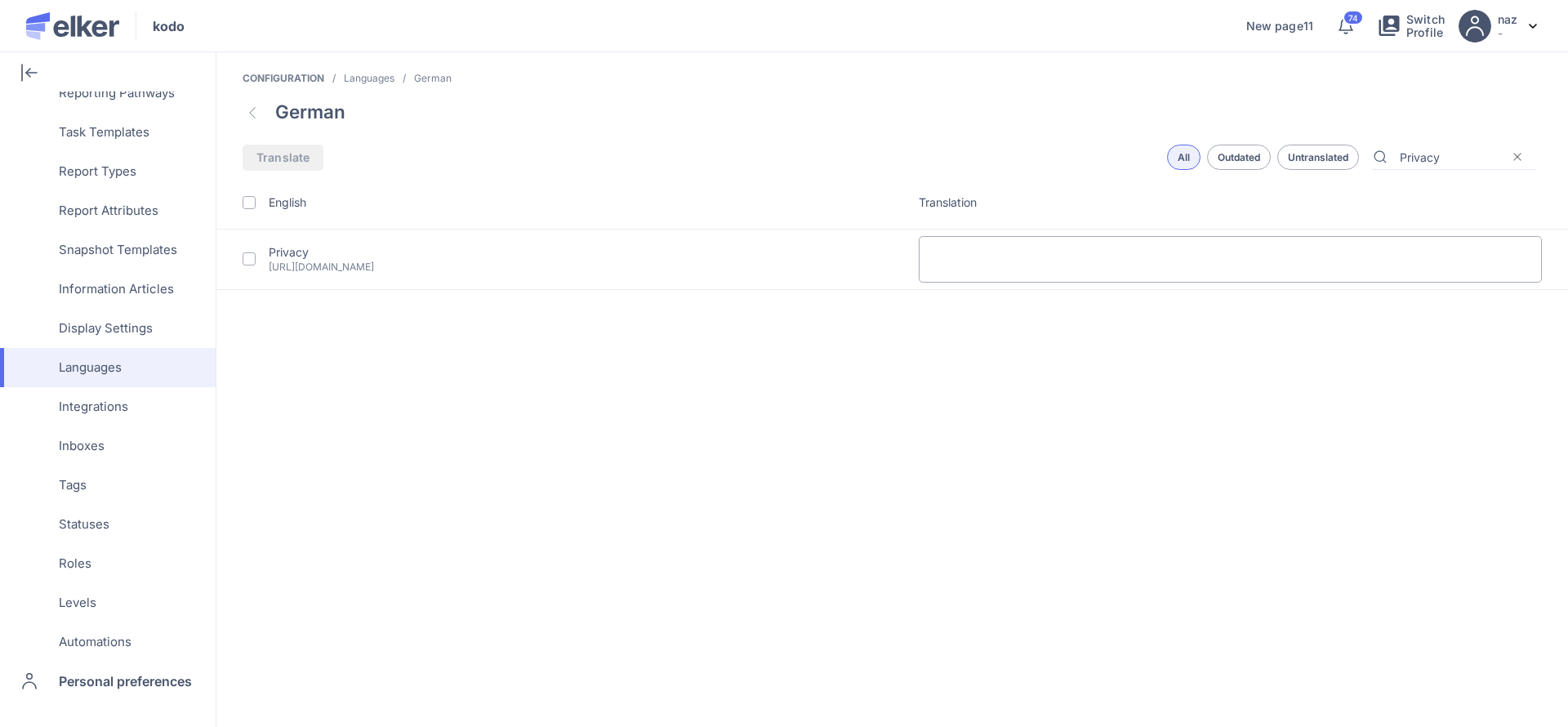 click at bounding box center (1231, 259) 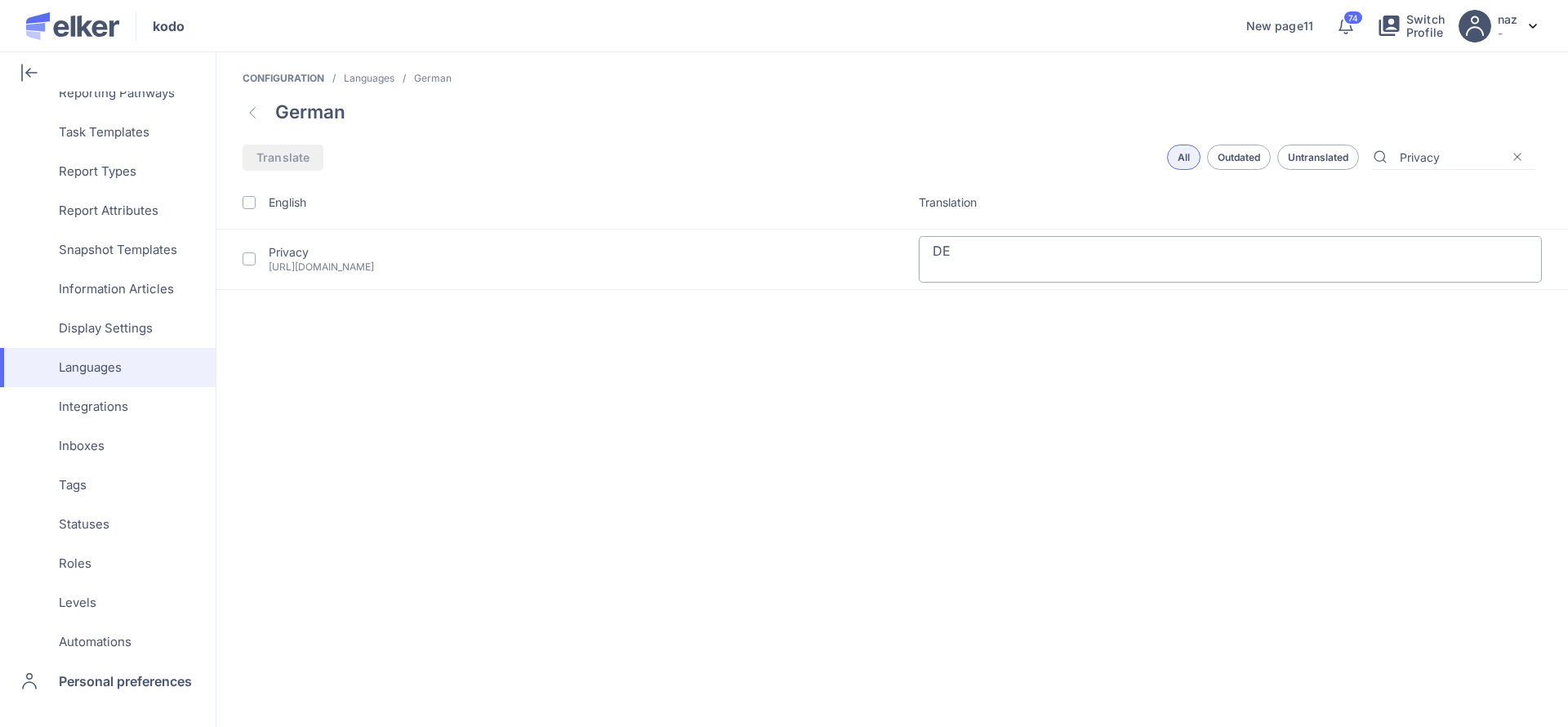 type on "D" 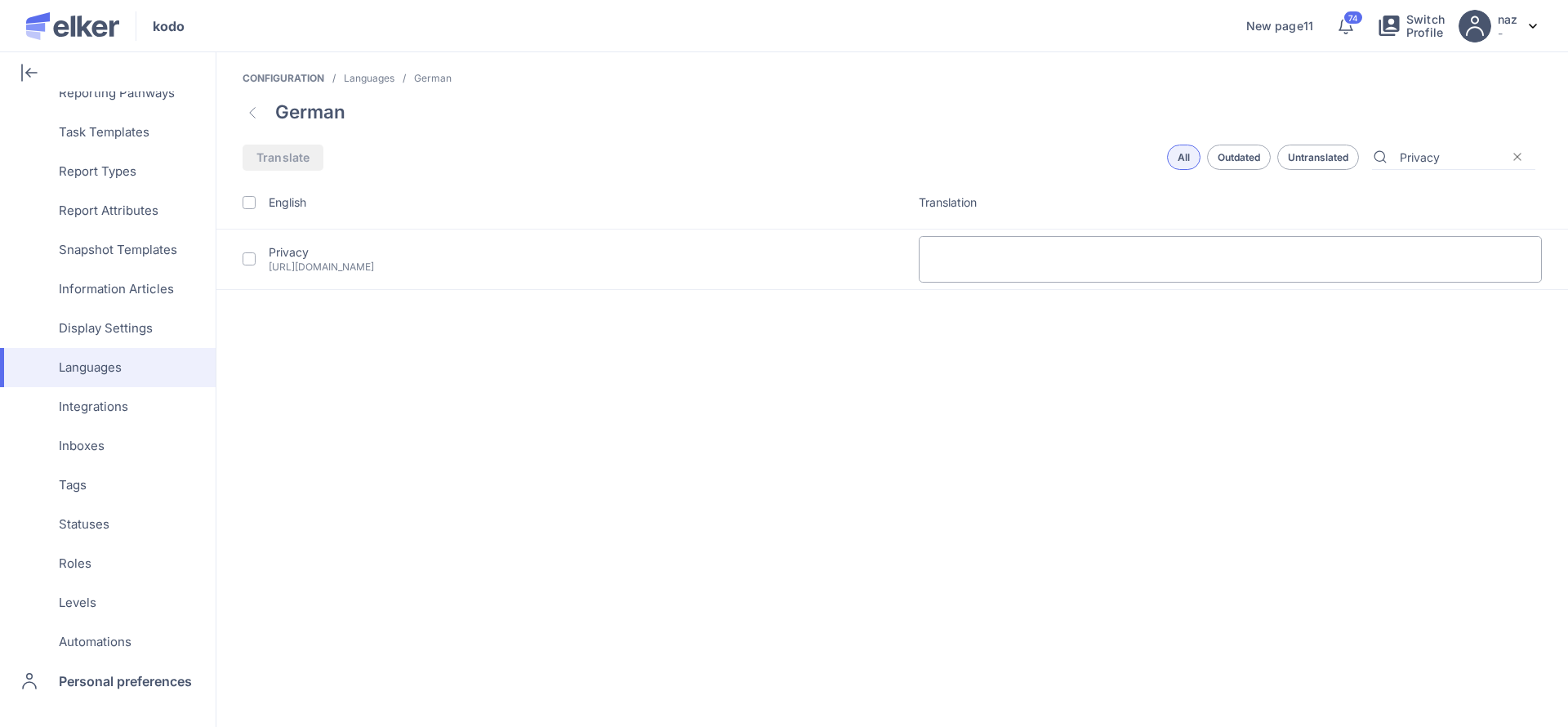 type 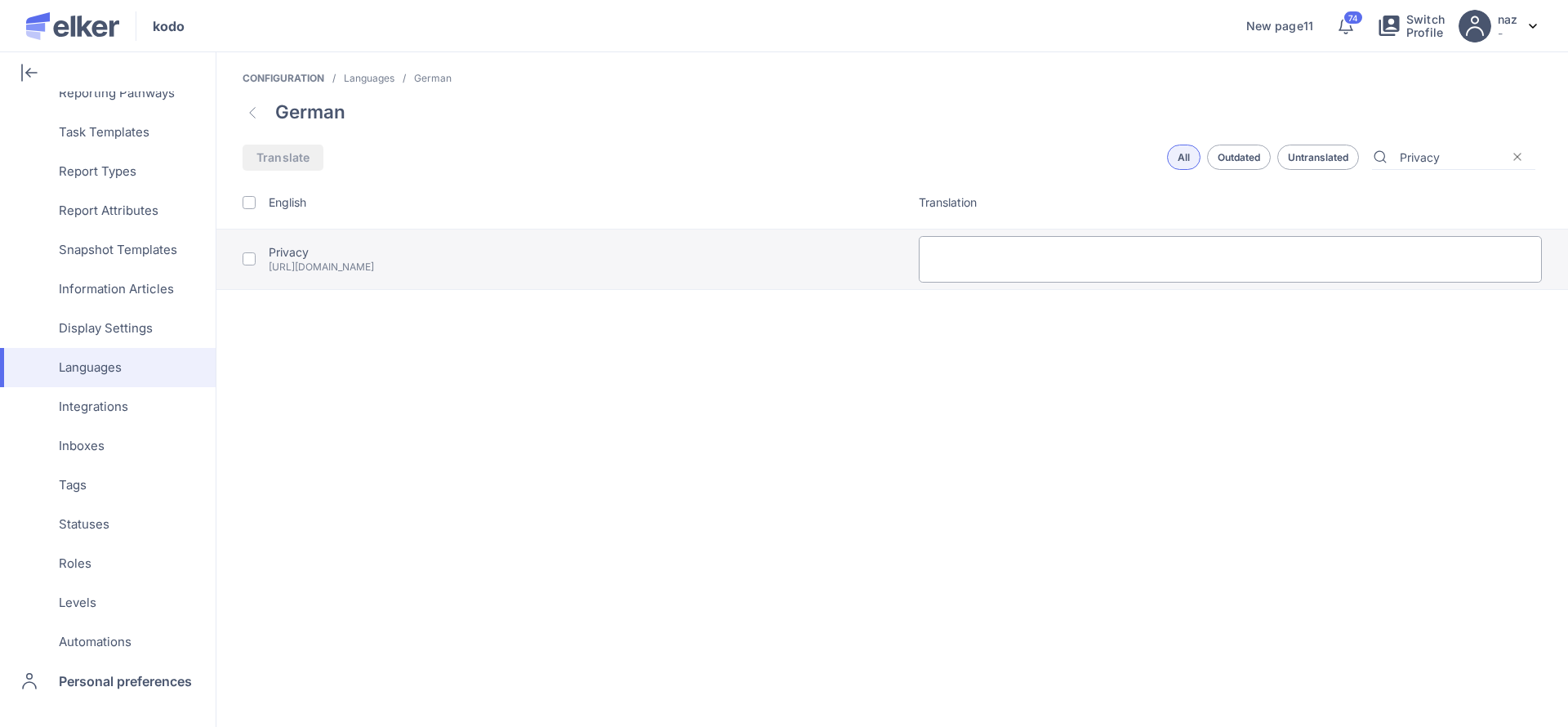 click at bounding box center (252, 111) 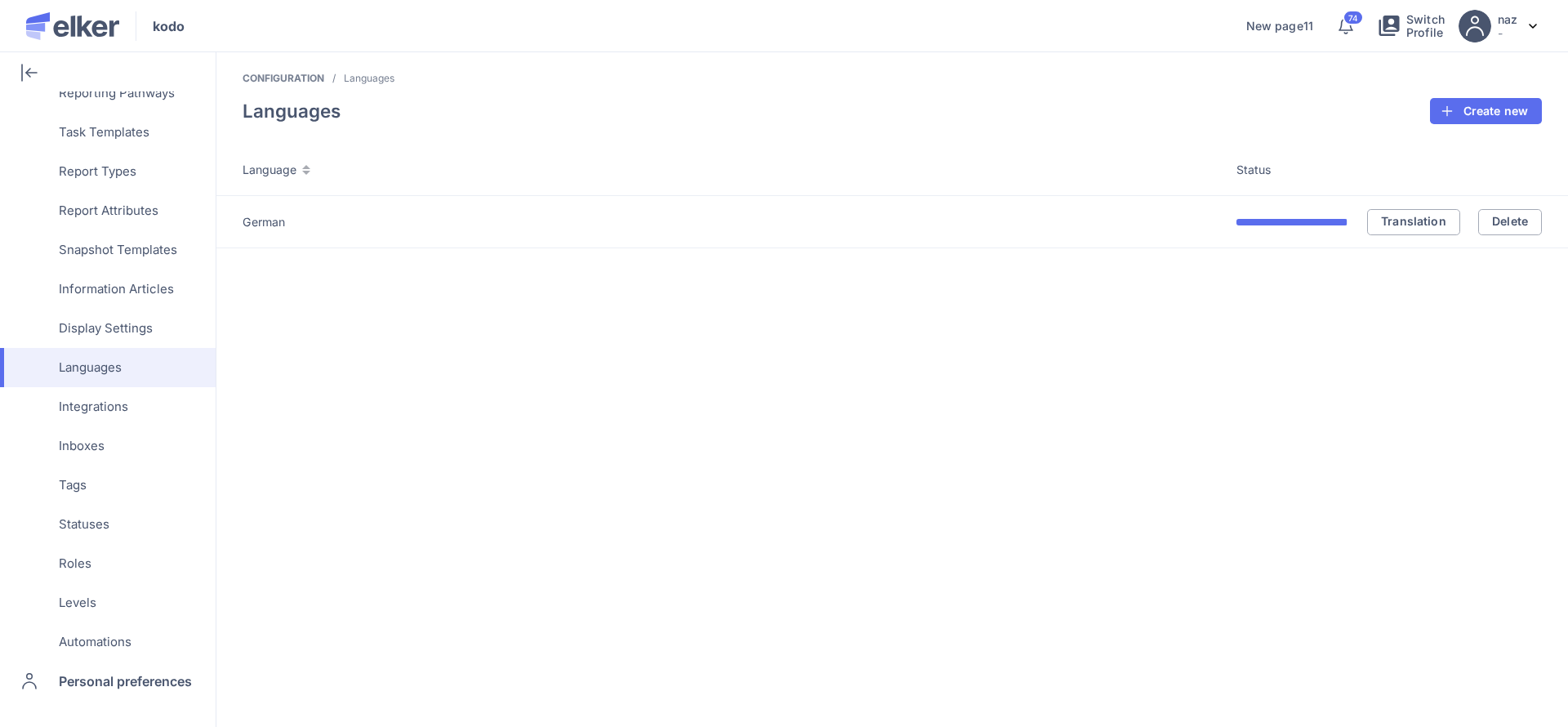 click at bounding box center [1302, 222] 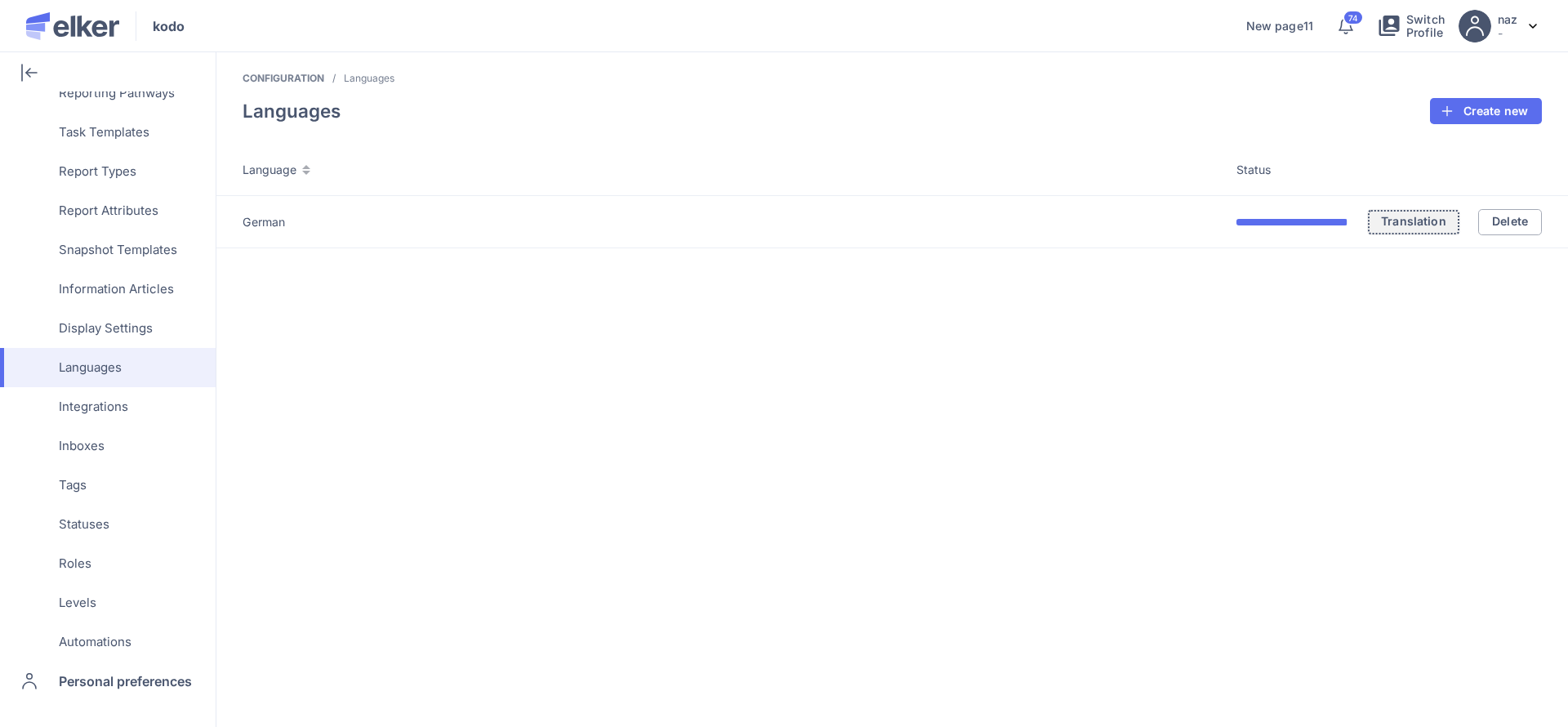 click on "Translation" 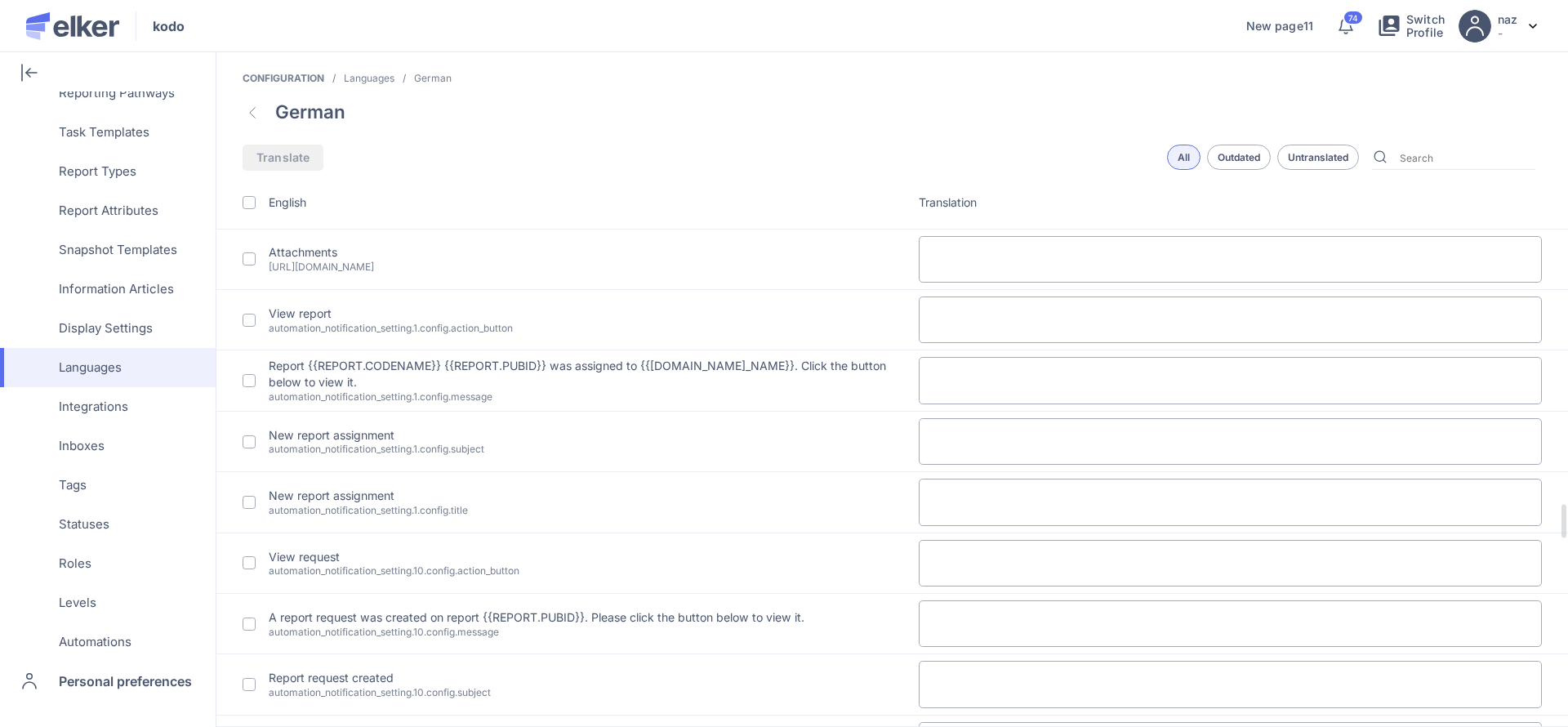 scroll, scrollTop: 5206, scrollLeft: 0, axis: vertical 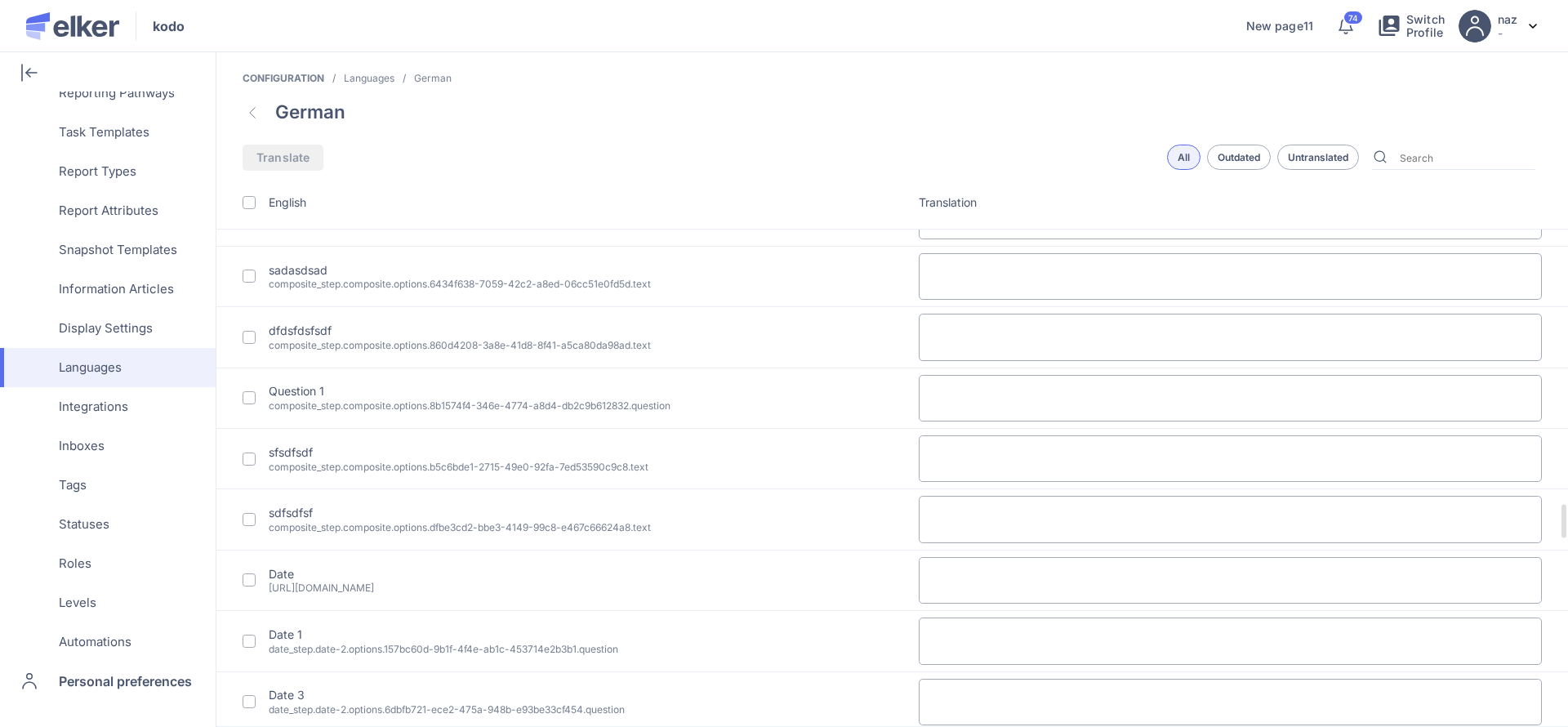 click at bounding box center (1231, 458) 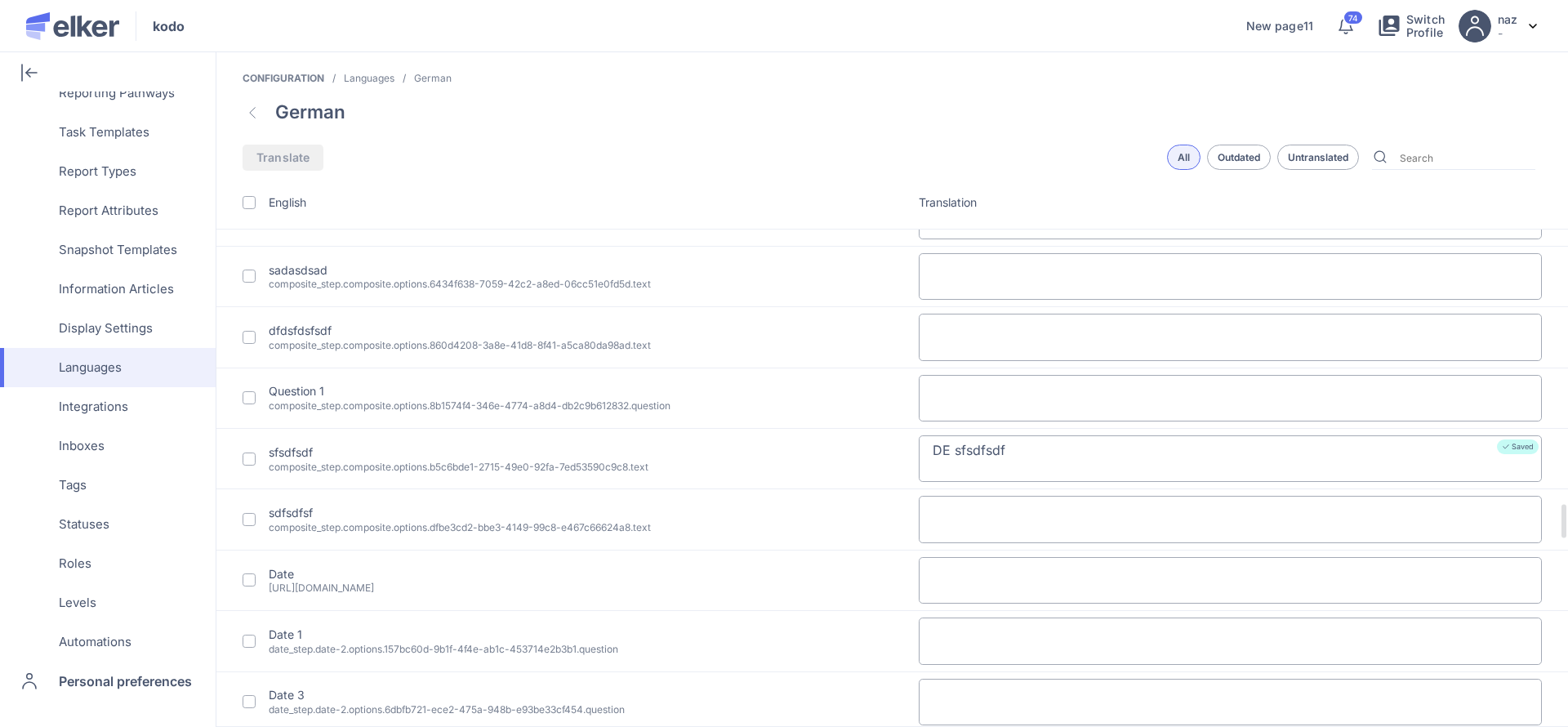 type on "DE sfsdfsdf" 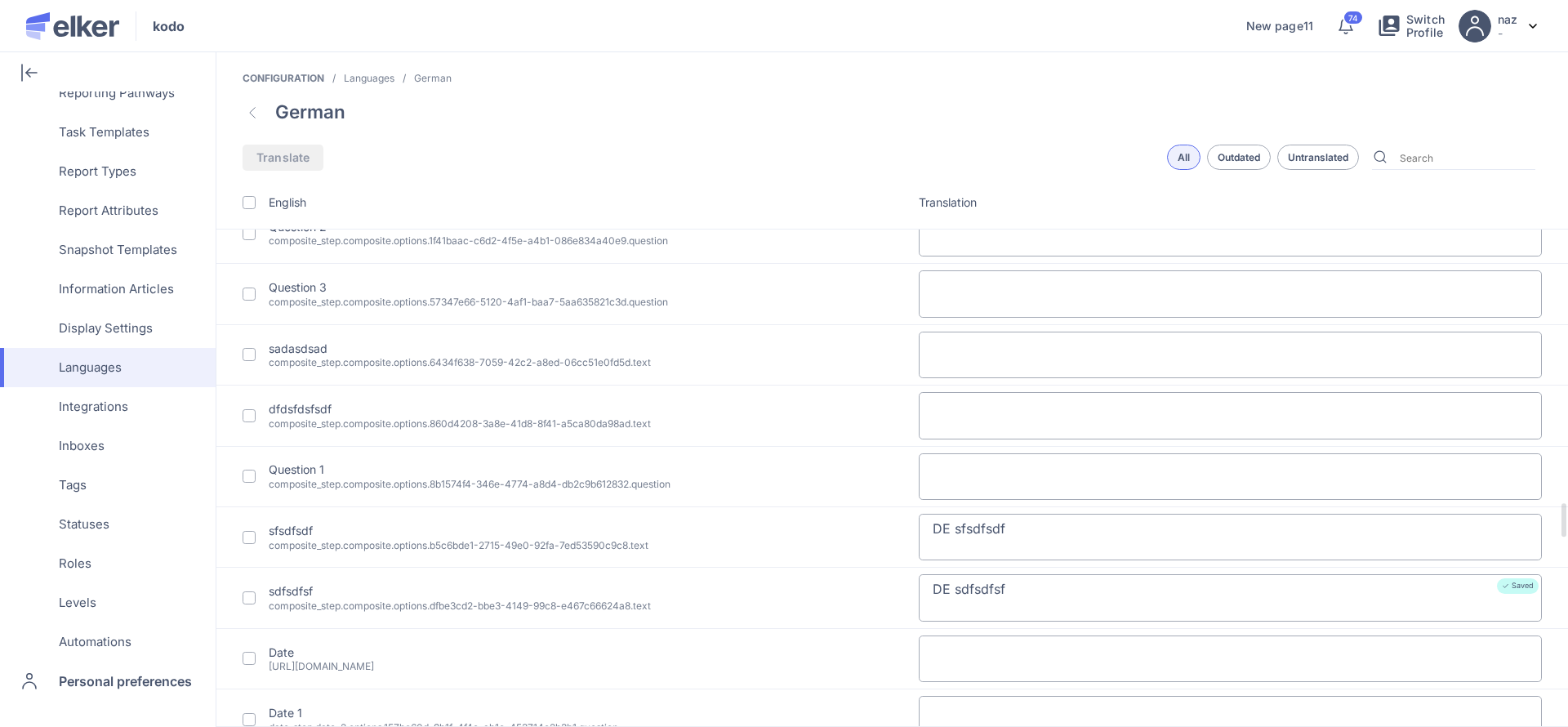 scroll, scrollTop: 5124, scrollLeft: 0, axis: vertical 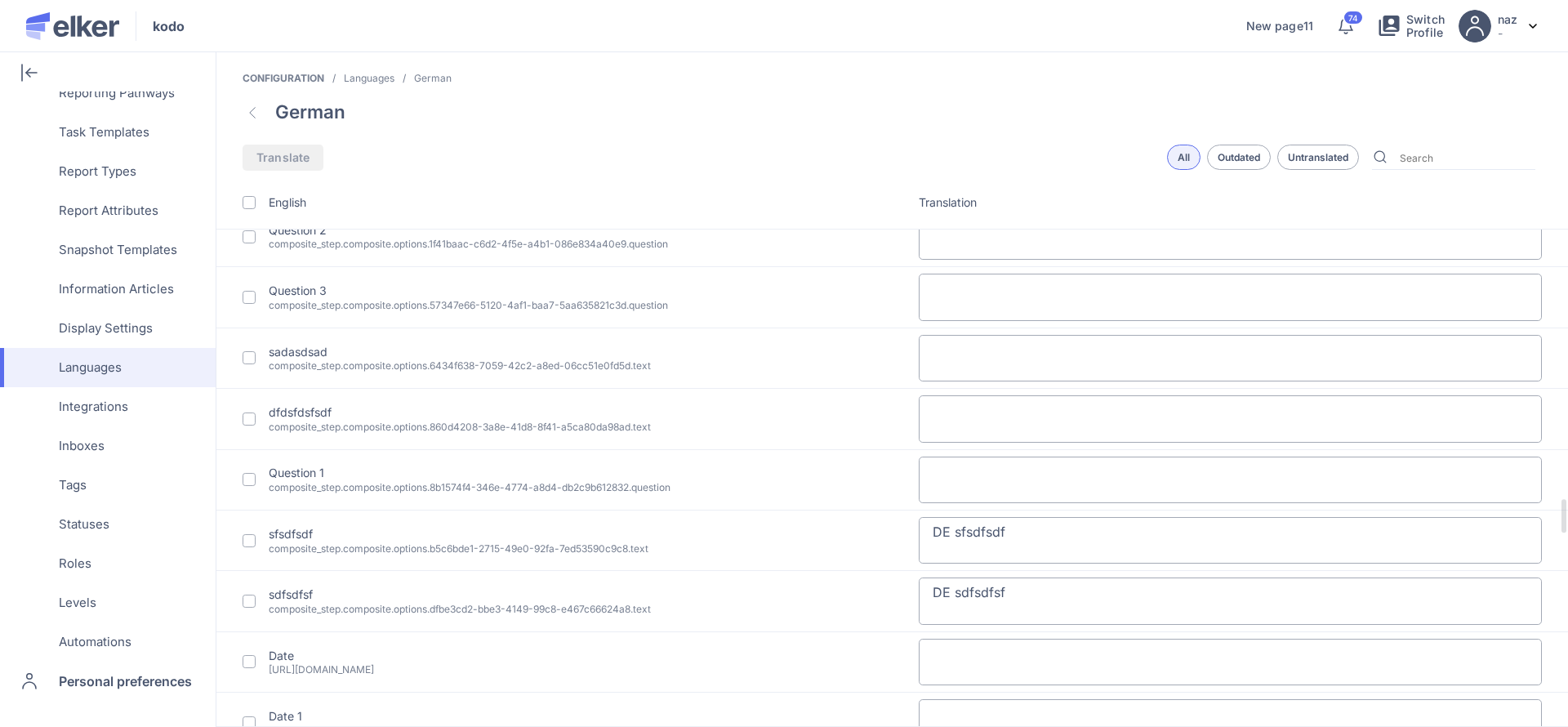 type on "DE sdfsdfsf" 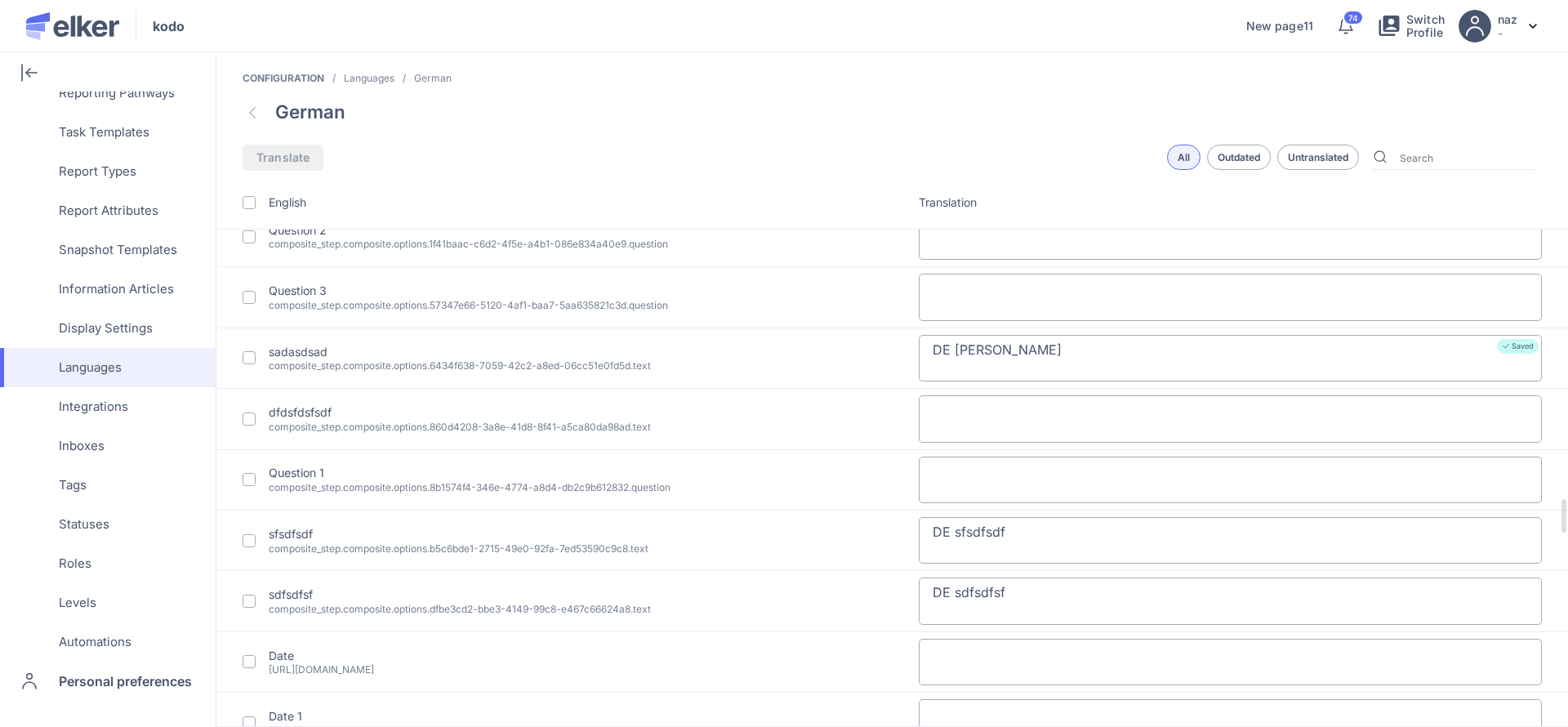 type on "DE sadasdsad" 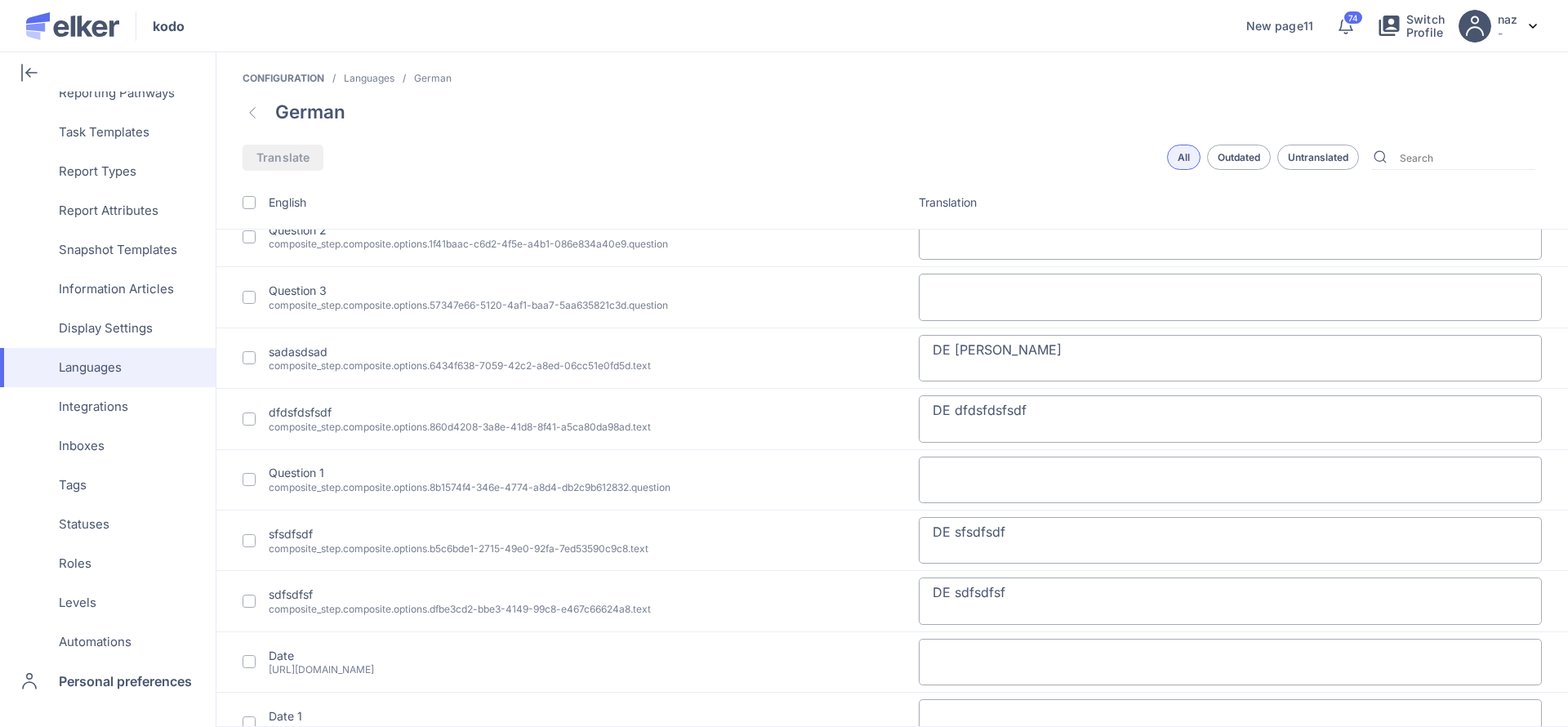 type on "DE dfdsfdsfsdf" 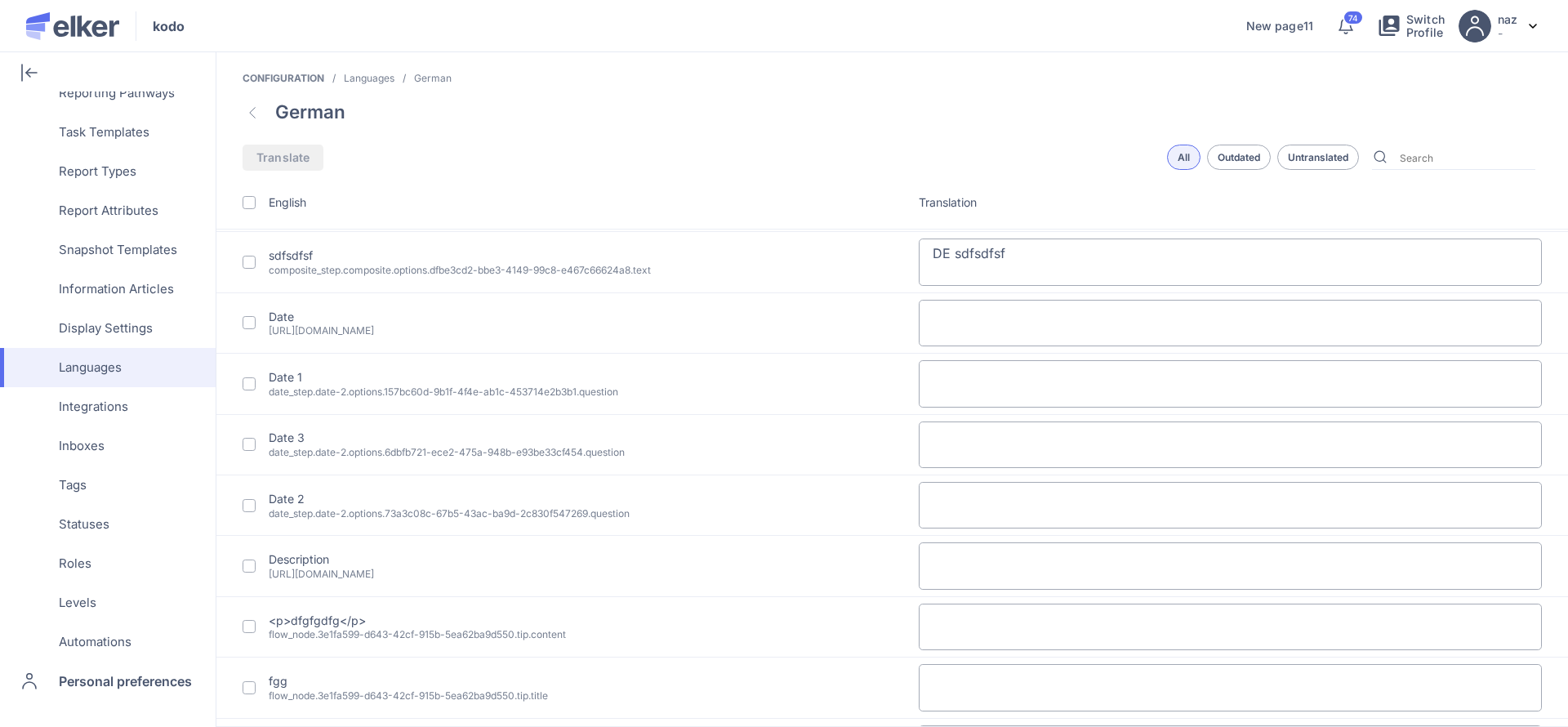 scroll, scrollTop: 5471, scrollLeft: 0, axis: vertical 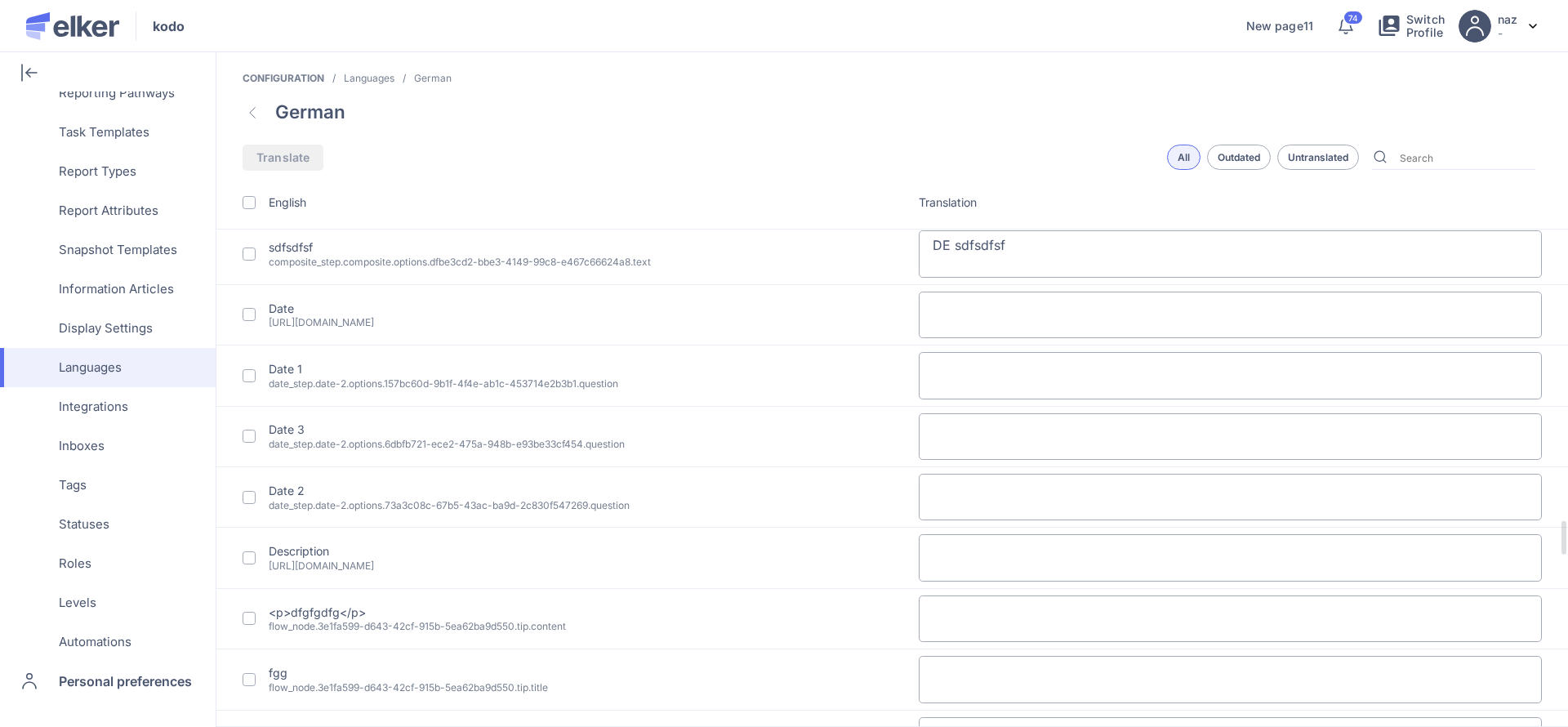 click at bounding box center (1231, 618) 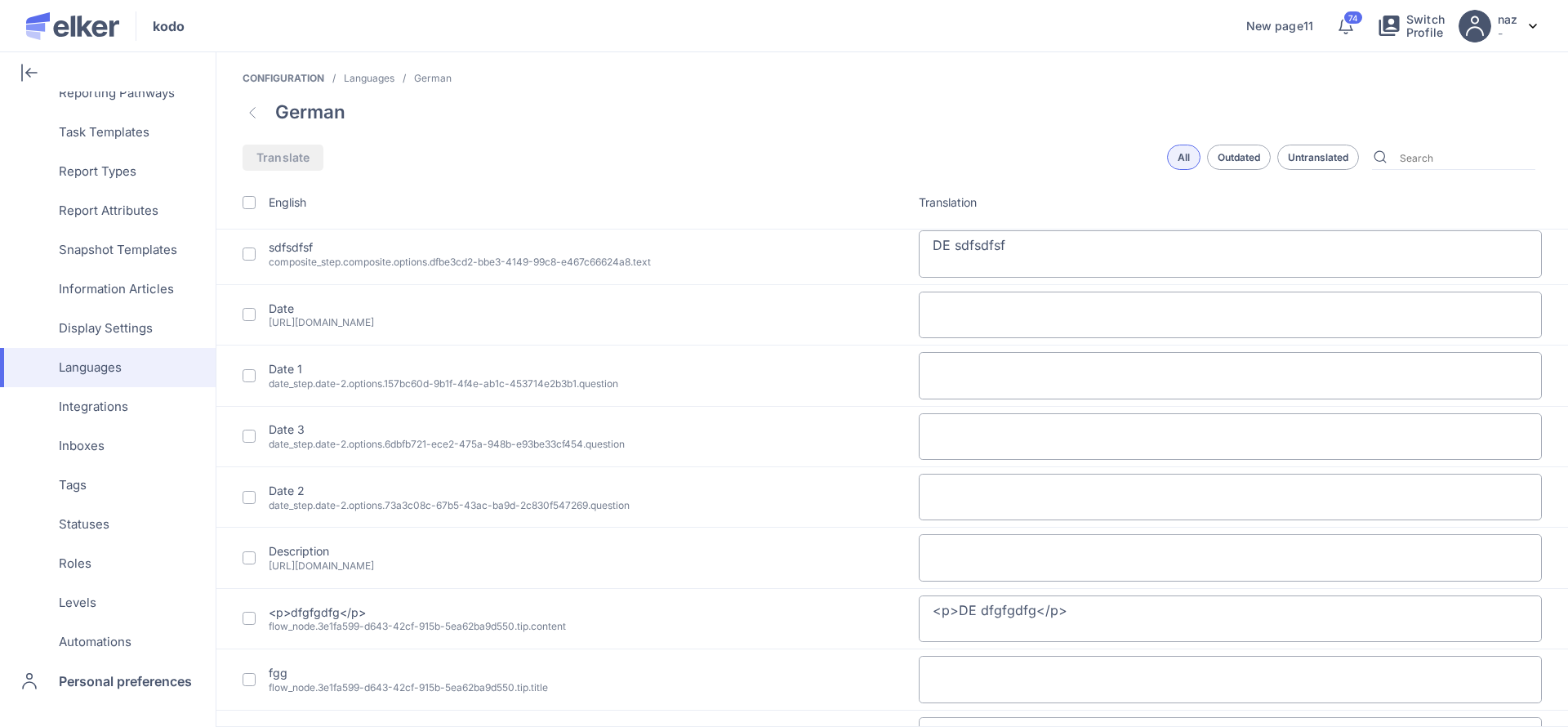type on "<p>DE dfgfgdfg</p>" 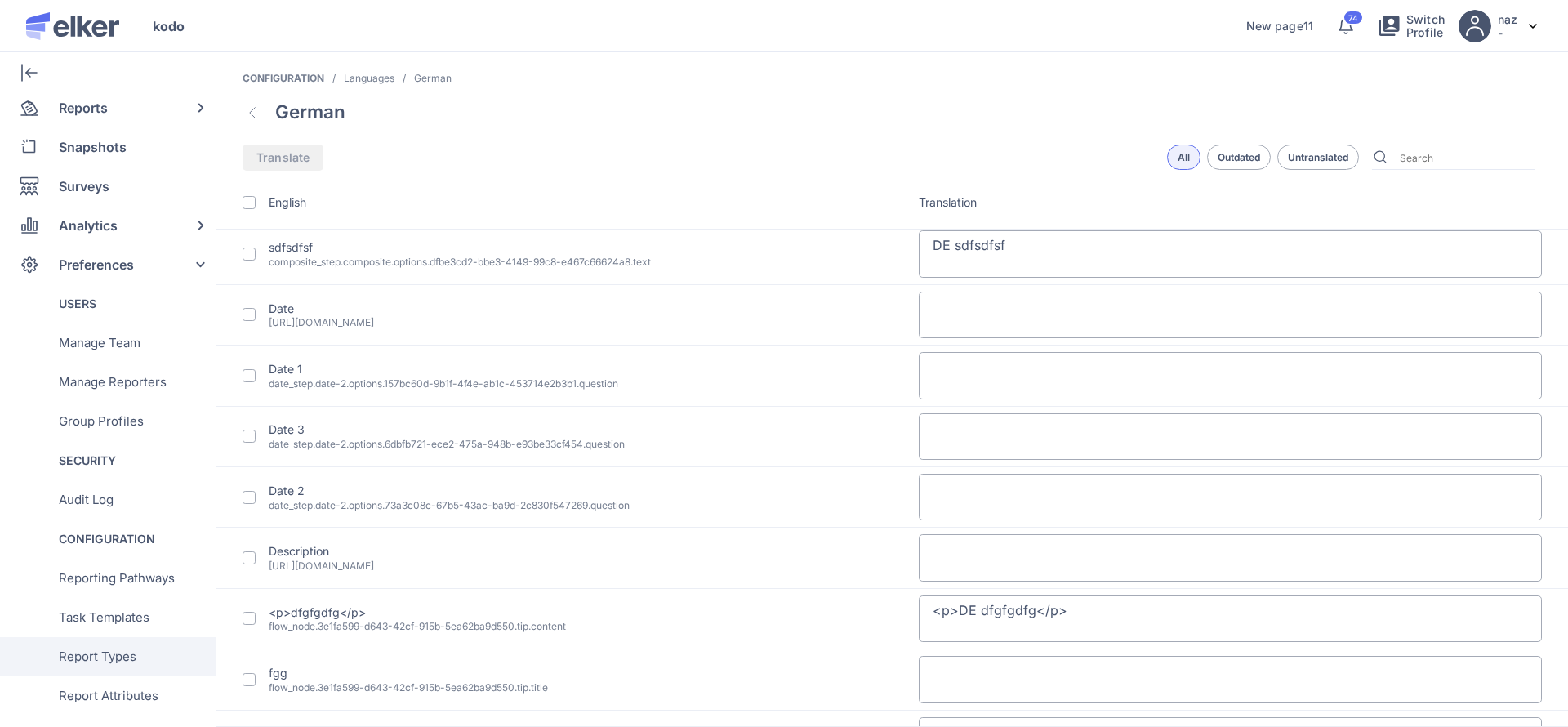 scroll, scrollTop: 0, scrollLeft: 0, axis: both 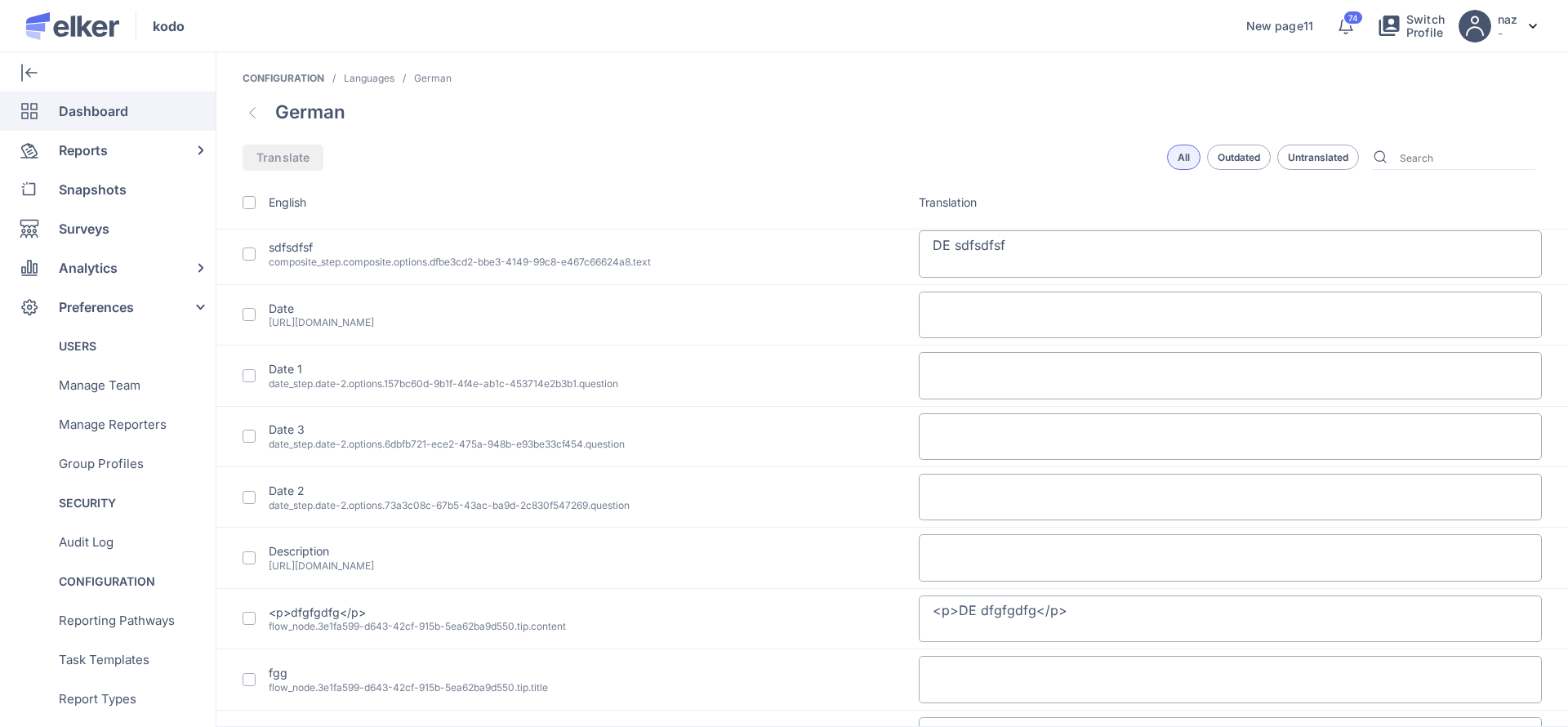 click on "Dashboard" at bounding box center [93, 111] 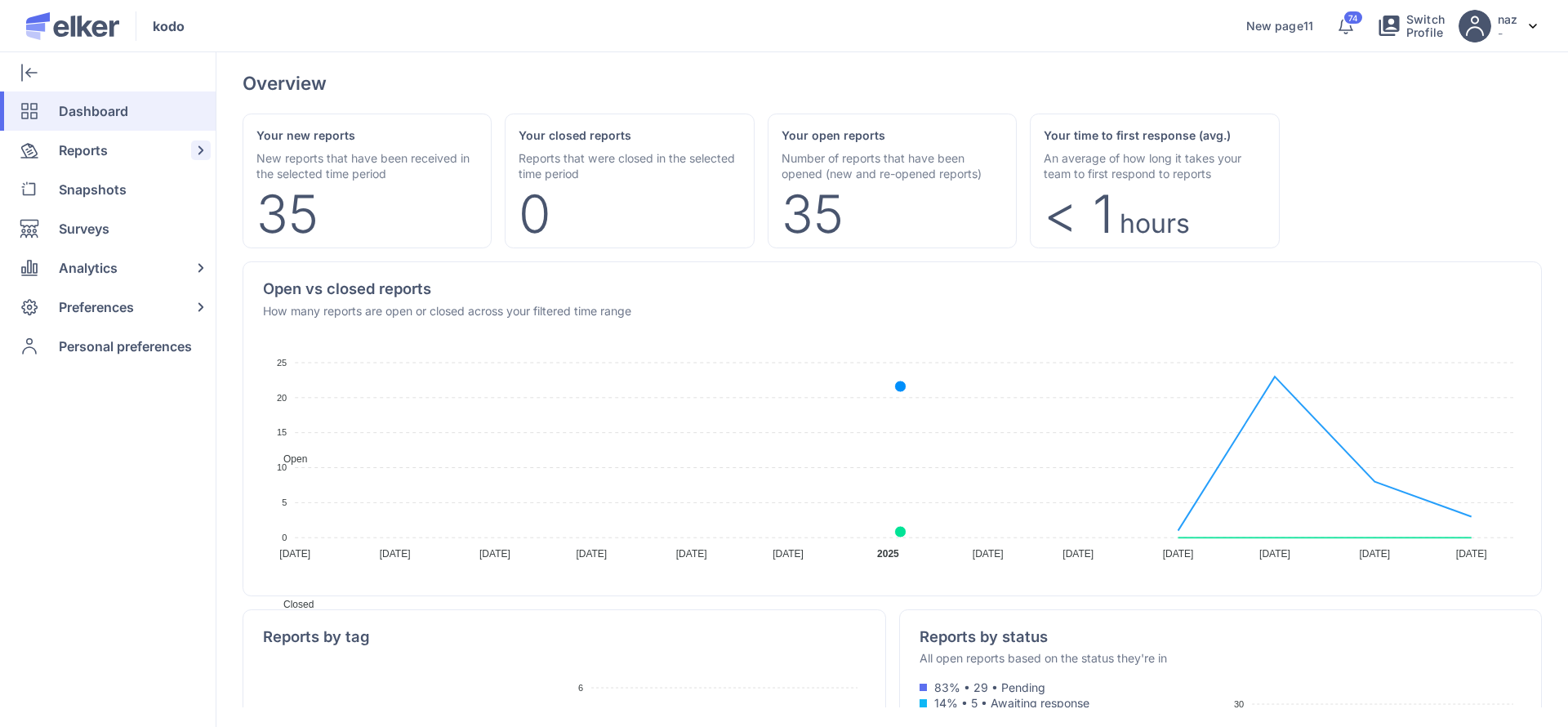 click on "Reports" 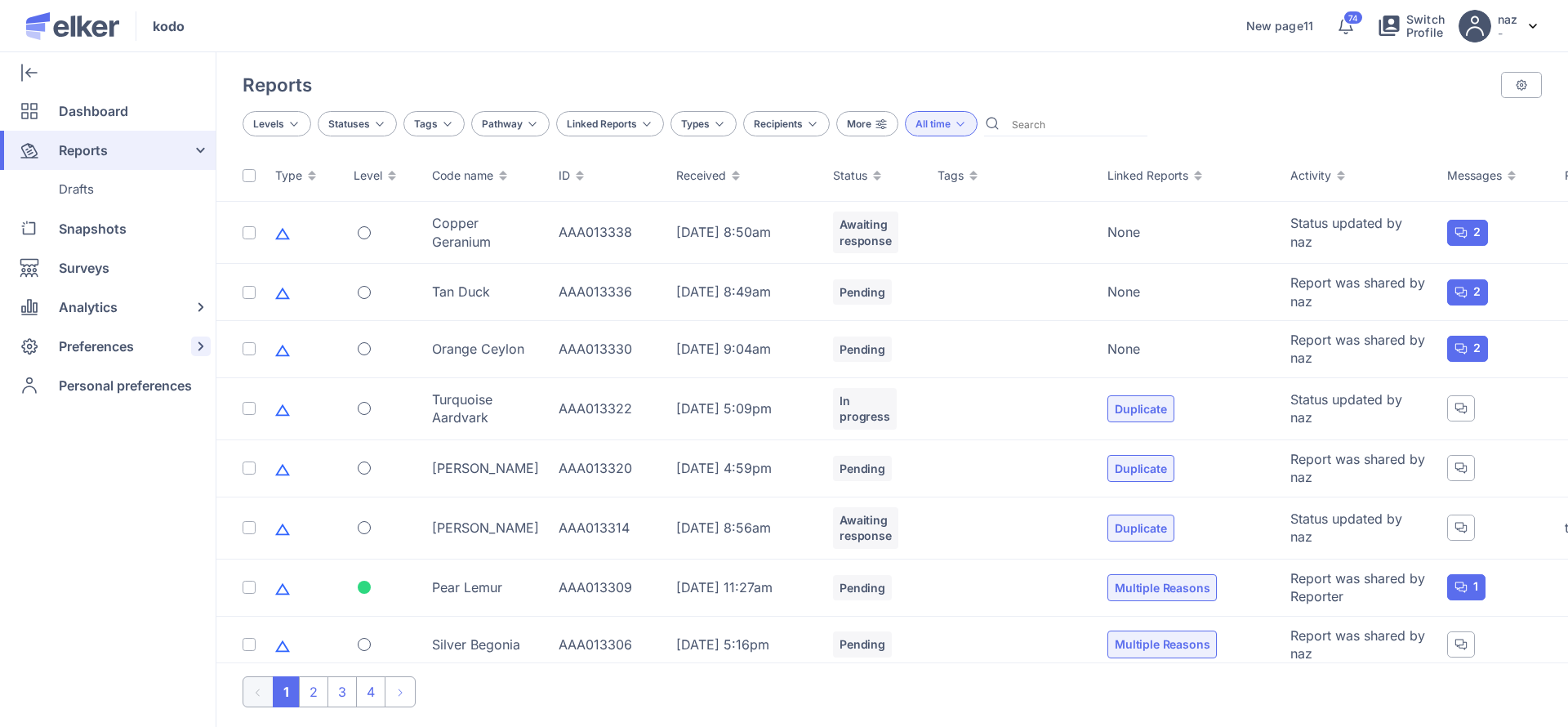 click on "Preferences" 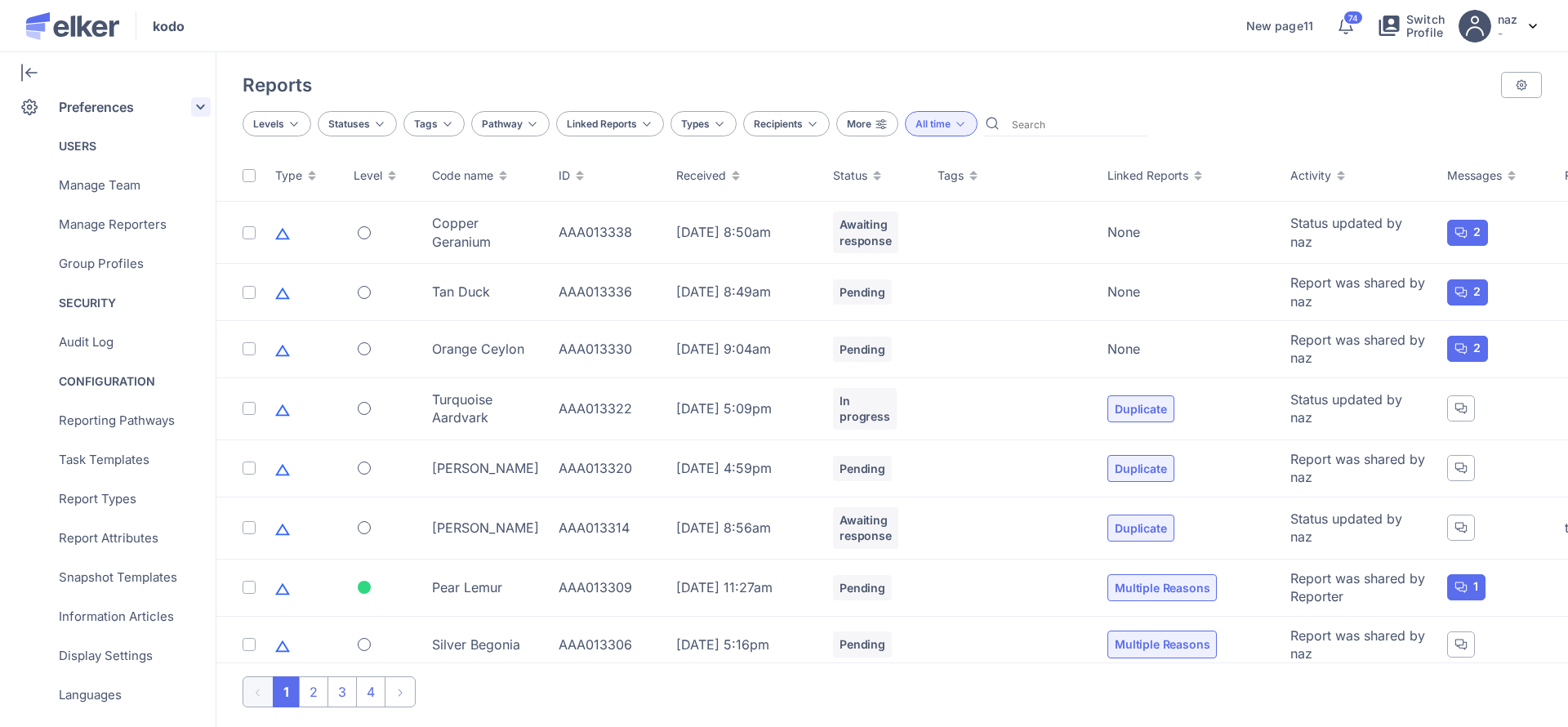 scroll, scrollTop: 198, scrollLeft: 0, axis: vertical 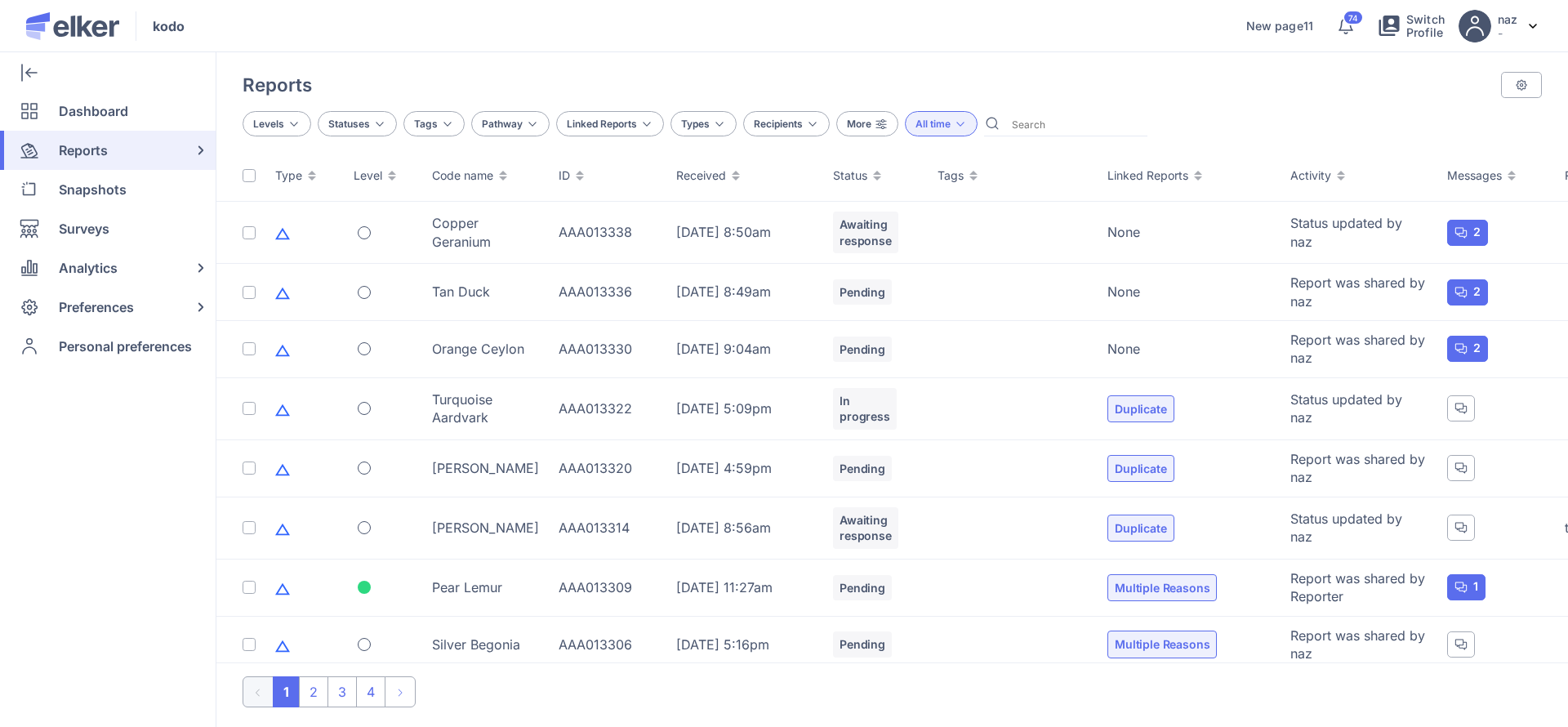 click at bounding box center [1076, 123] 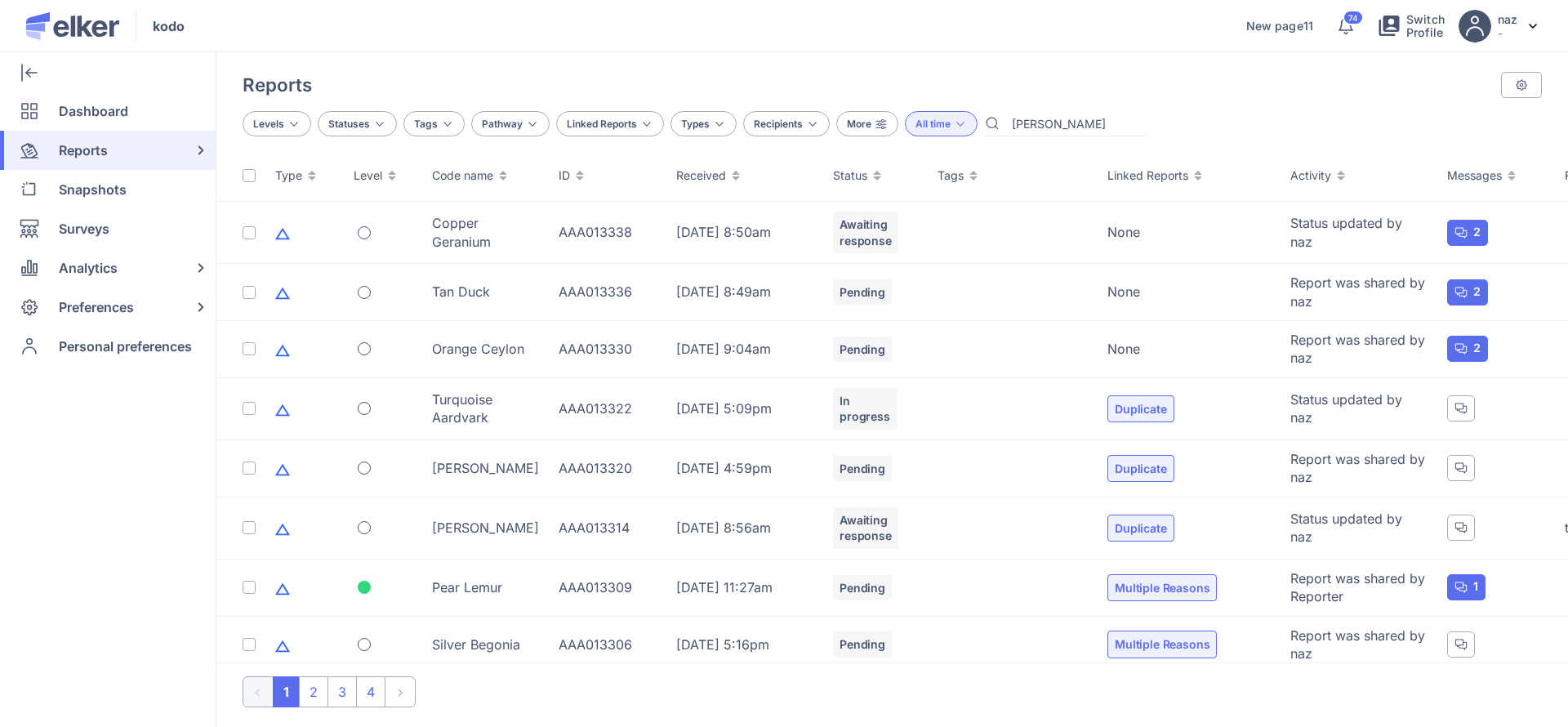 type on "finch" 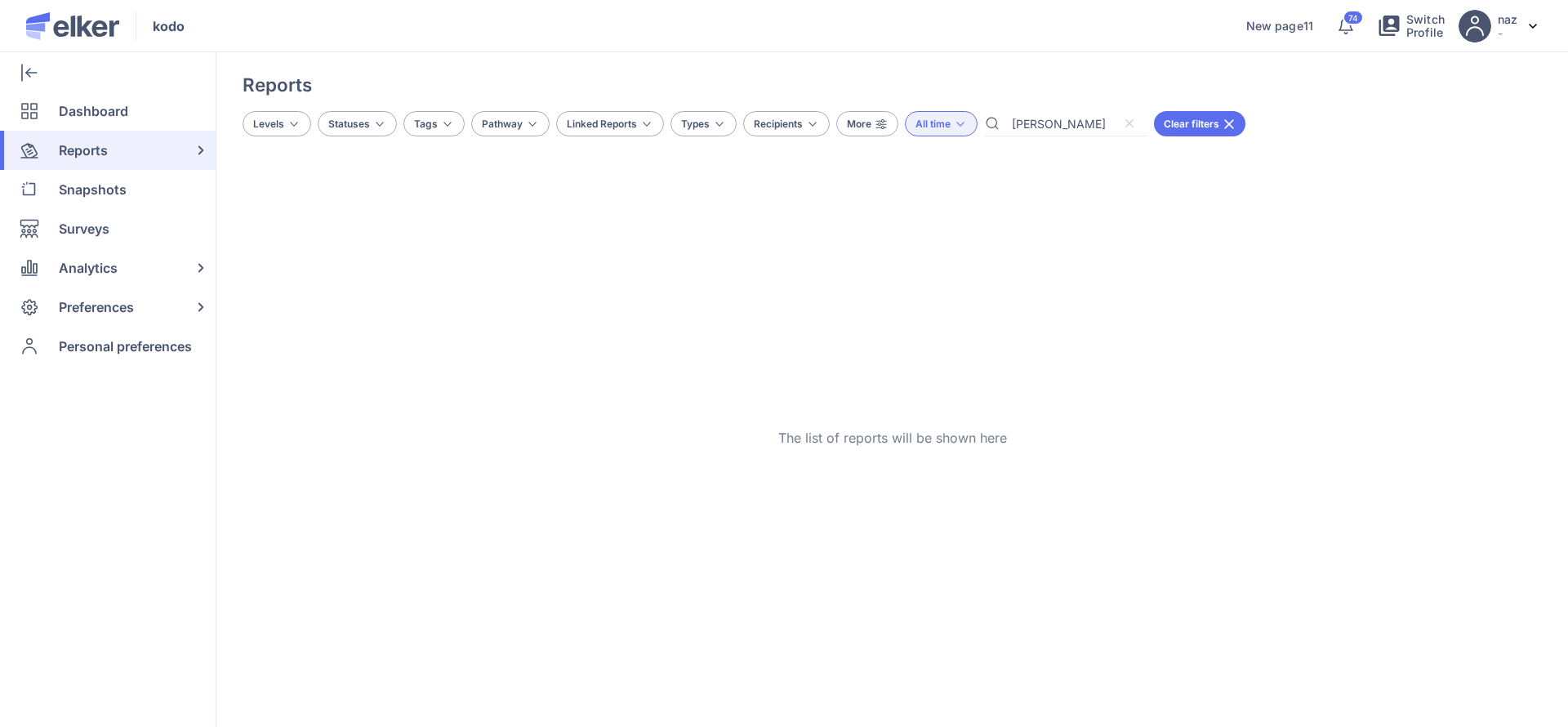 click at bounding box center (1133, 123) 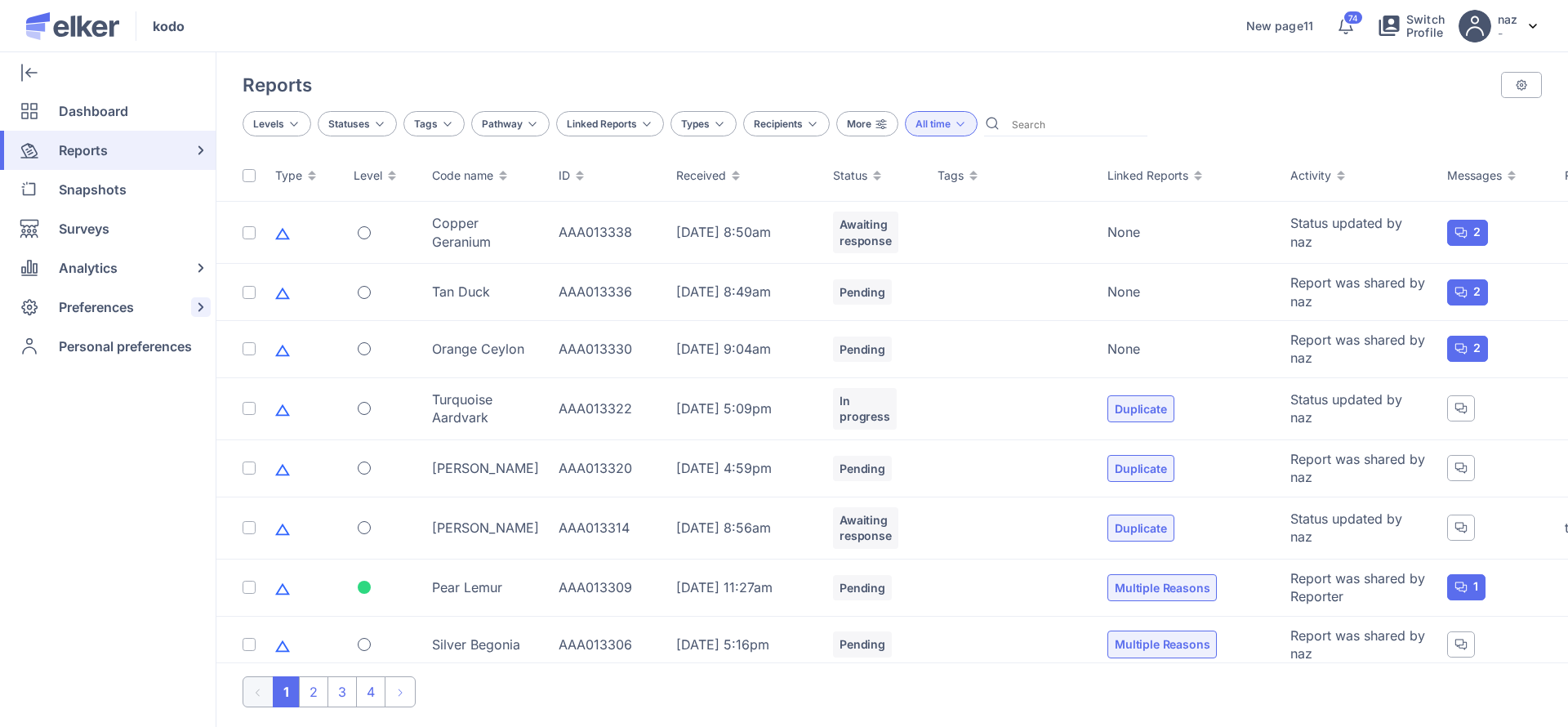 click on "Preferences" 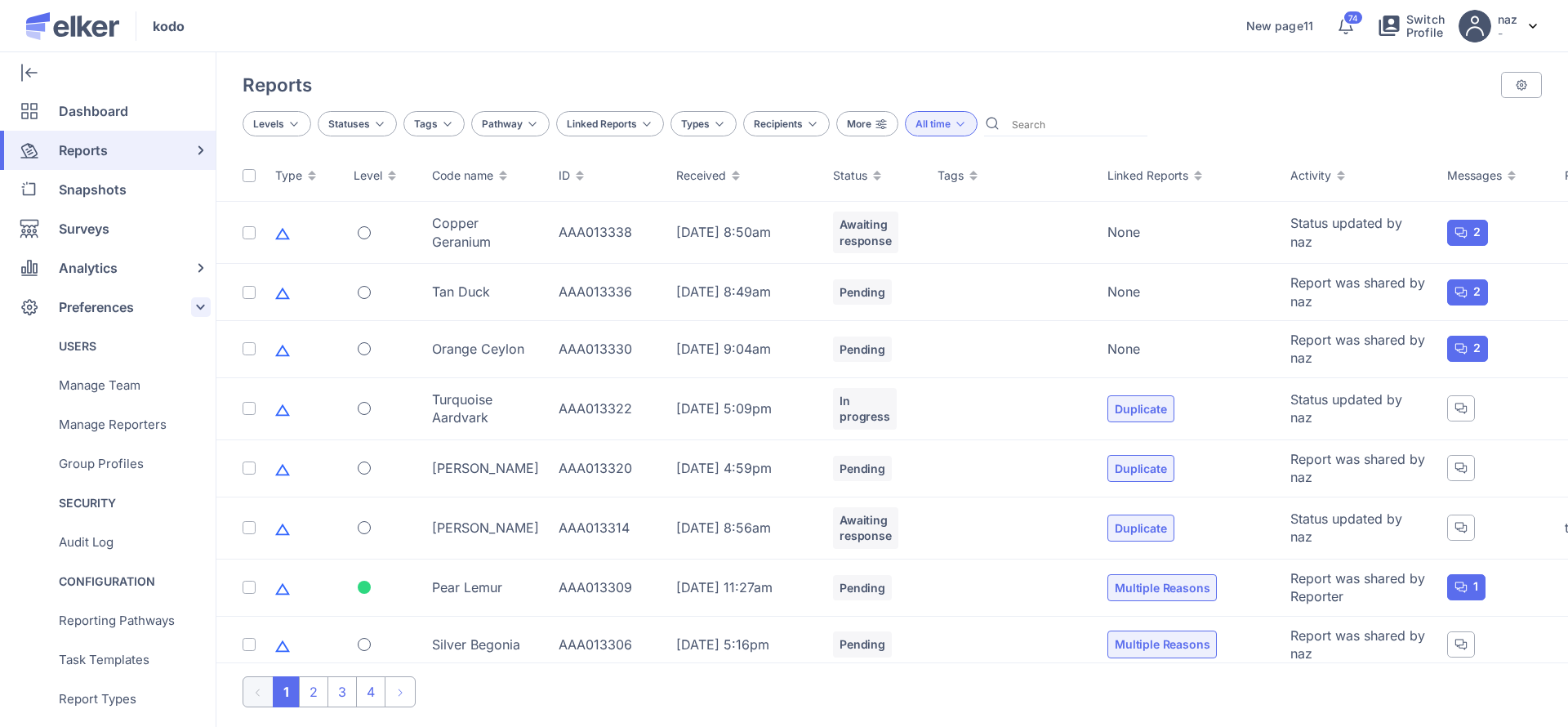 scroll, scrollTop: 528, scrollLeft: 0, axis: vertical 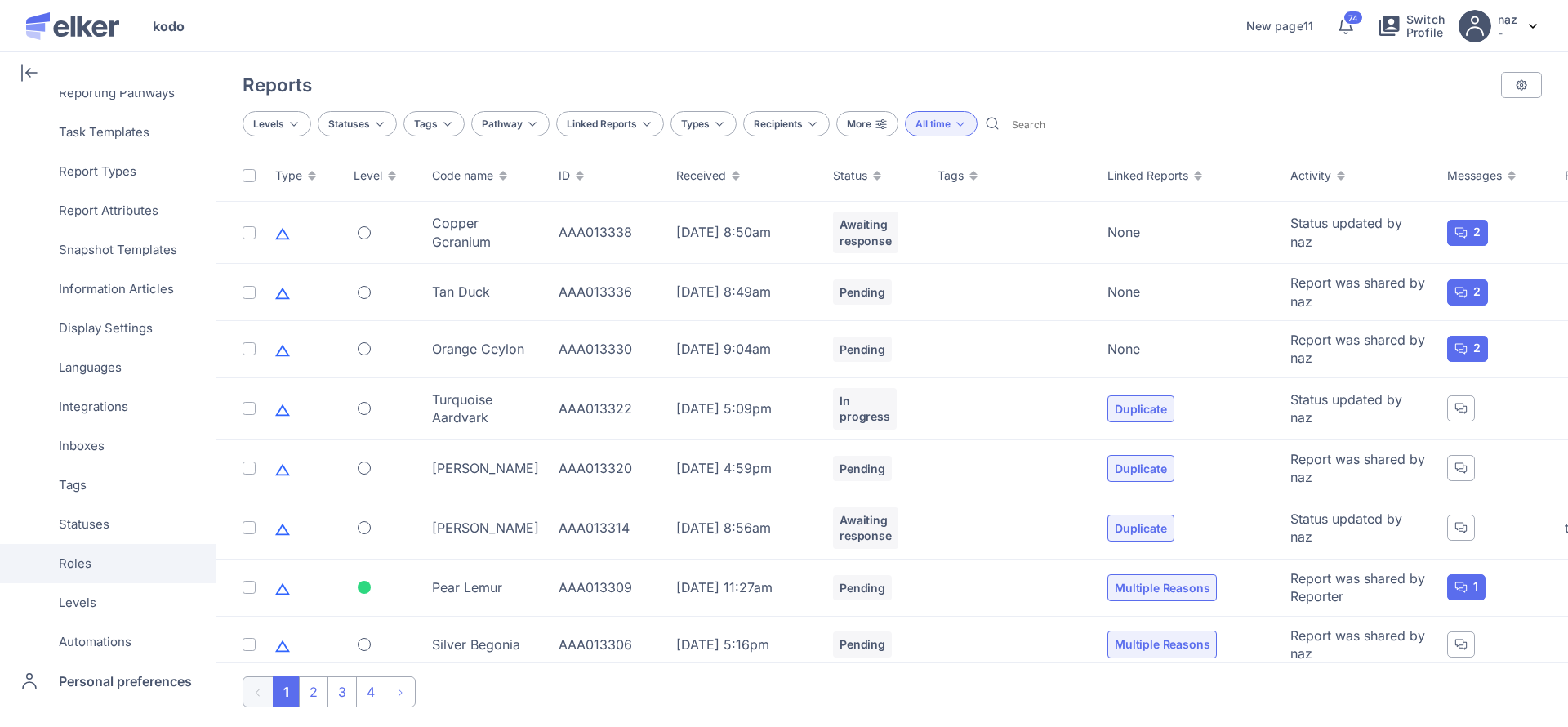 click on "Roles" 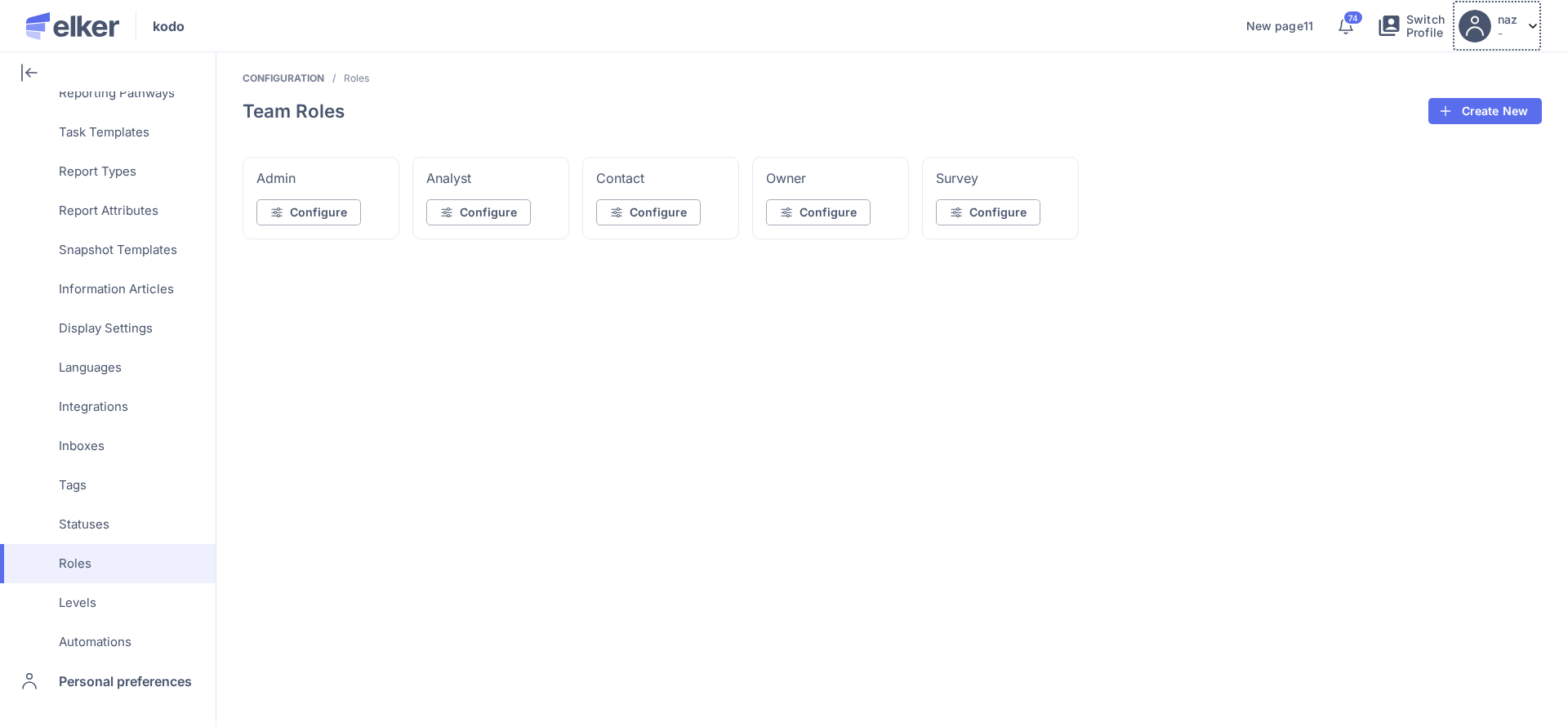 click on "naz" at bounding box center (1508, 19) 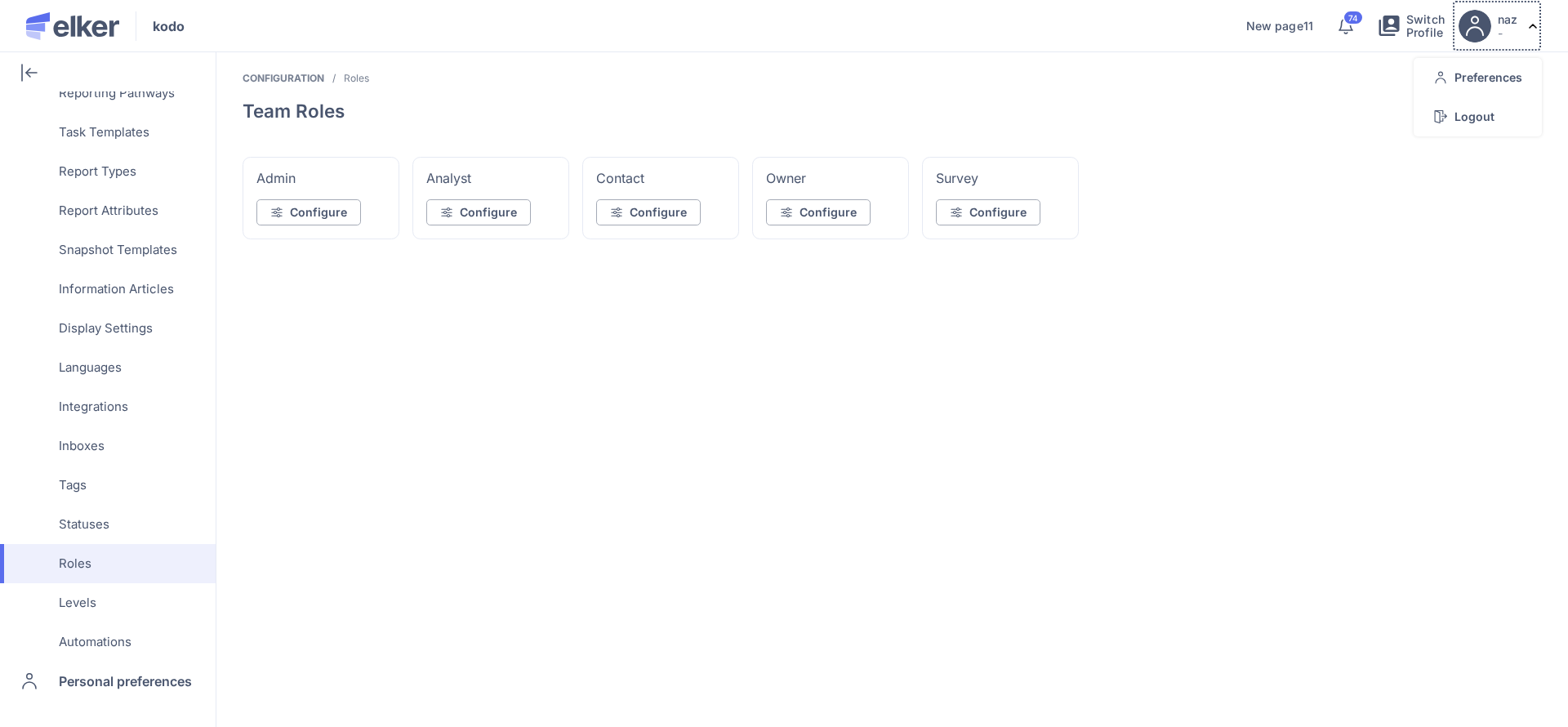 click on "naz" at bounding box center [1508, 19] 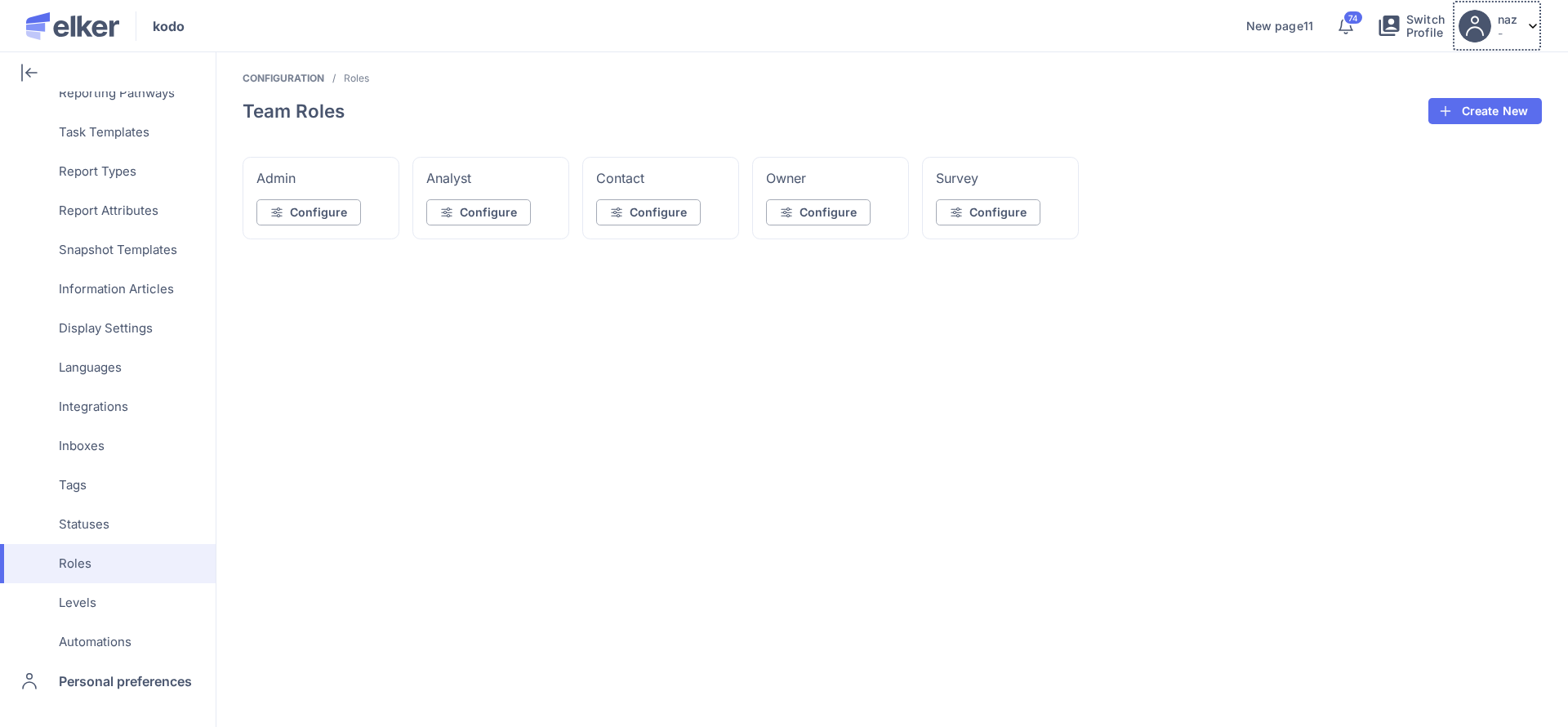 click on "naz" at bounding box center [1508, 19] 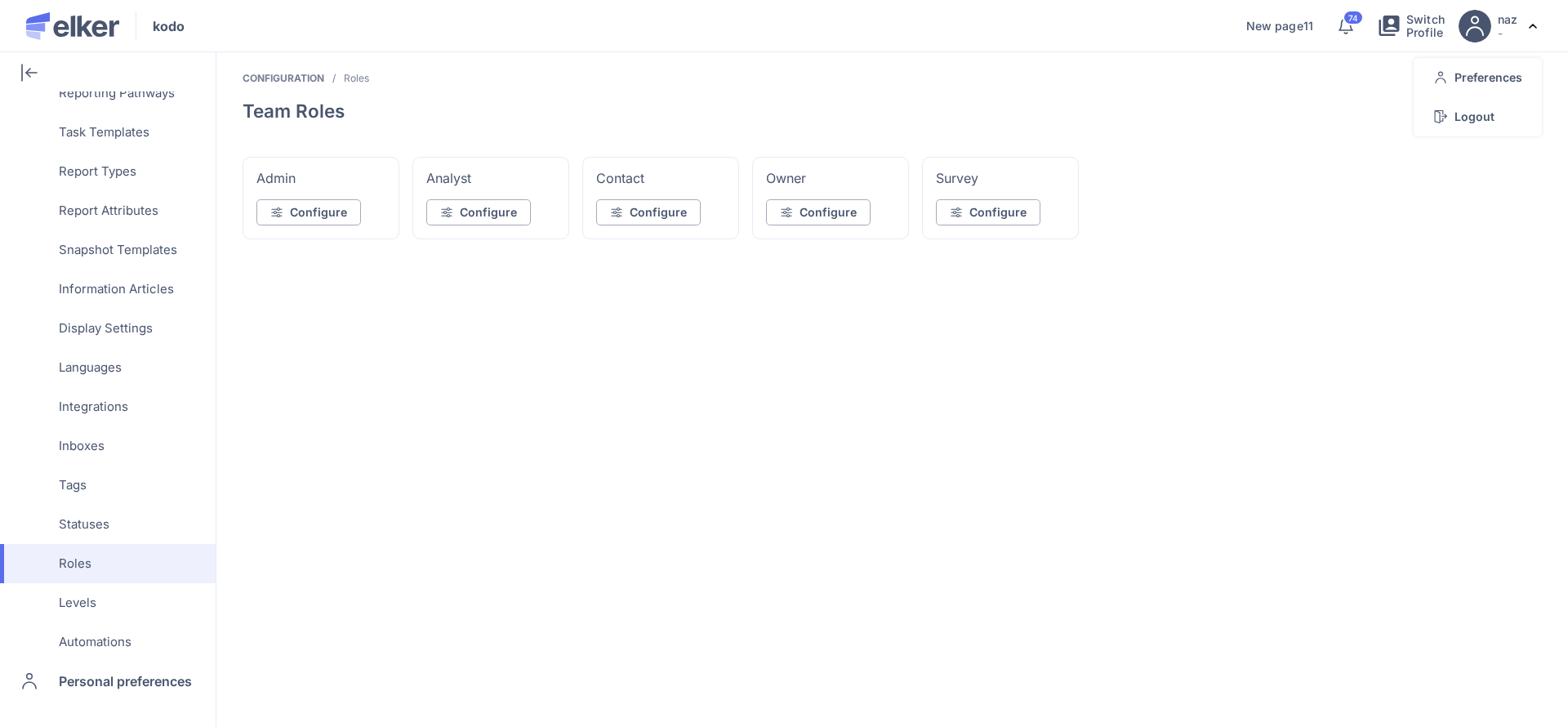 click on "Admin Configure Analyst Configure Contact Configure Owner Configure Survey Configure" 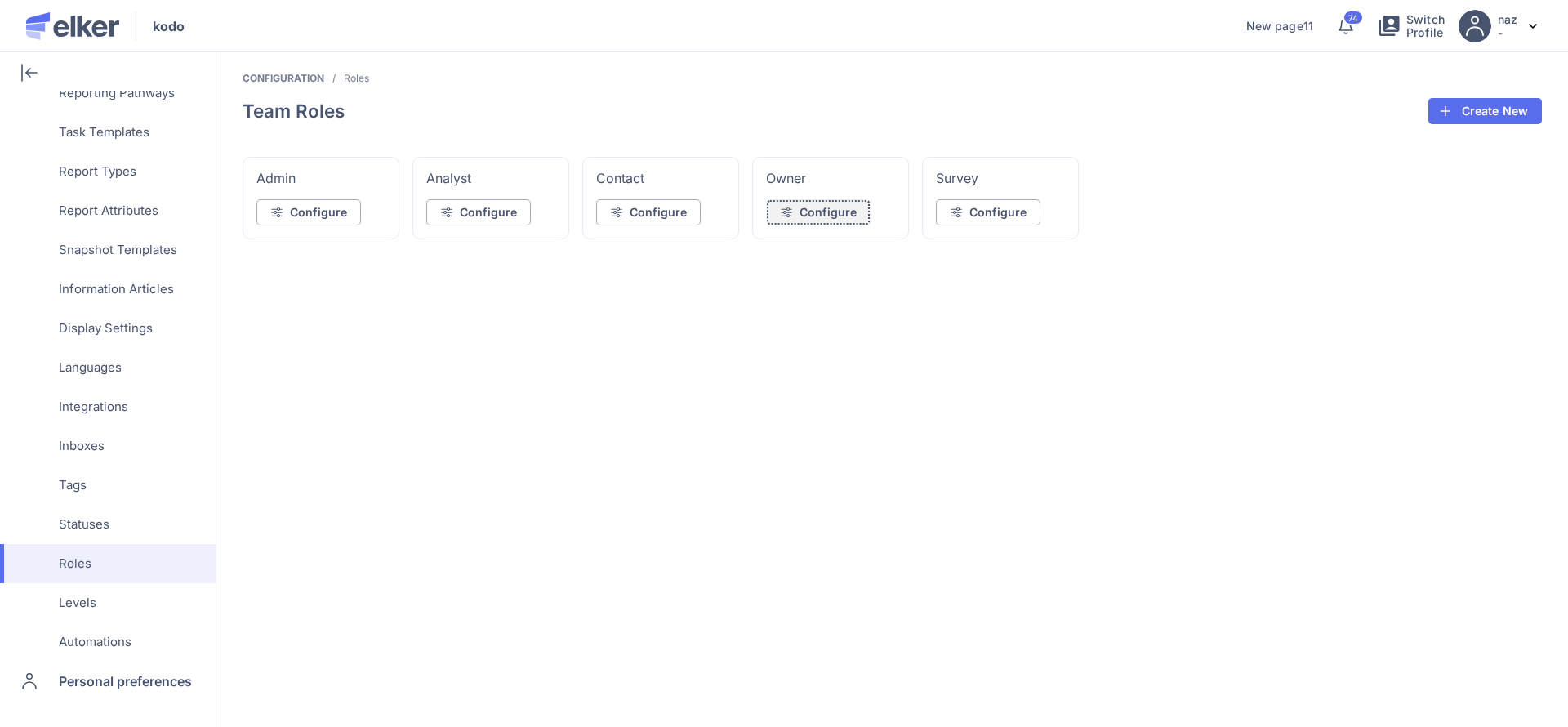 click on "Configure" 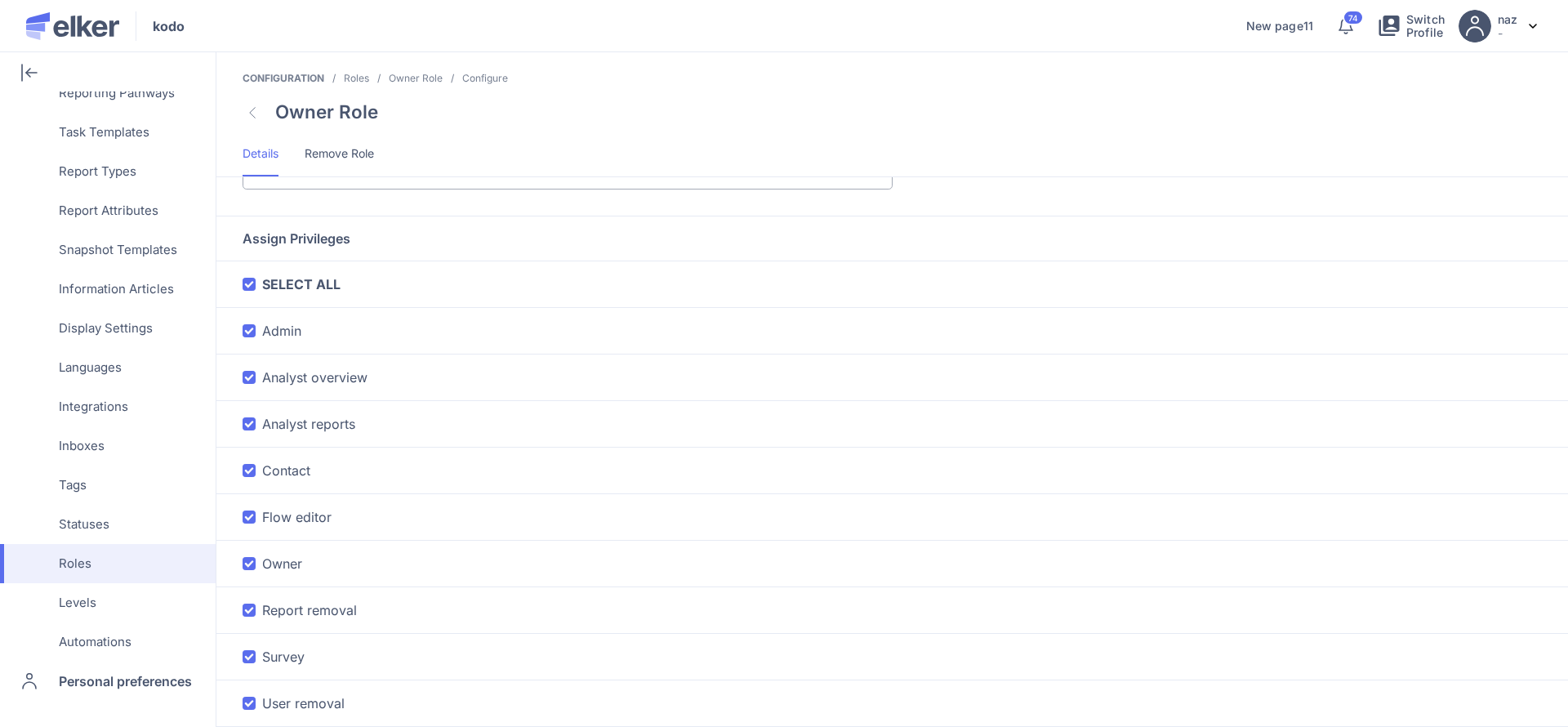 scroll, scrollTop: 0, scrollLeft: 0, axis: both 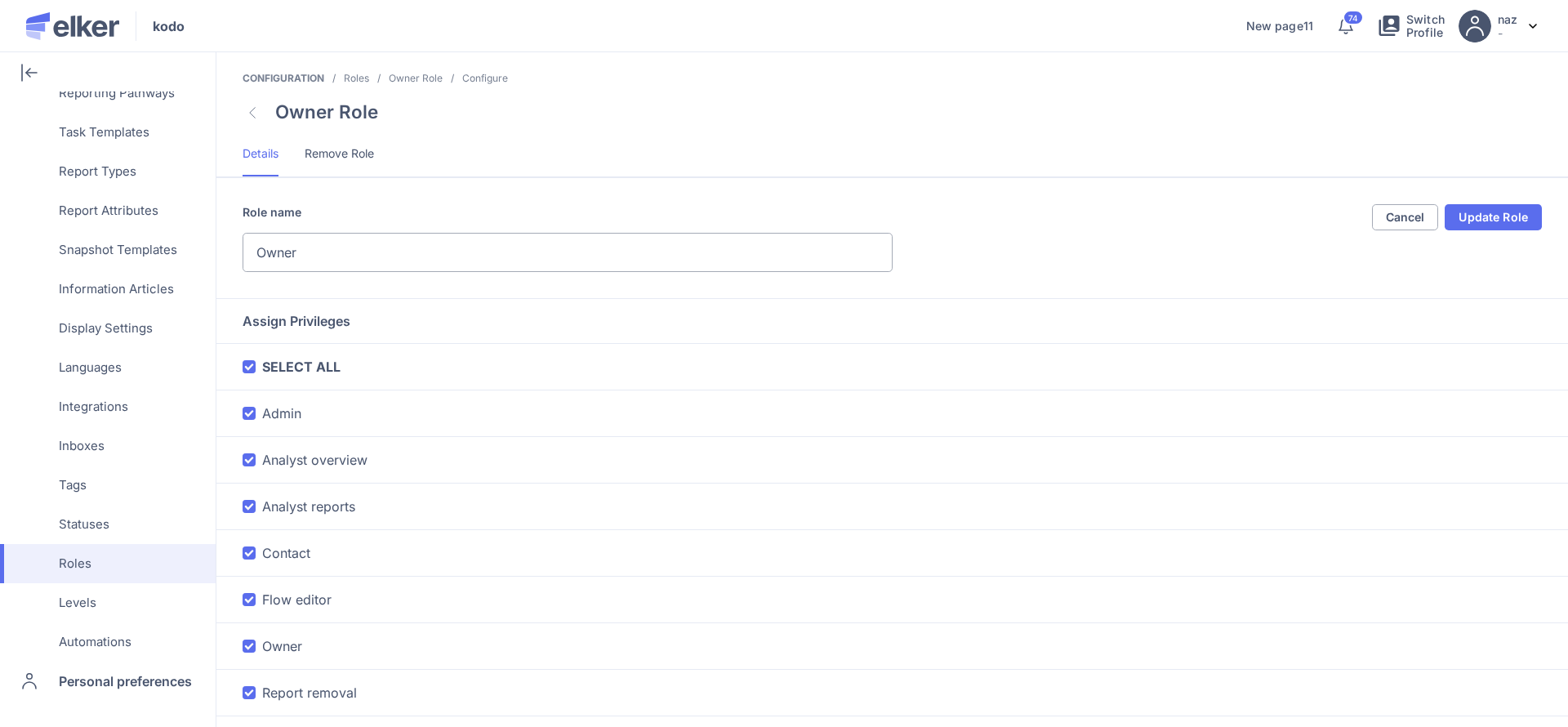 click on "Remove Role" 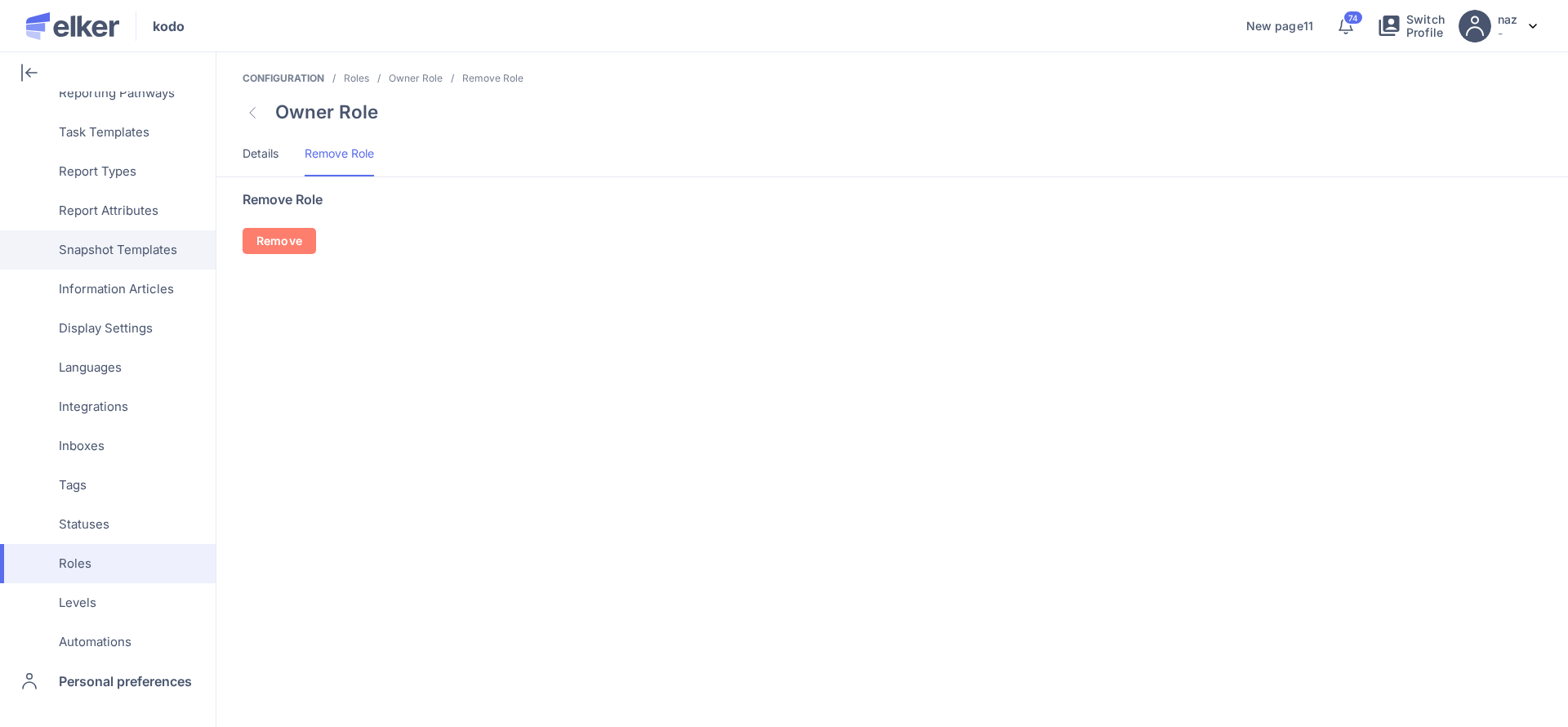 scroll, scrollTop: 0, scrollLeft: 0, axis: both 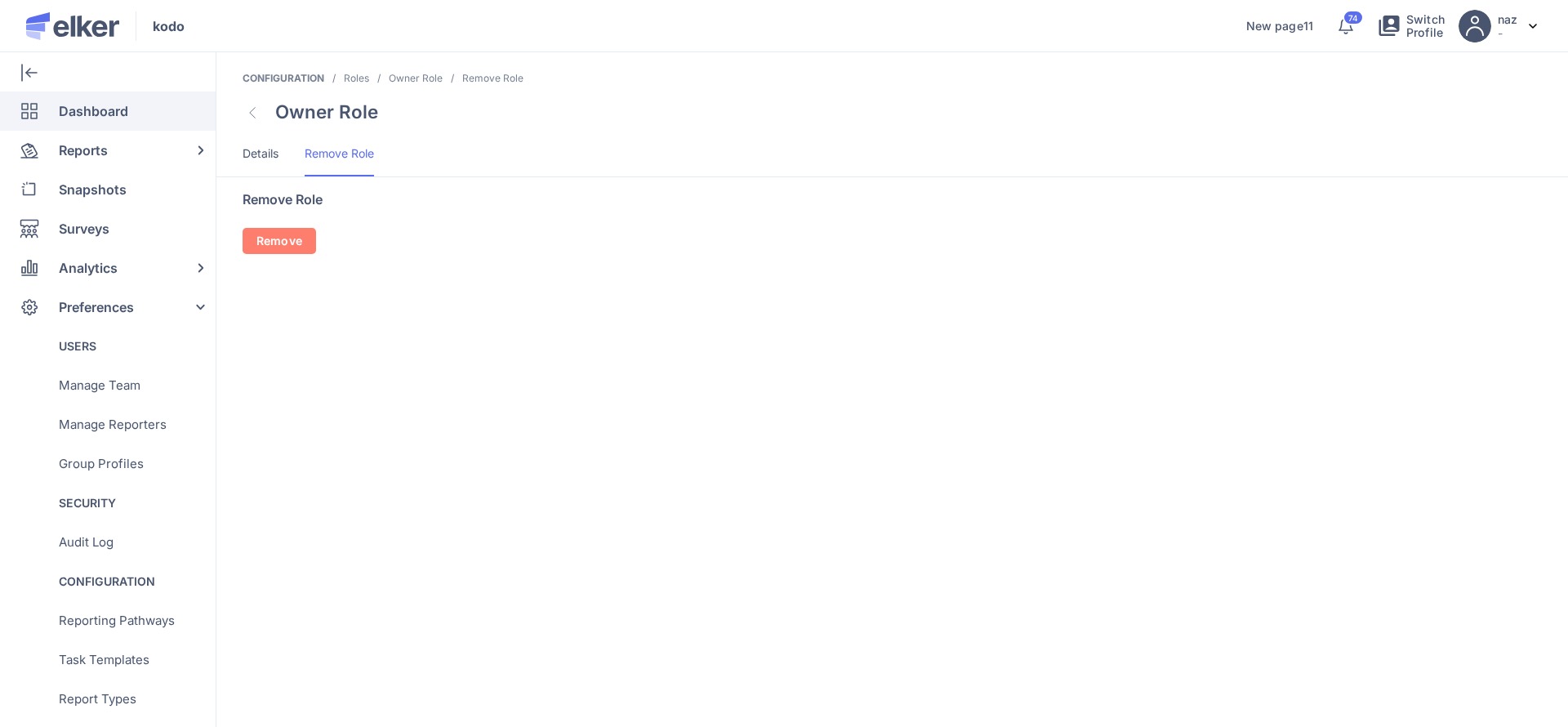 click on "Dashboard" at bounding box center (93, 111) 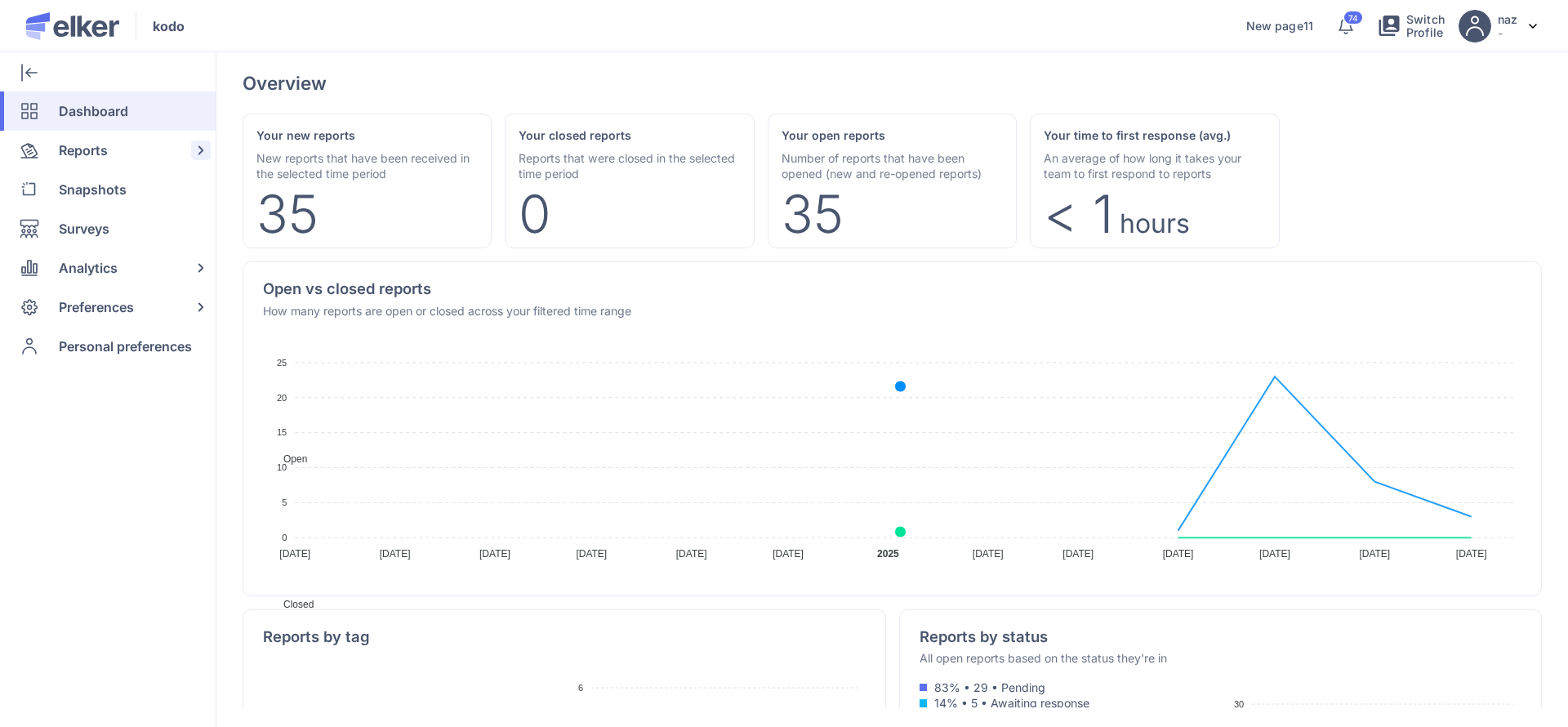 click 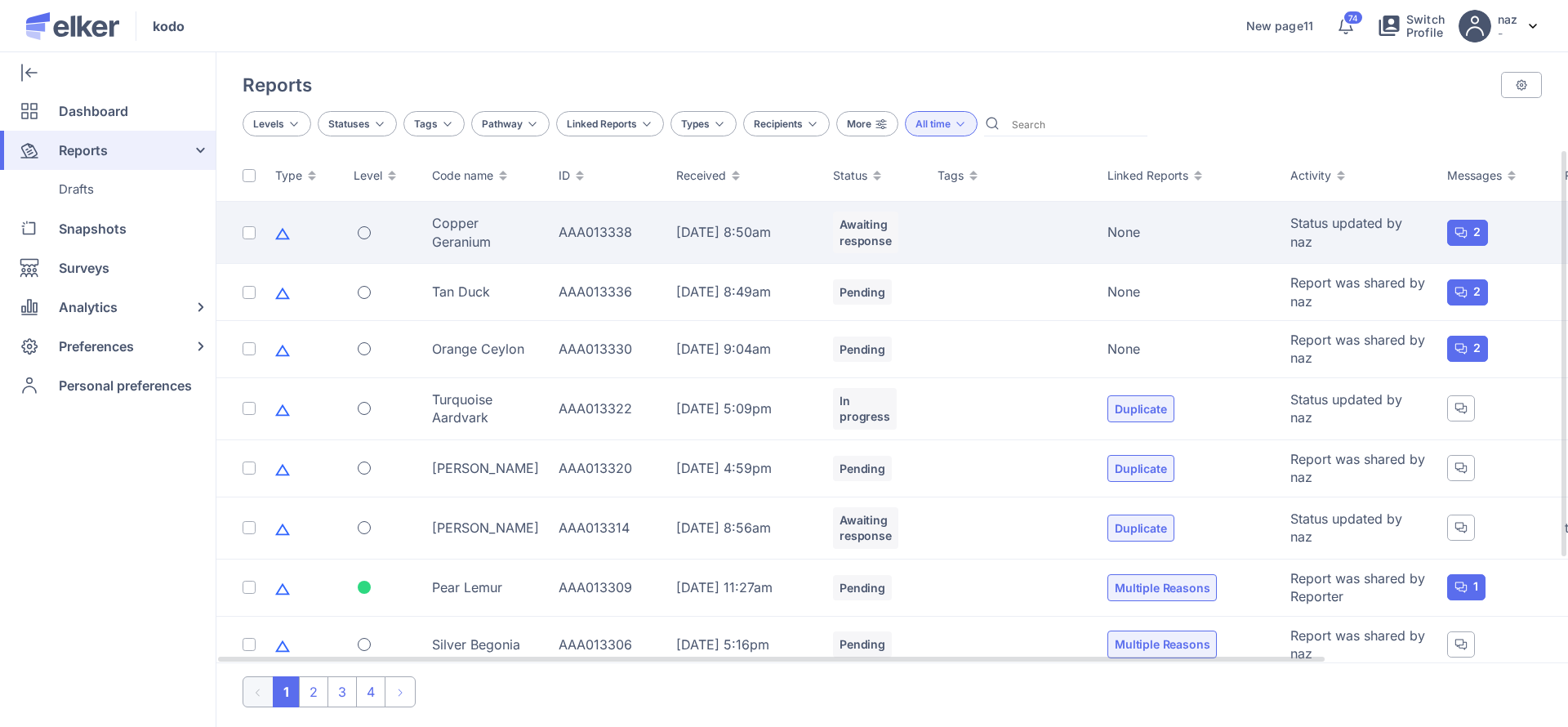 click on "Copper Geranium" 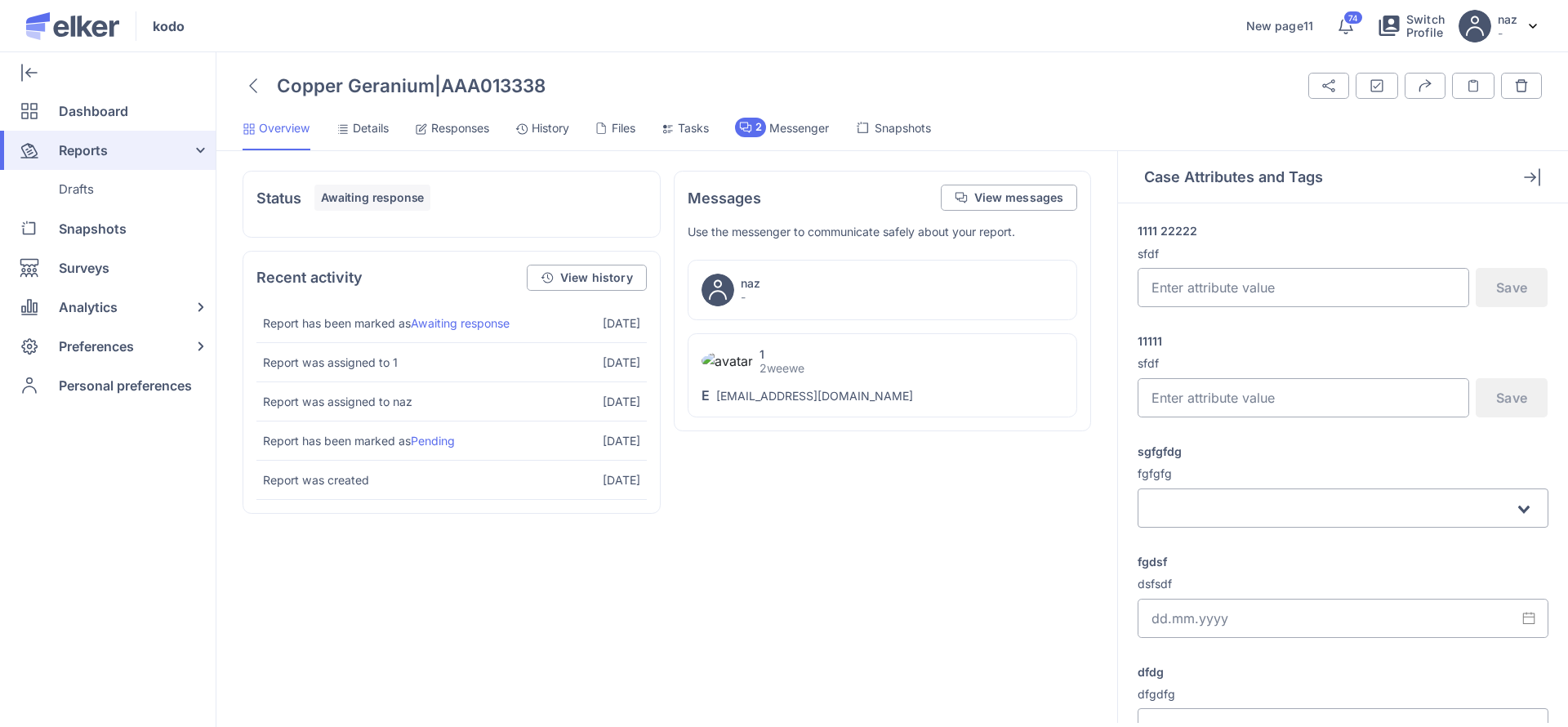click on "Snapshots" 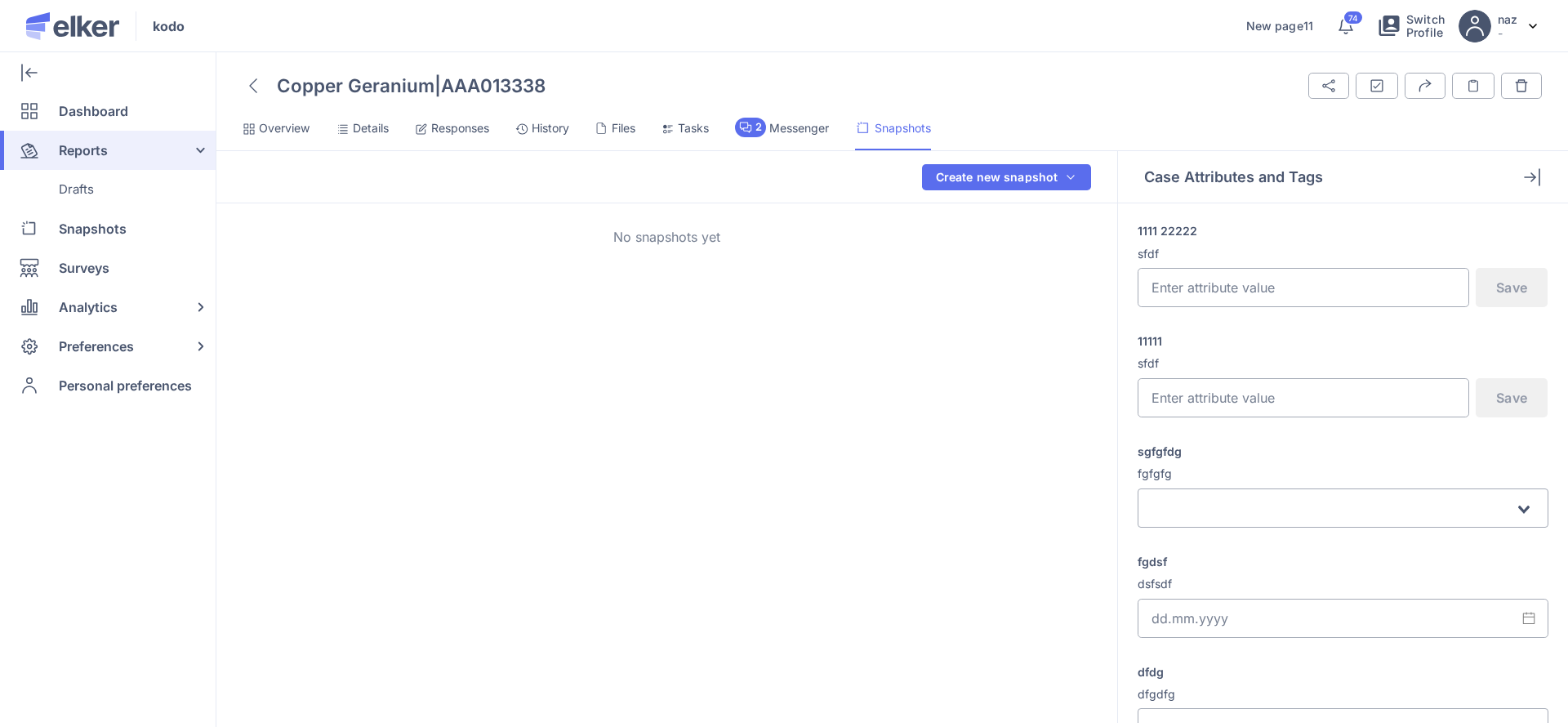 click on "2 Messenger" 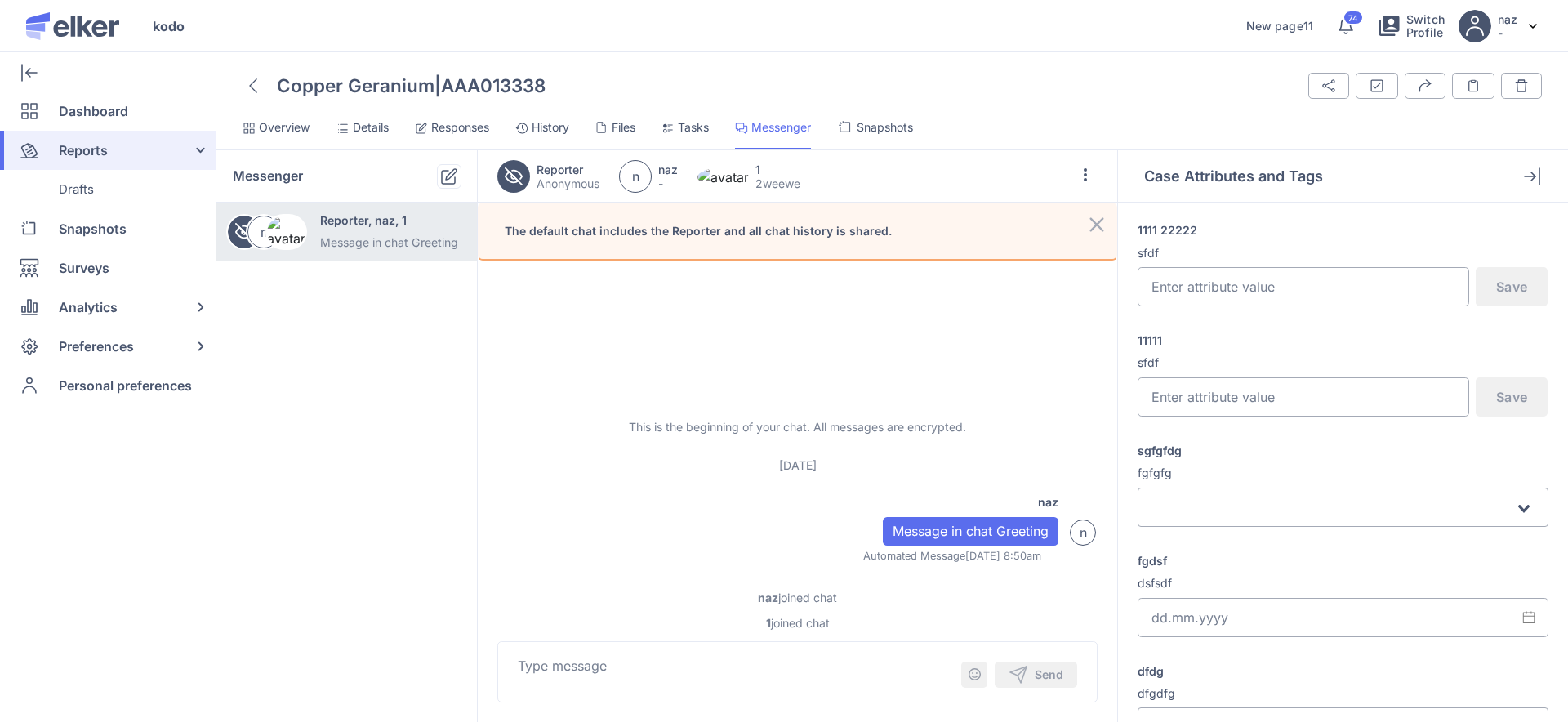 click on "Tasks" at bounding box center [693, 127] 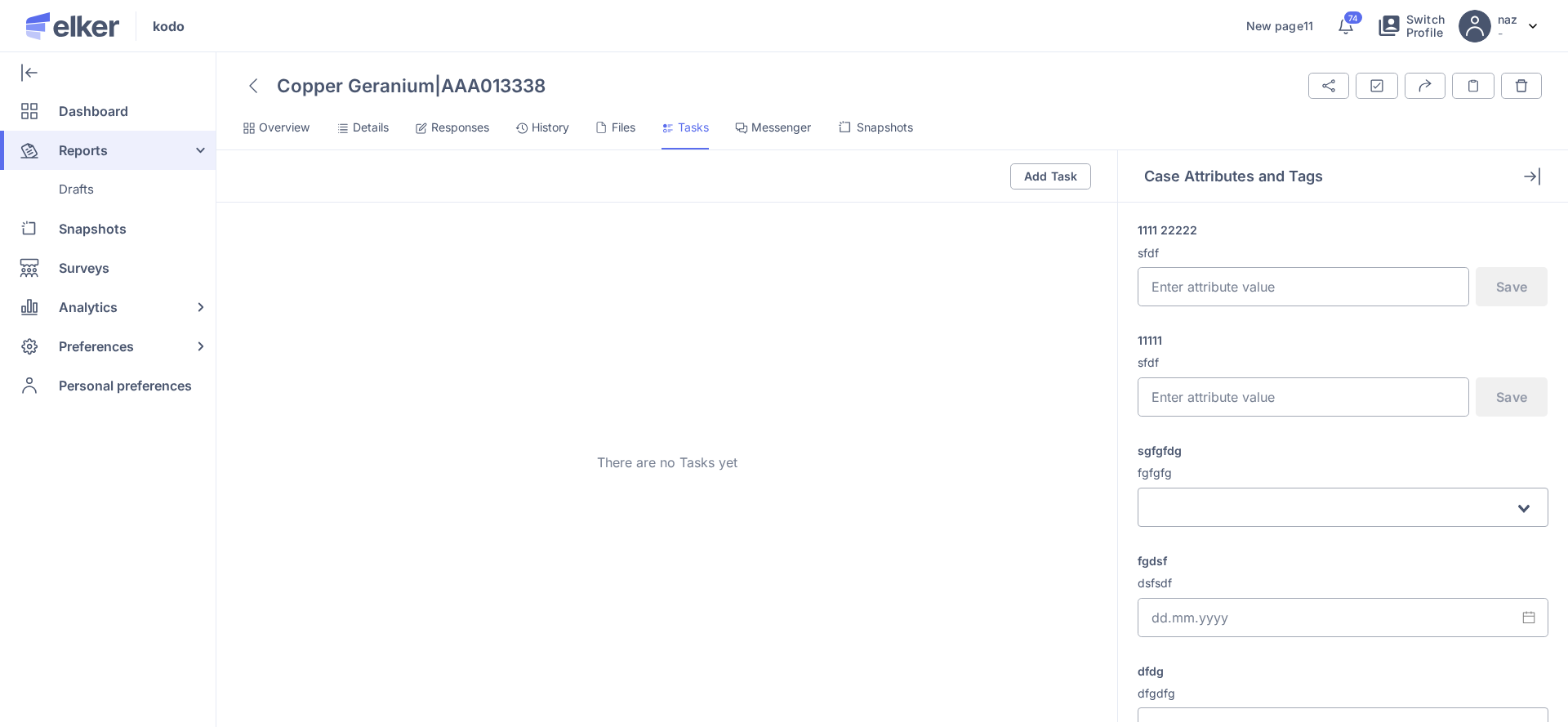 click on "Overview Details Responses History Files Tasks Messenger Snapshots" at bounding box center [892, 134] 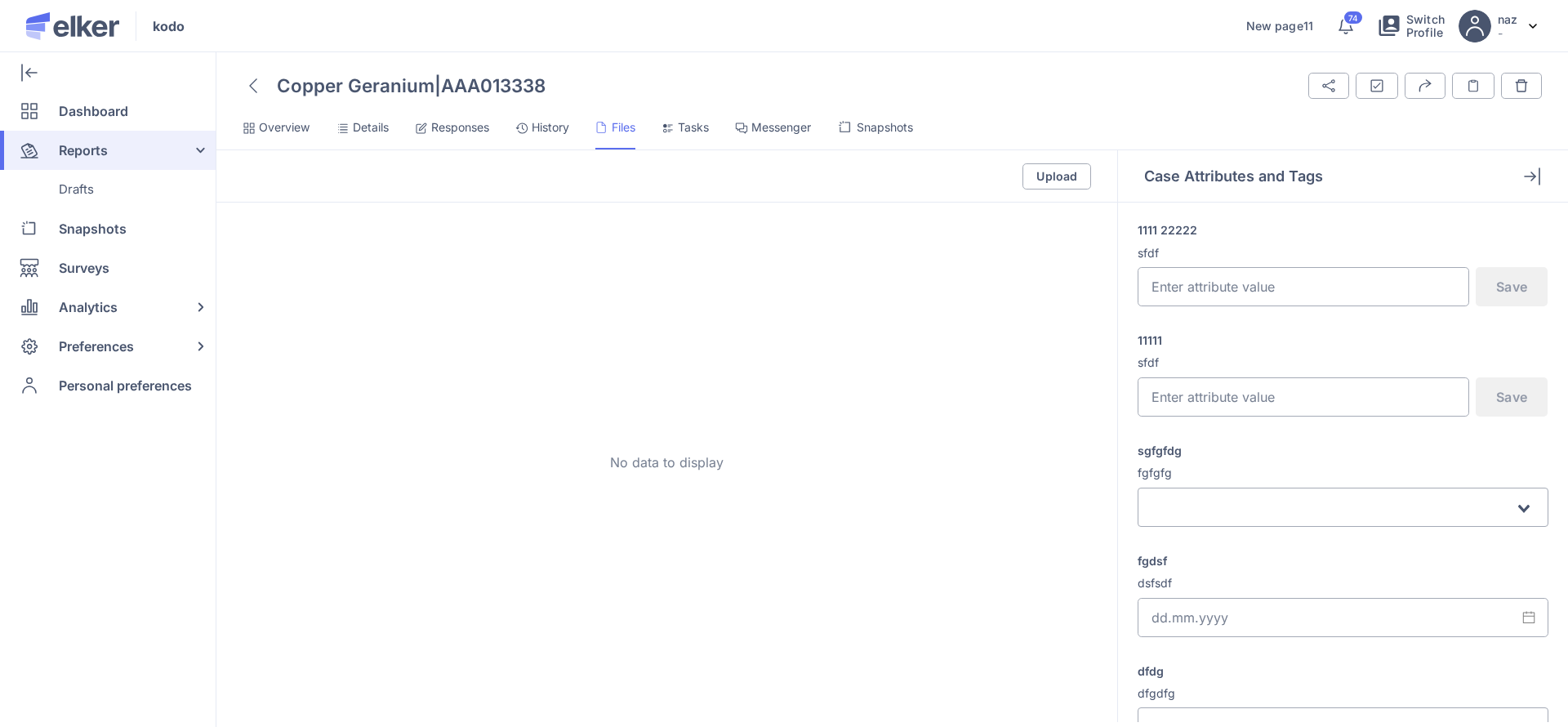 click 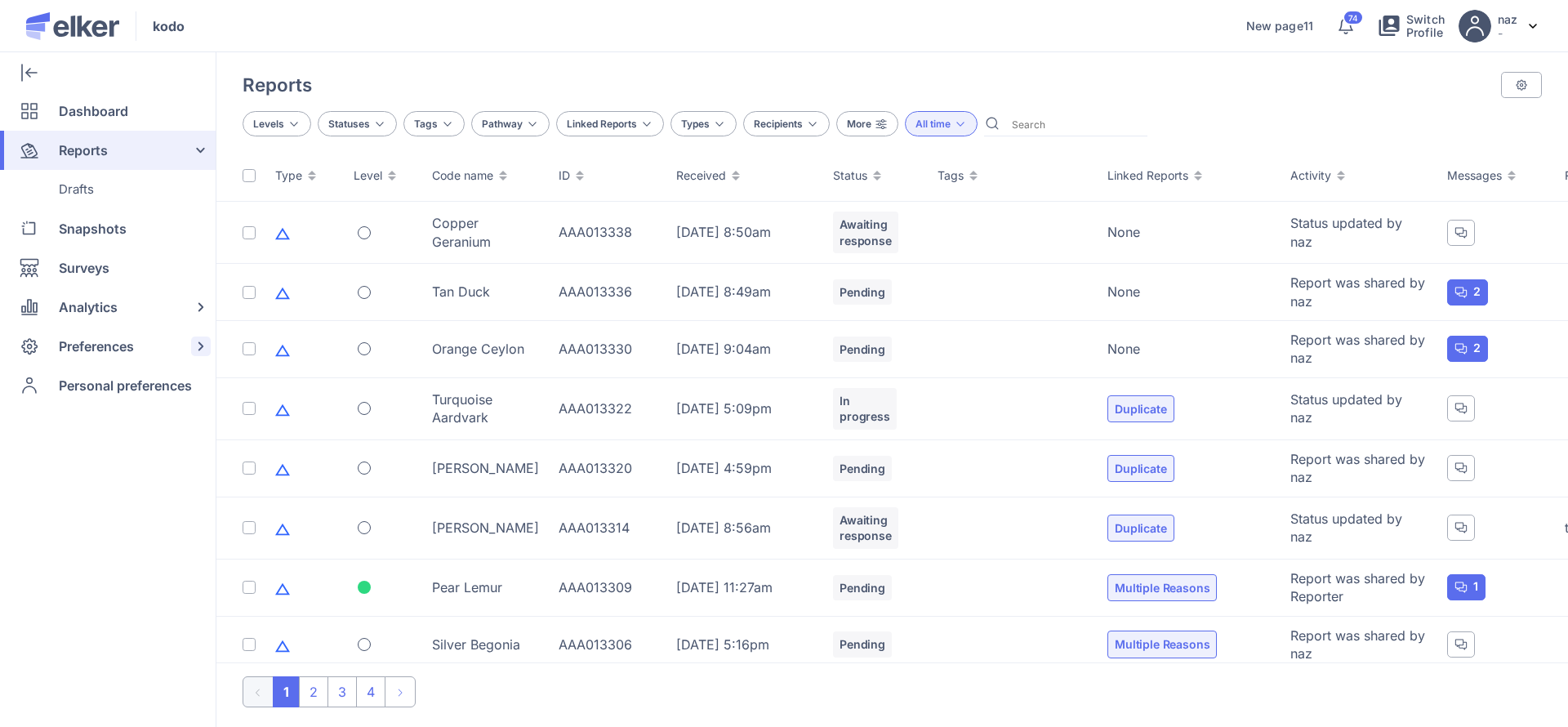 click on "Preferences" at bounding box center (96, 346) 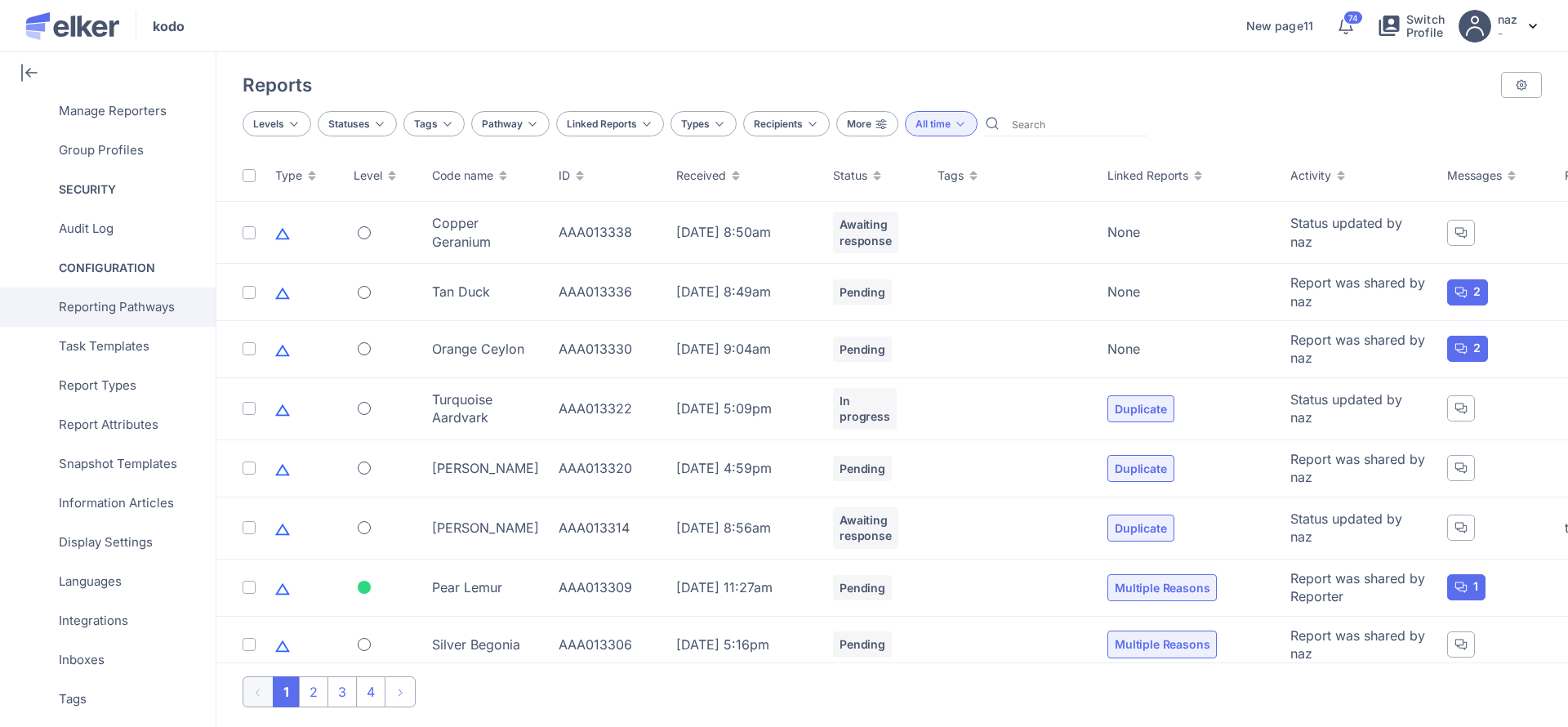 scroll, scrollTop: 528, scrollLeft: 0, axis: vertical 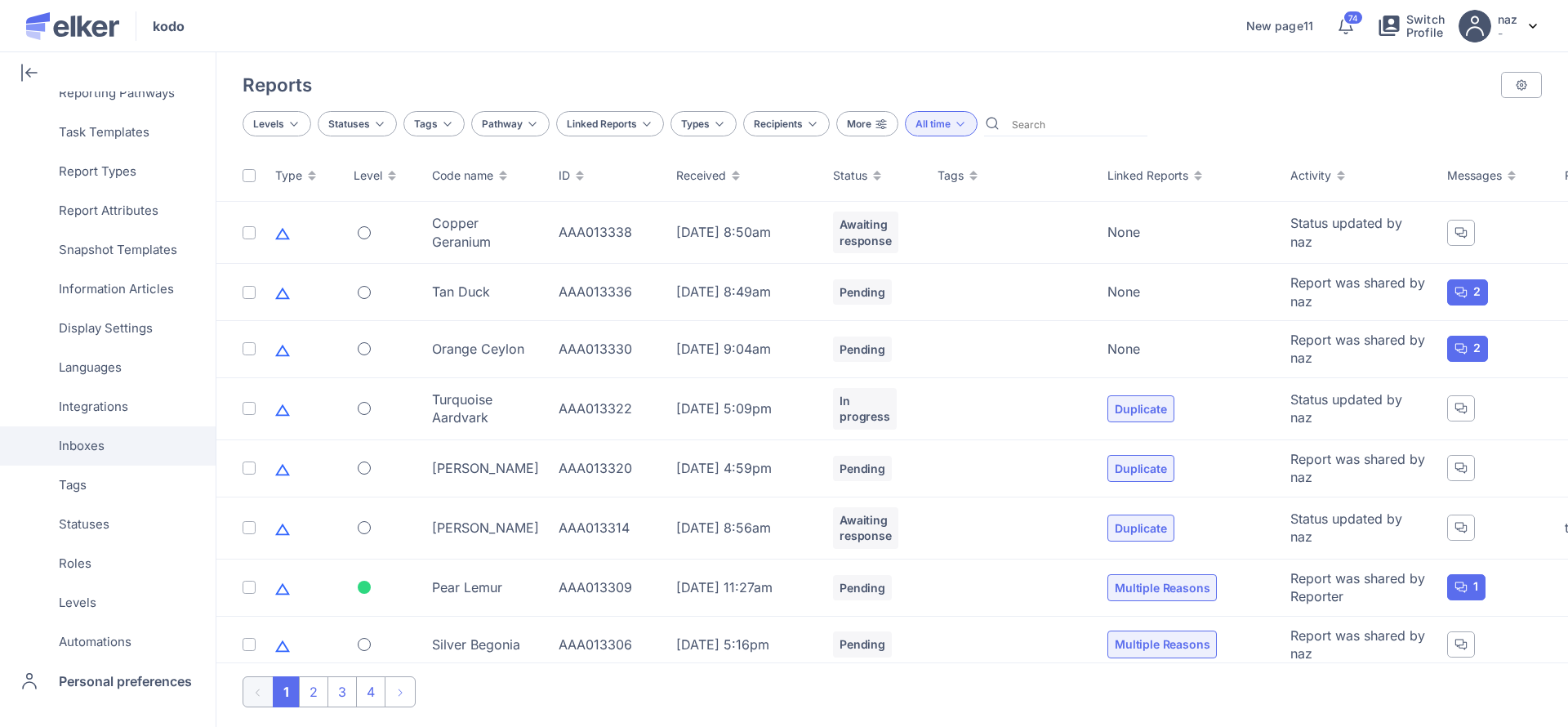 click on "Inboxes" 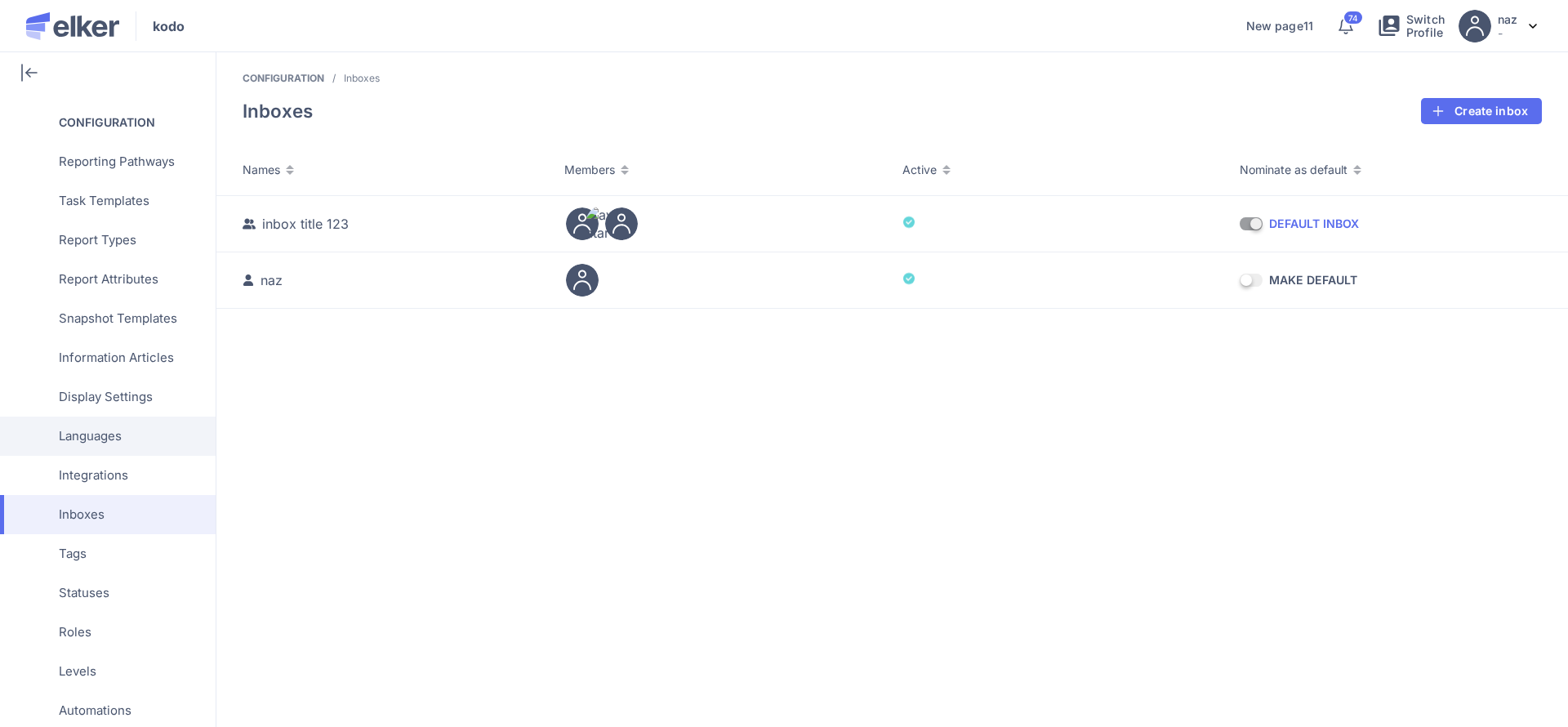 scroll, scrollTop: 443, scrollLeft: 0, axis: vertical 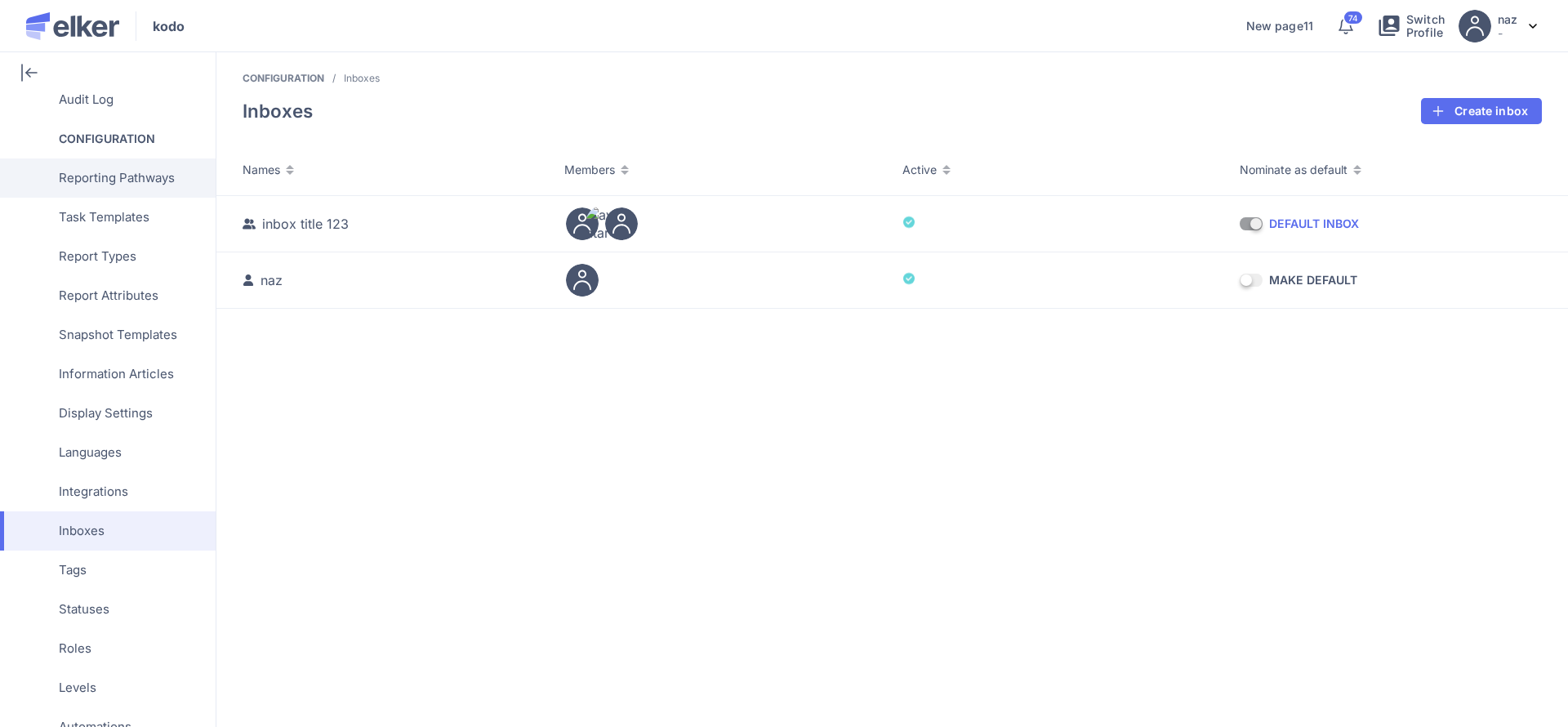 click on "Reporting Pathways" at bounding box center [117, 178] 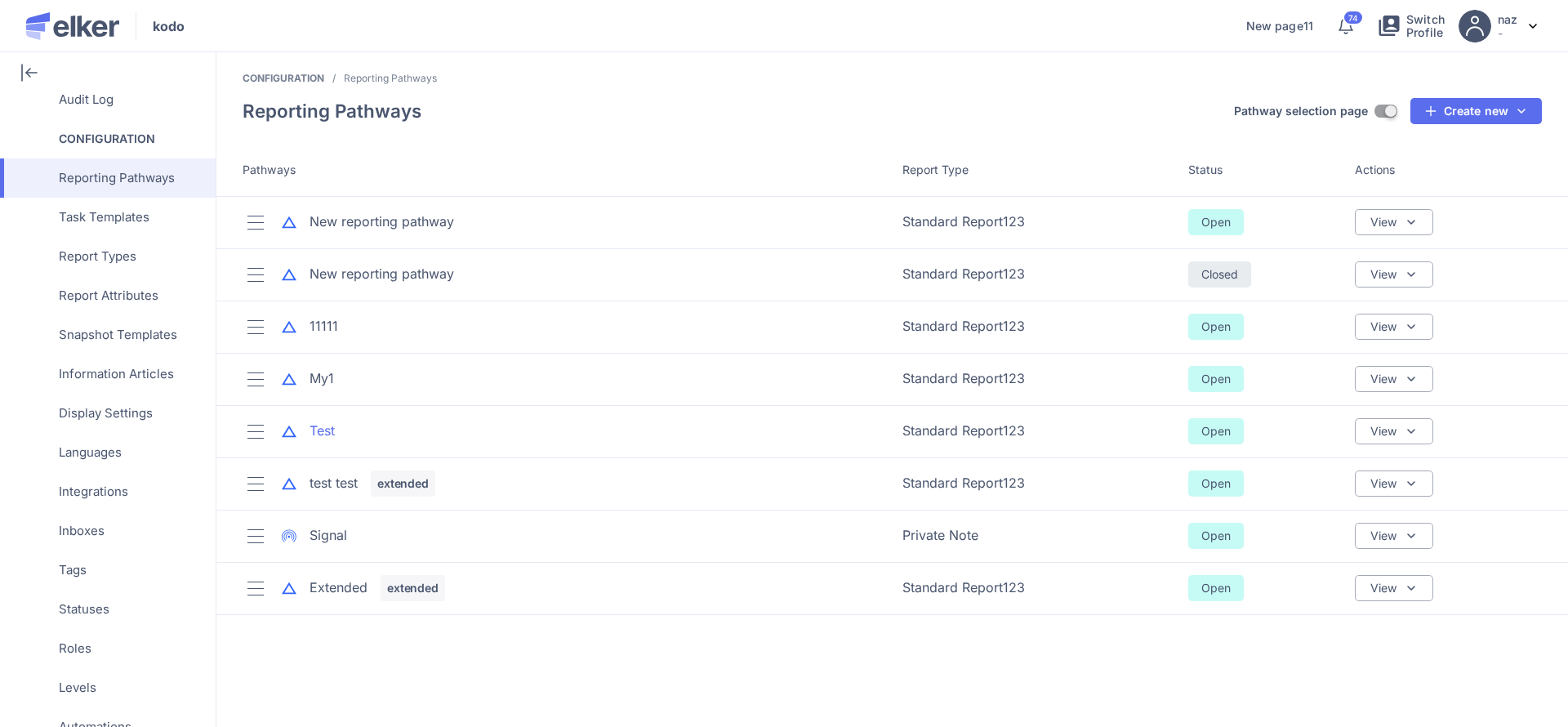 click on "Test" at bounding box center [322, 430] 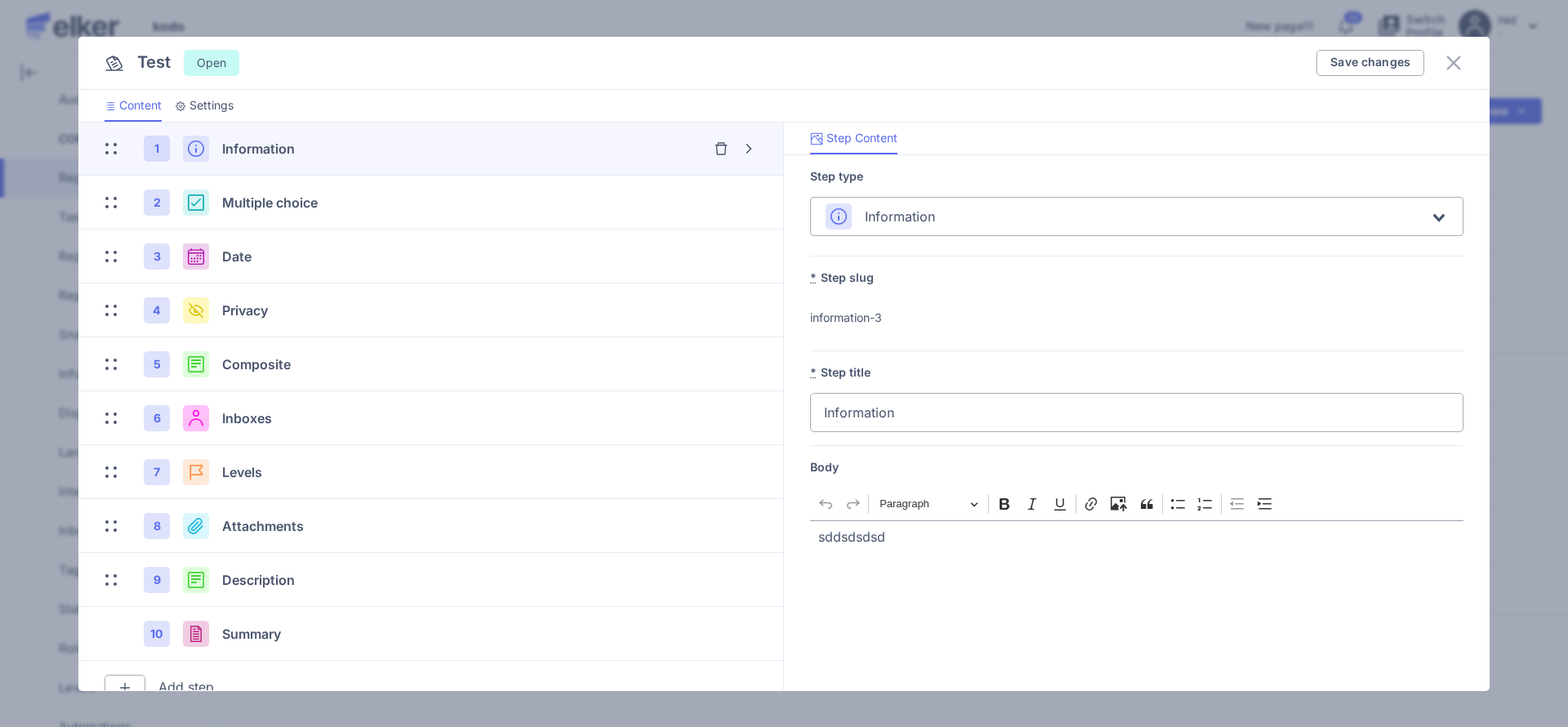 click on "Settings" at bounding box center (212, 105) 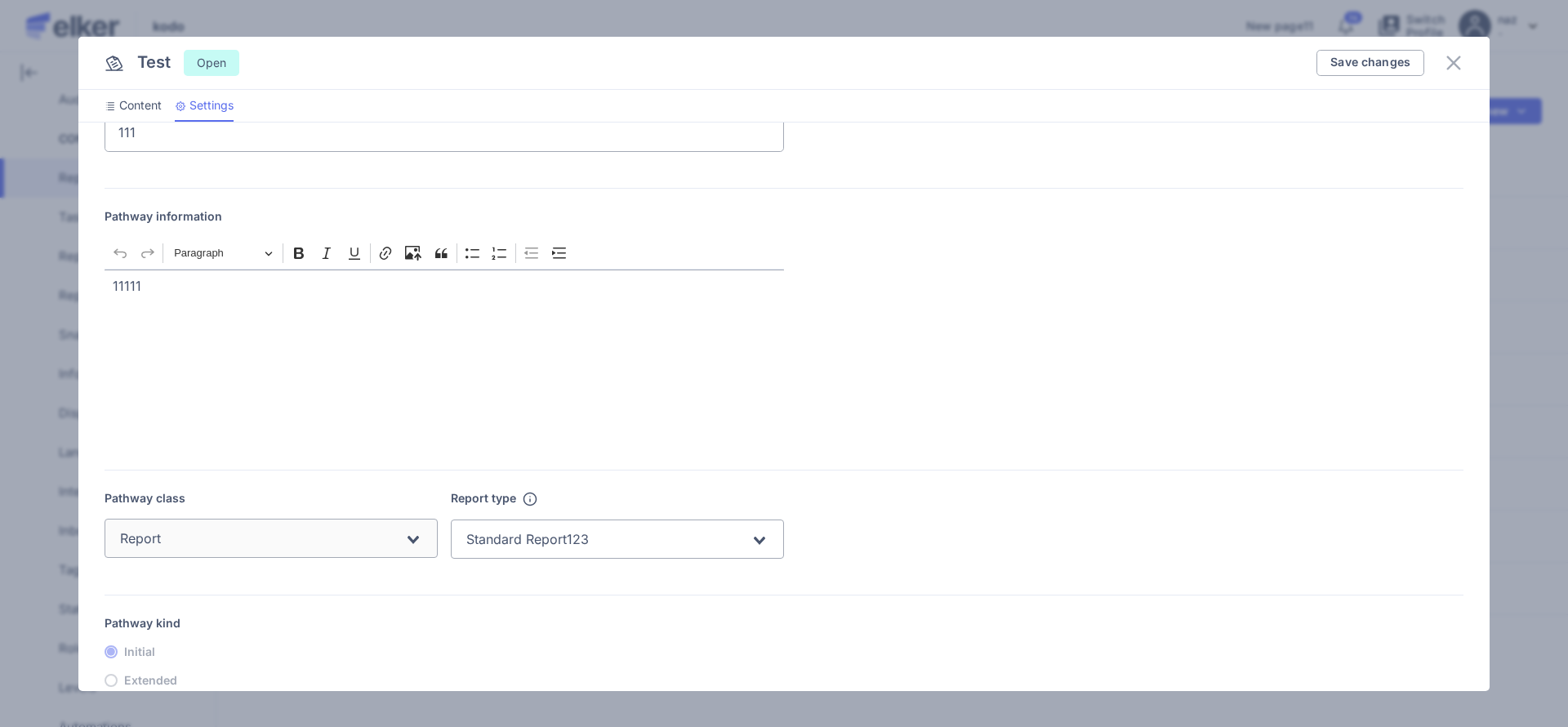 scroll, scrollTop: 898, scrollLeft: 0, axis: vertical 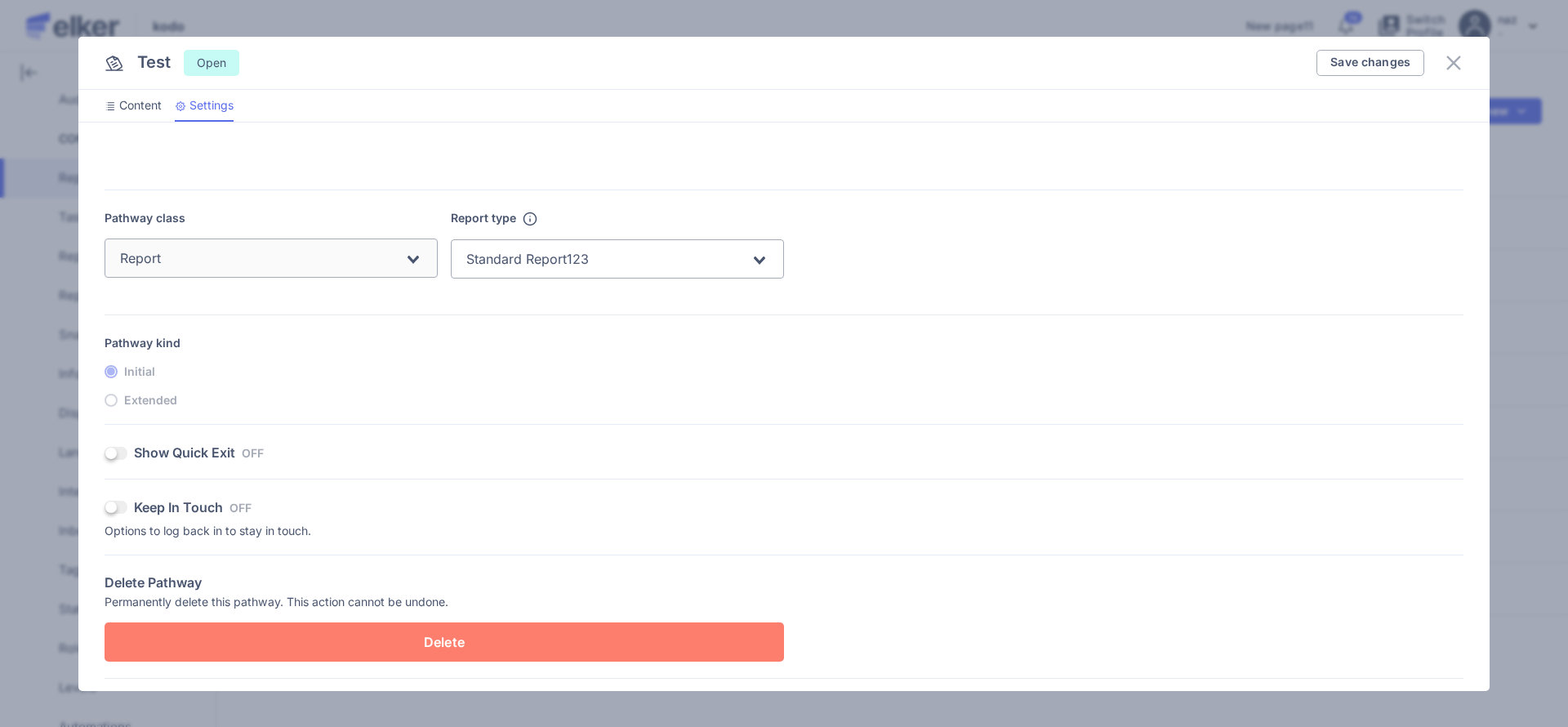 click on "Content" at bounding box center [140, 105] 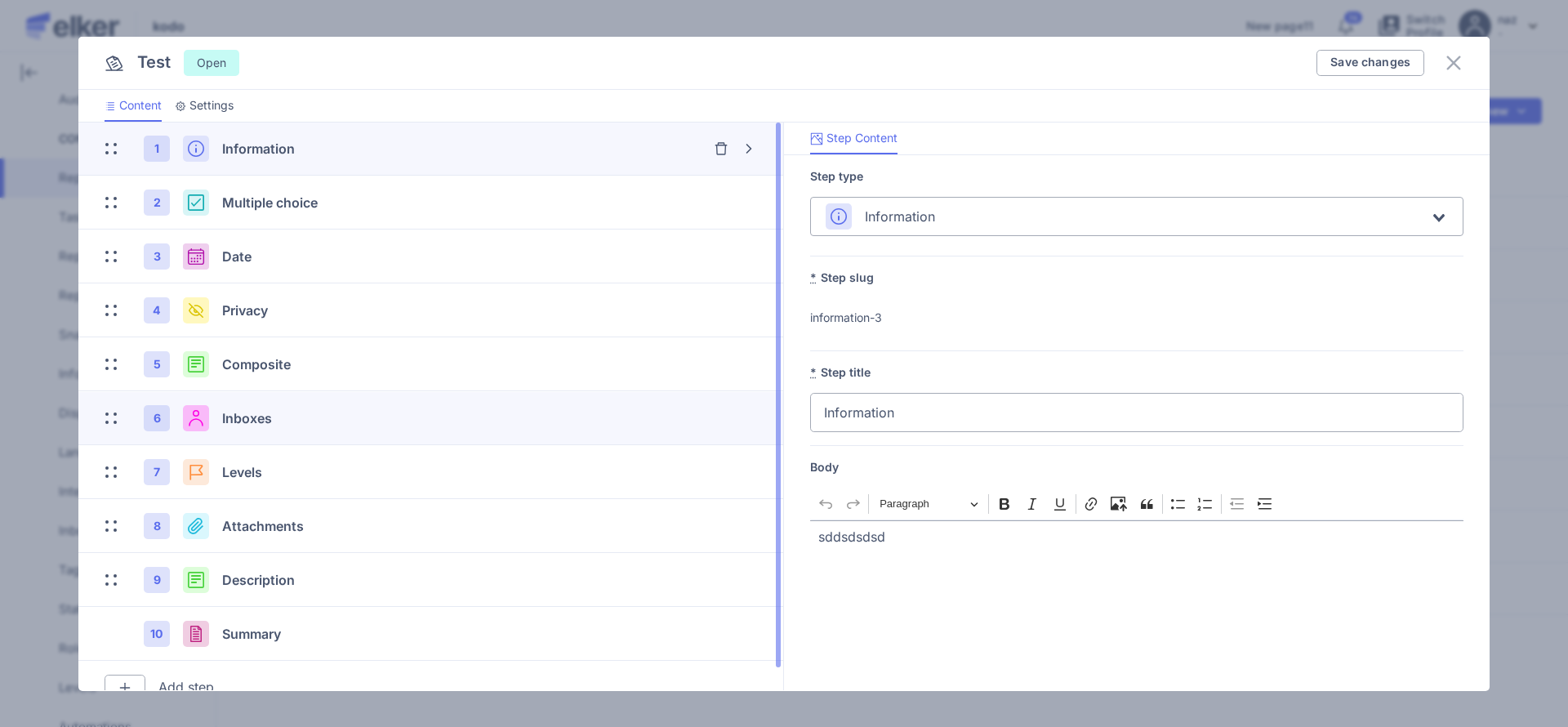click on "6 Inboxes" at bounding box center [373, 418] 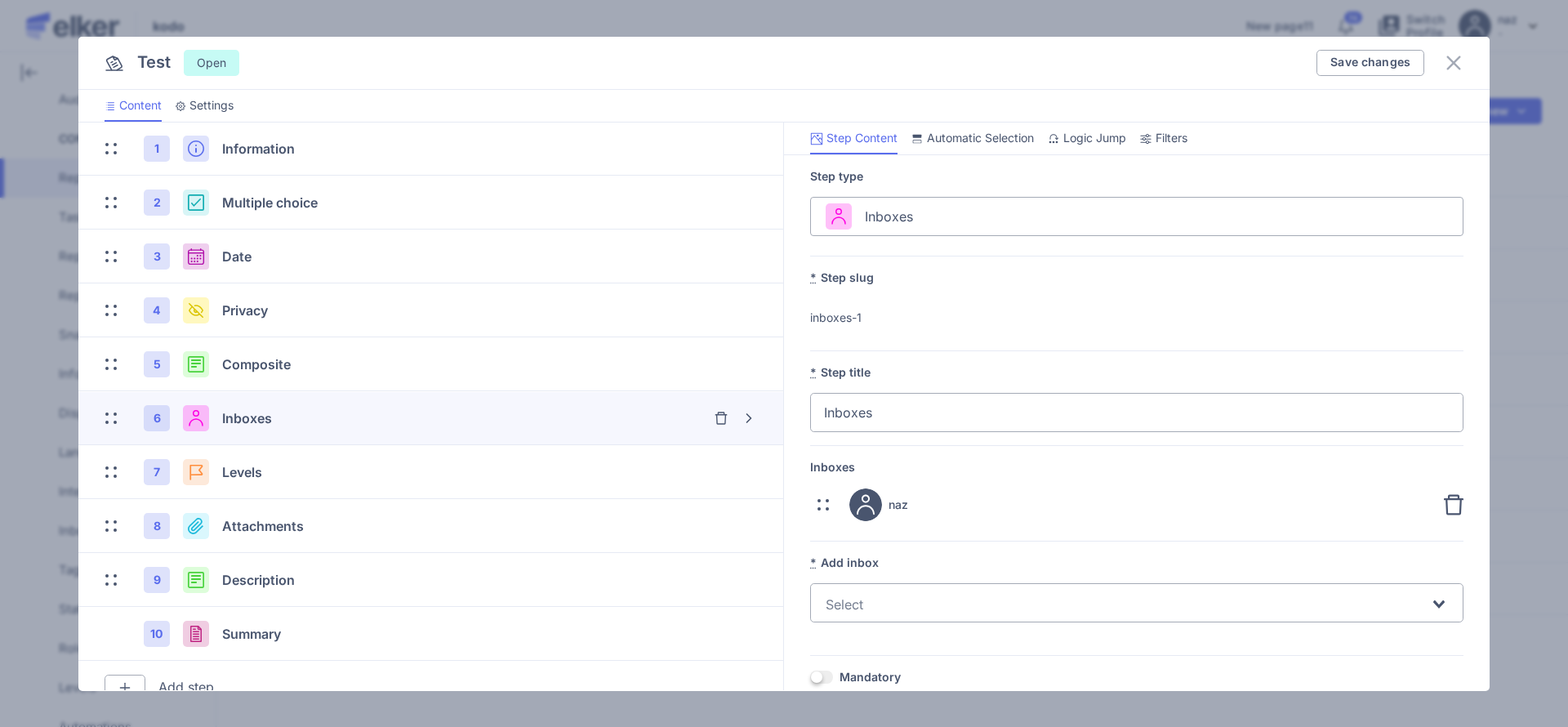 click 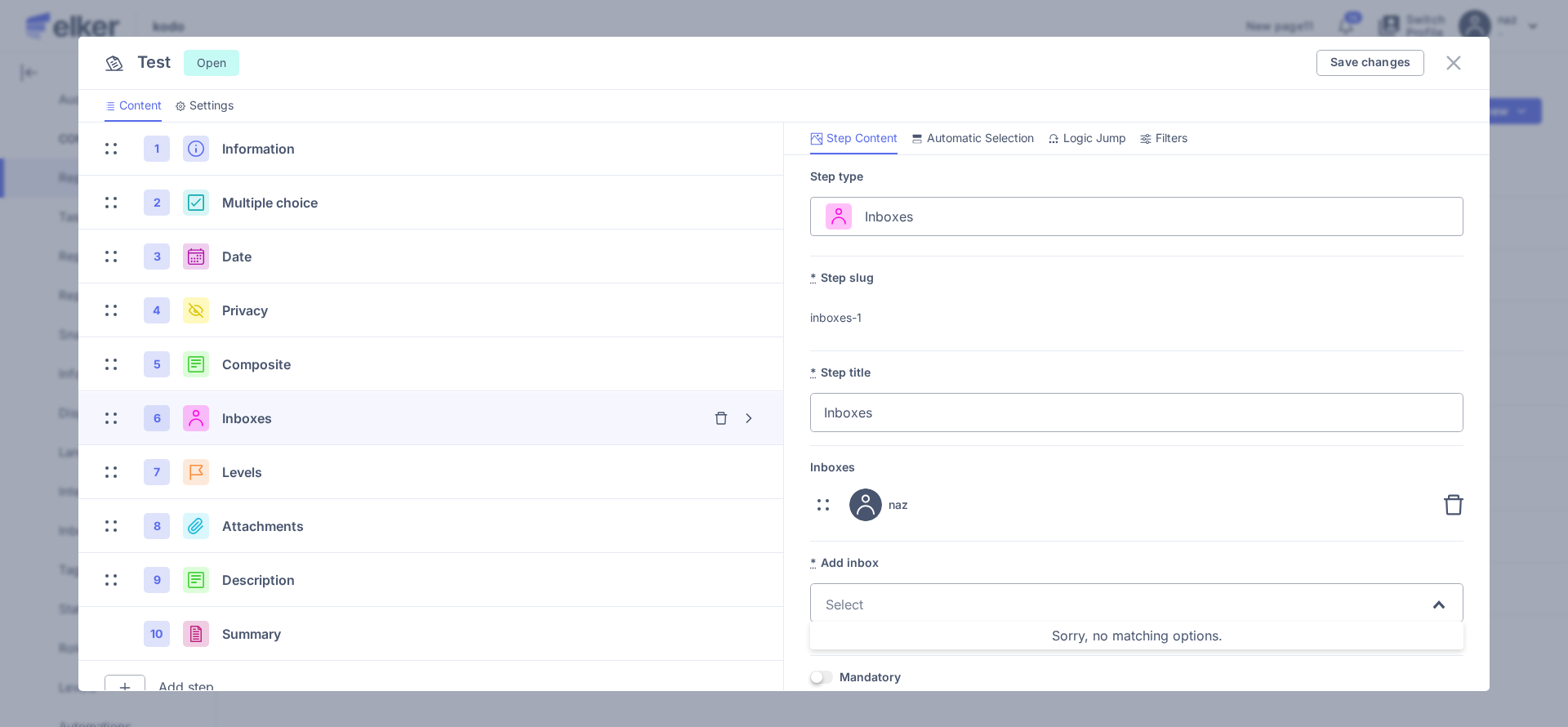 click 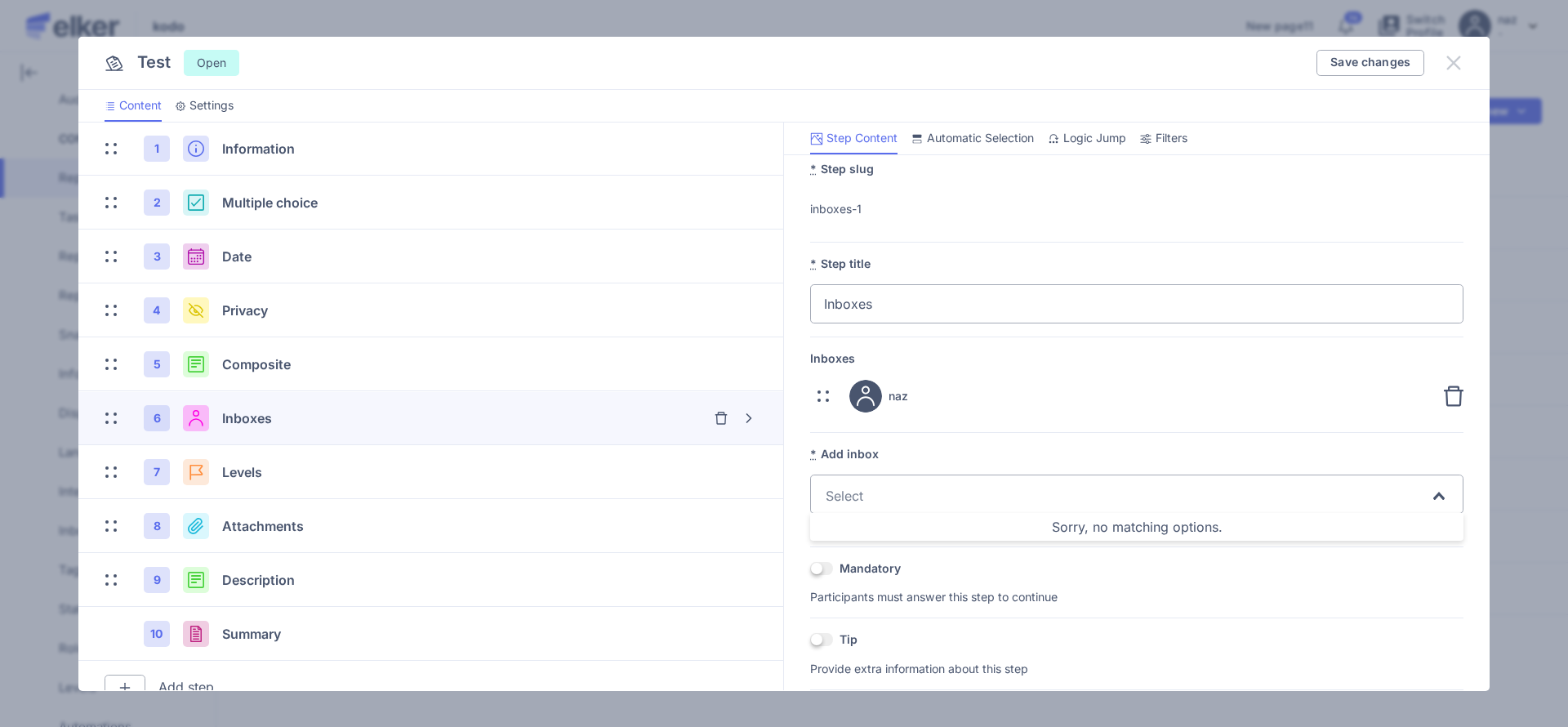 click 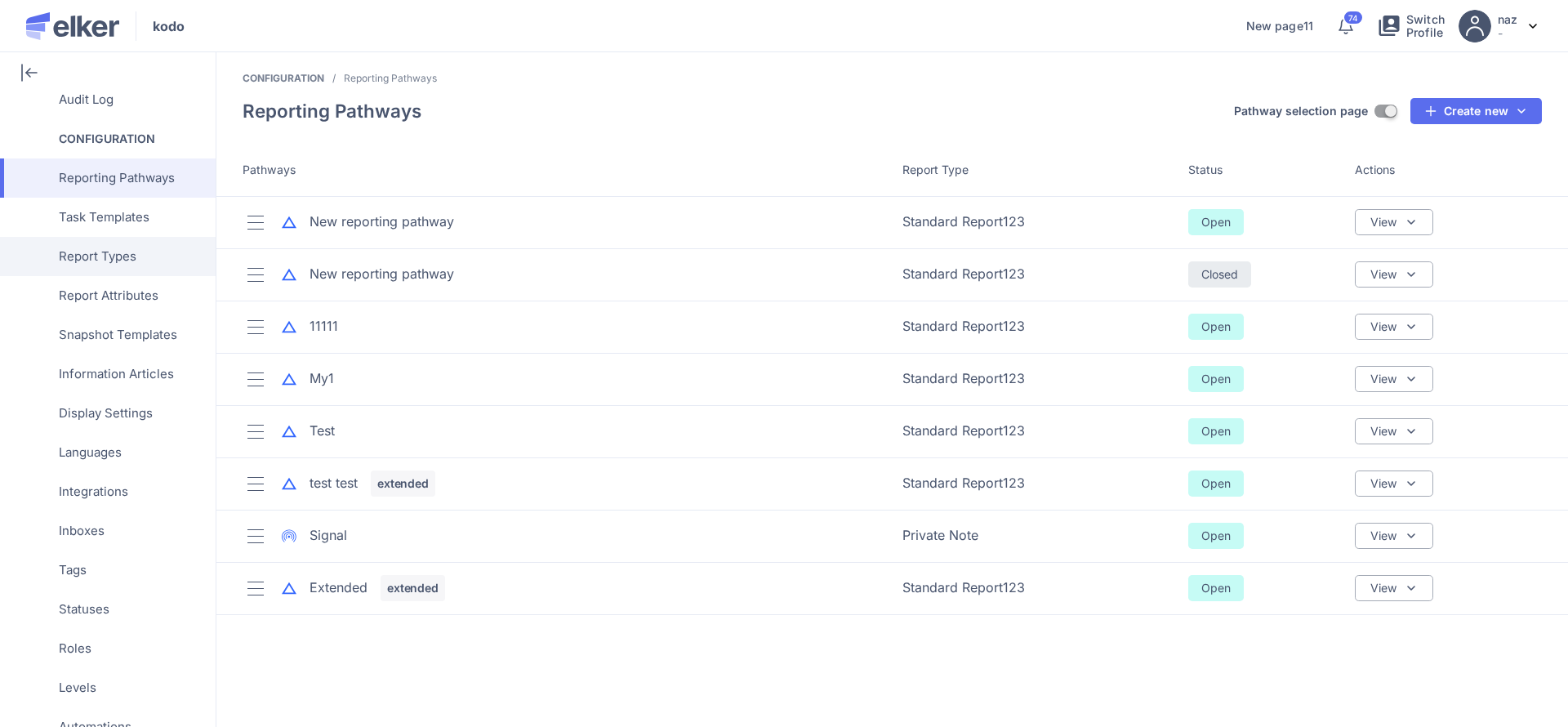 scroll, scrollTop: 0, scrollLeft: 0, axis: both 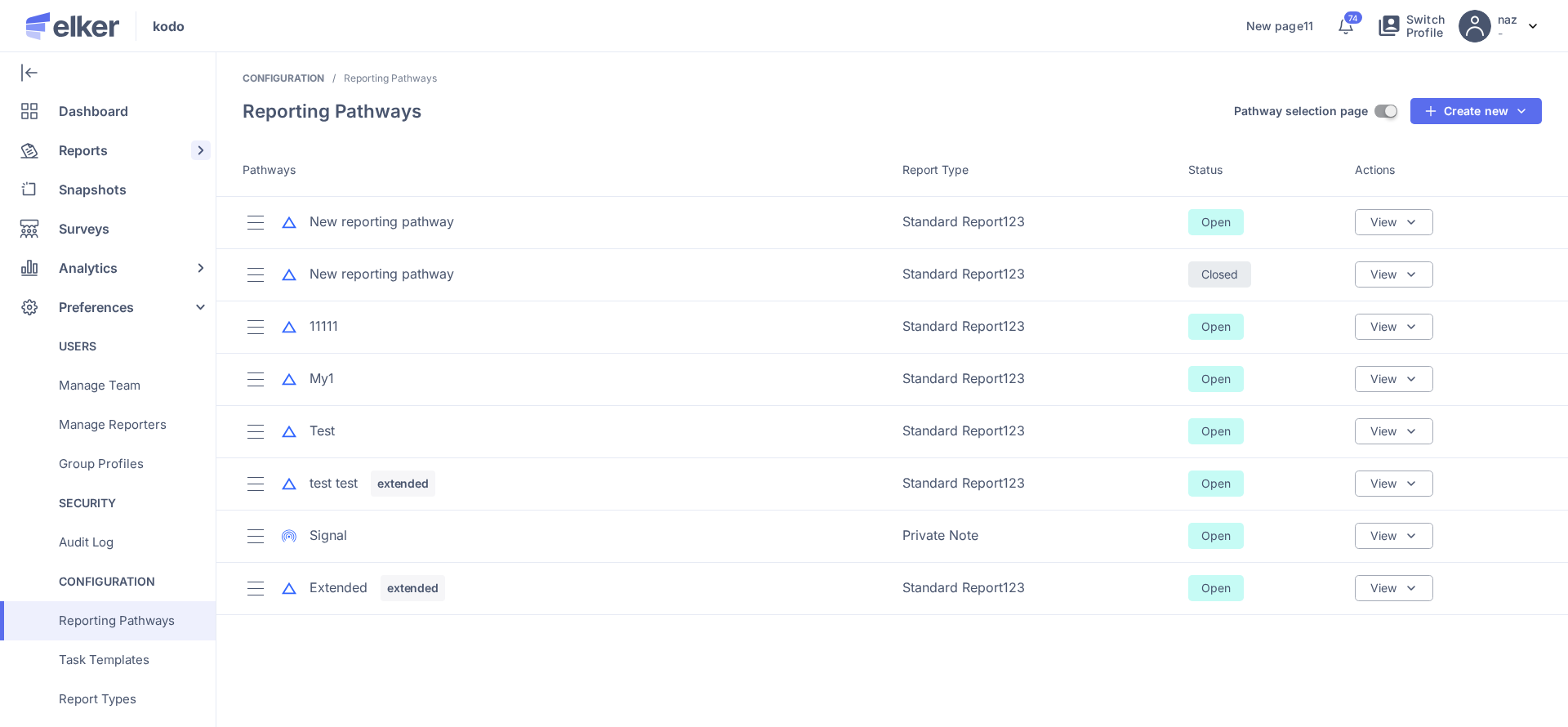 click on "Reports" at bounding box center (83, 150) 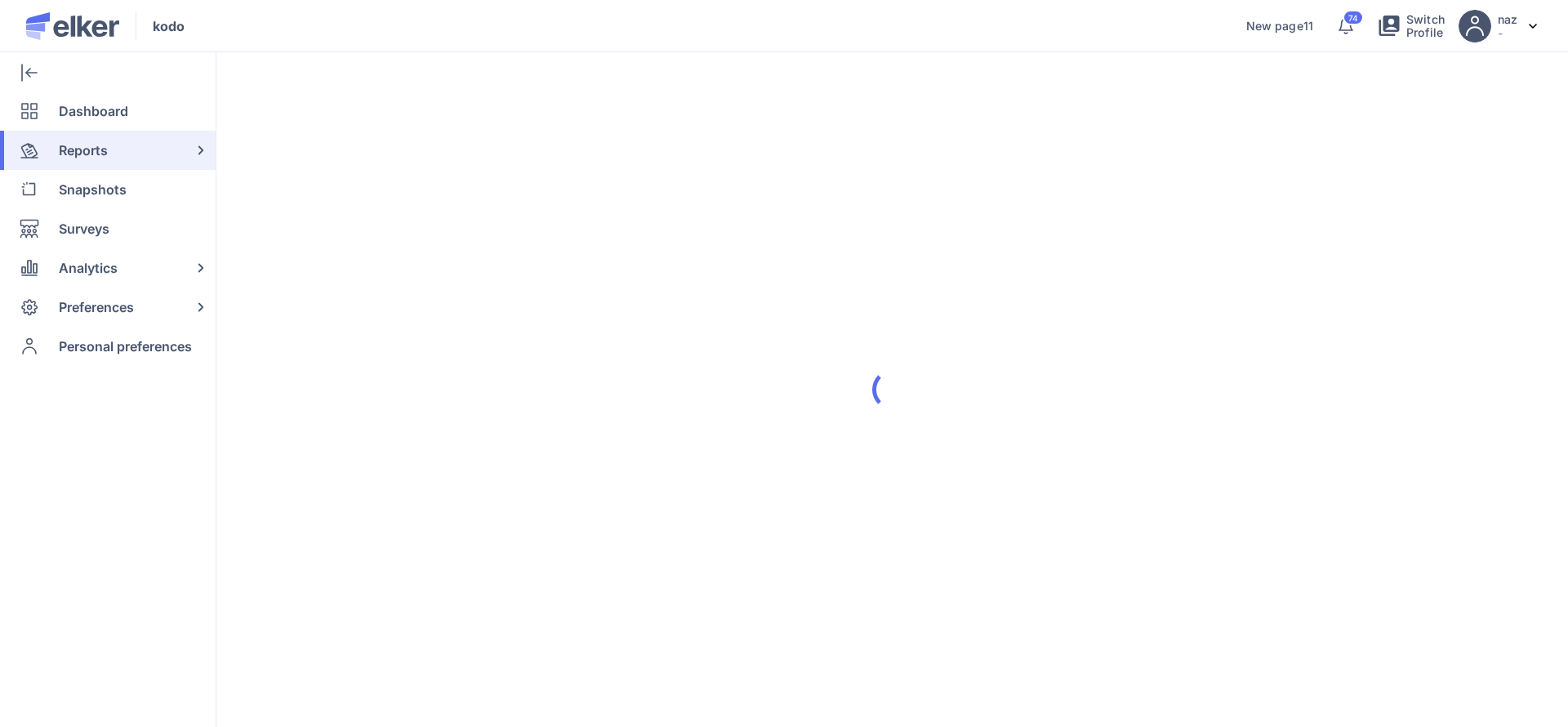 scroll, scrollTop: 0, scrollLeft: 0, axis: both 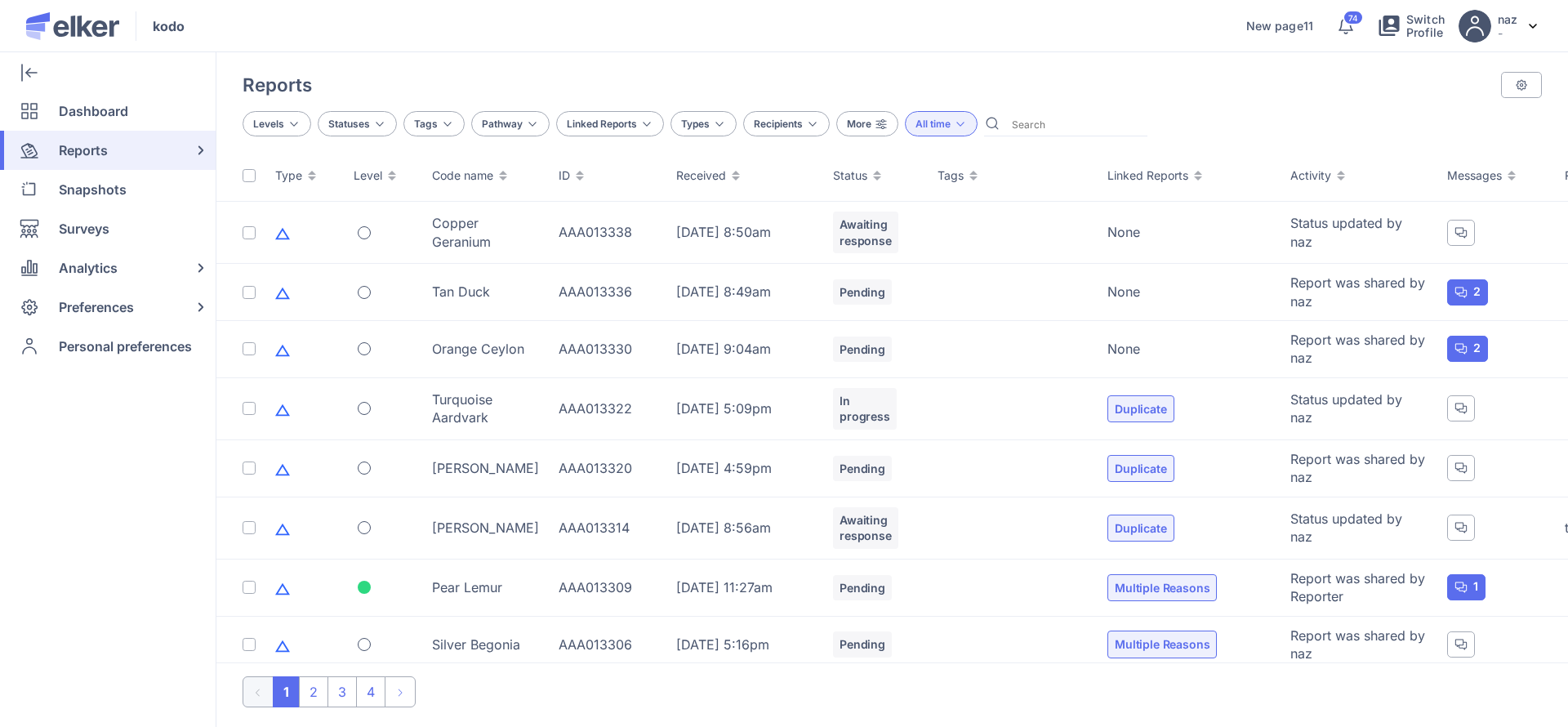 click at bounding box center (1076, 123) 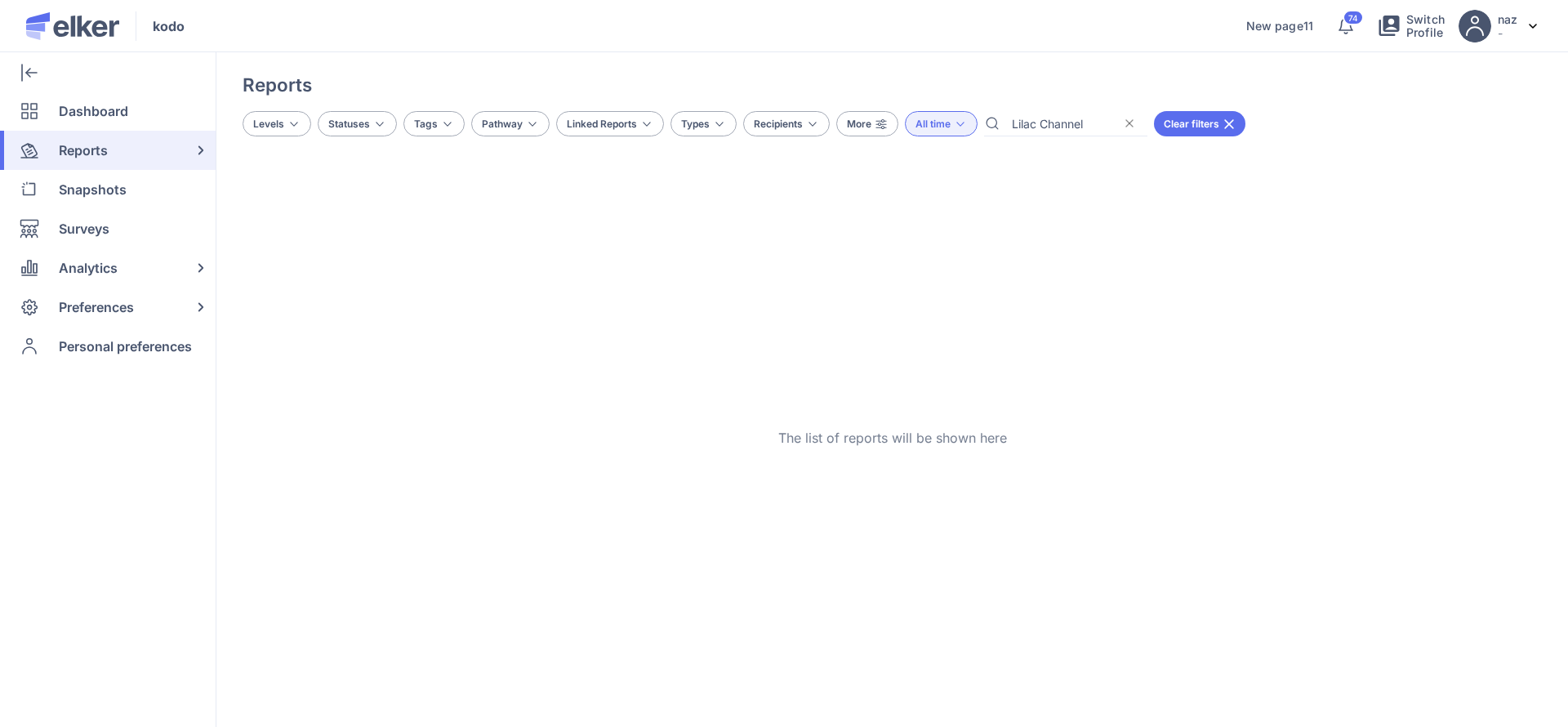 click on "Lilac Channel" at bounding box center [1062, 123] 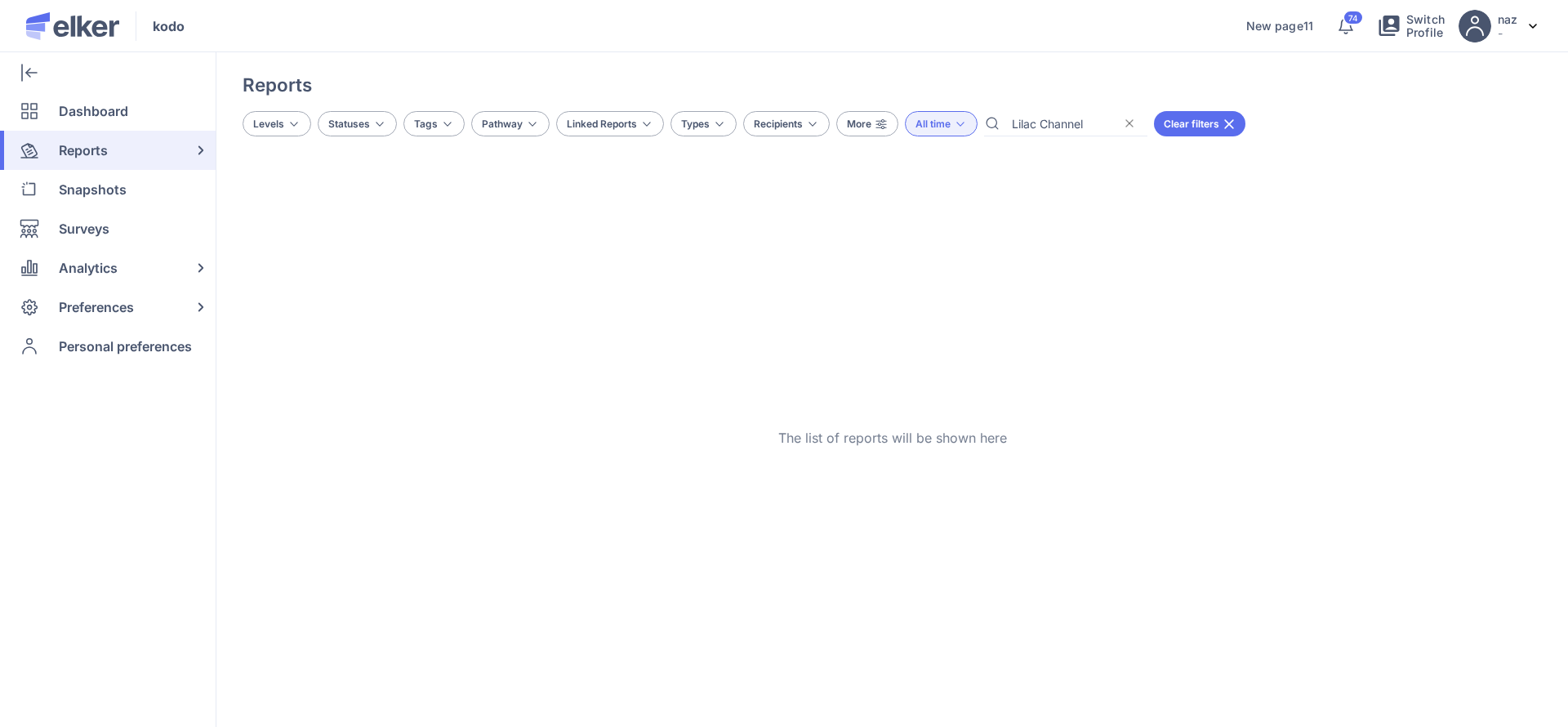 type on "Lilac Channel" 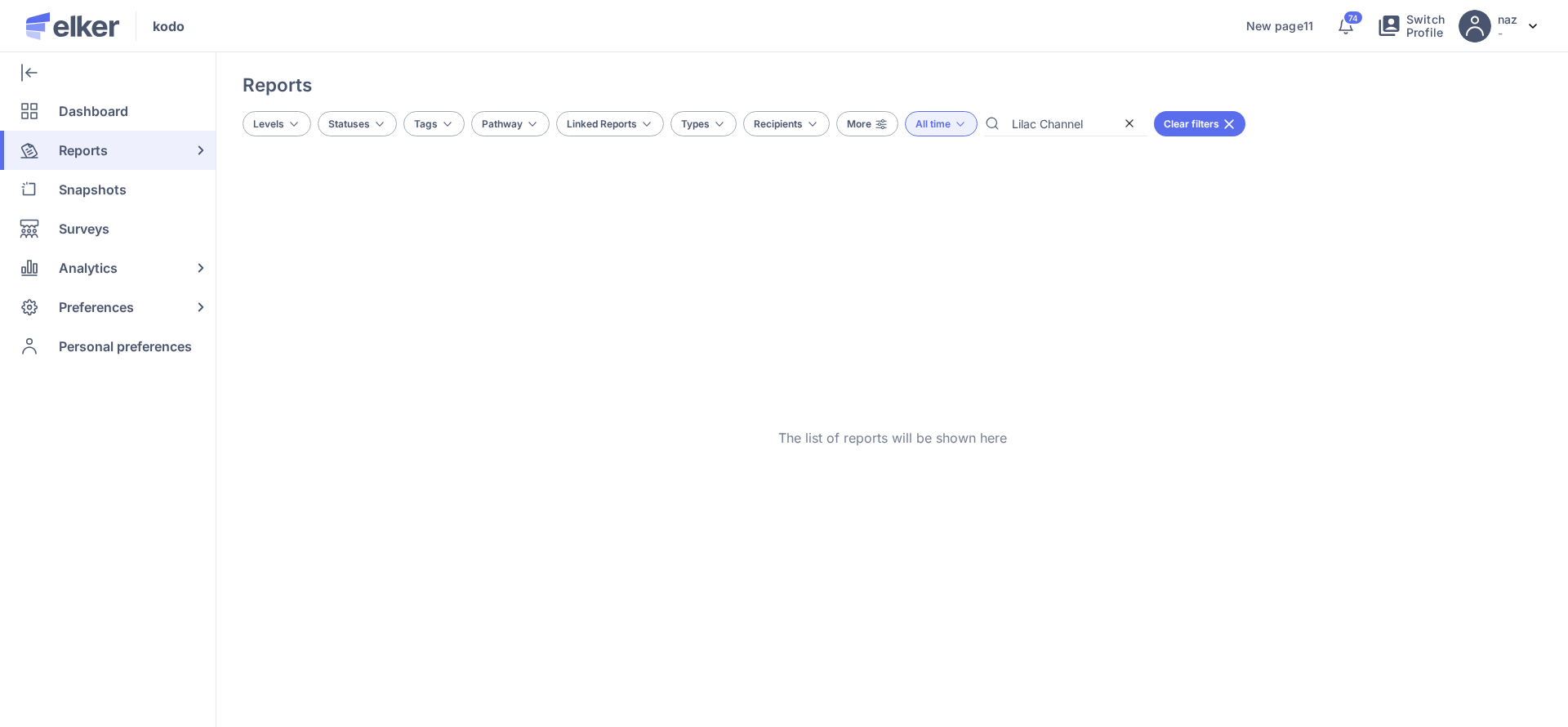 click 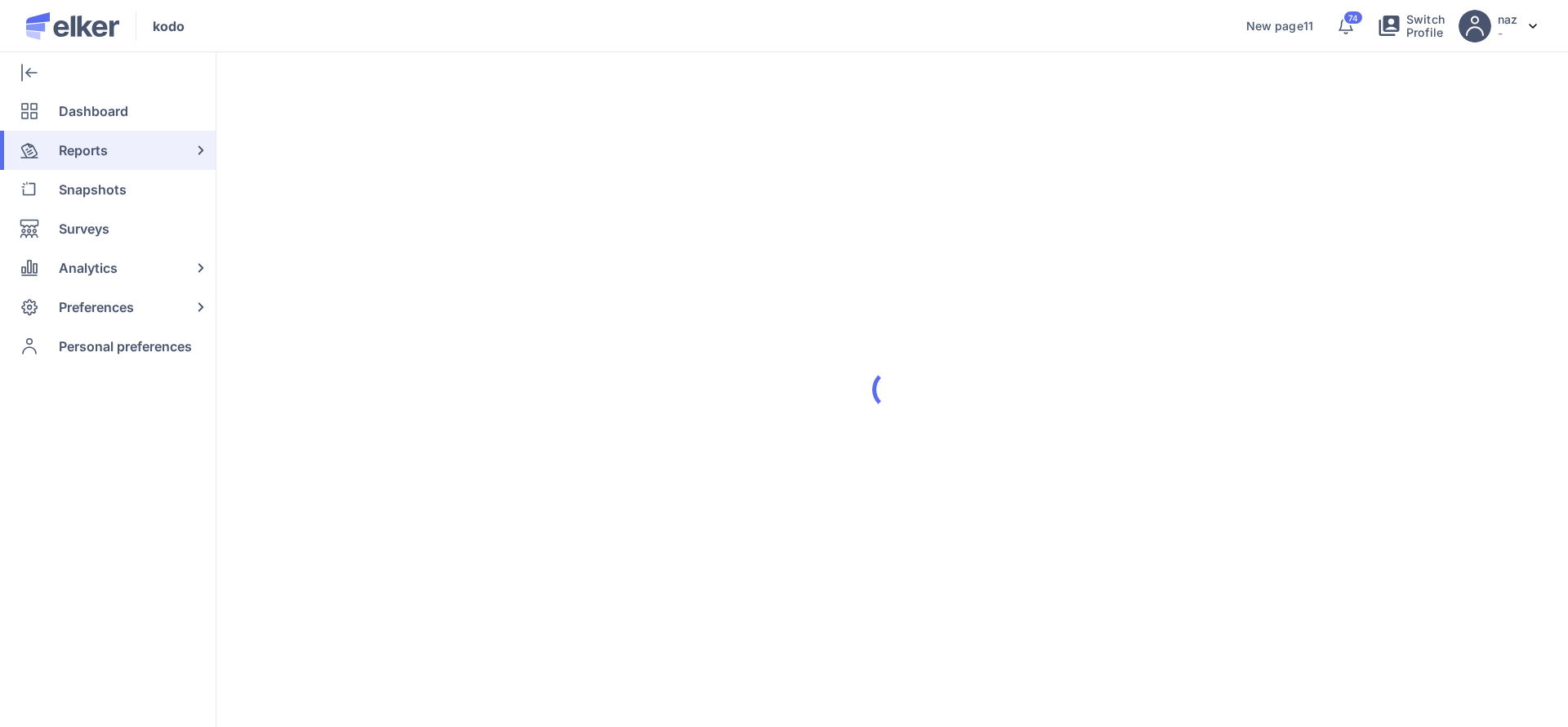 scroll, scrollTop: 0, scrollLeft: 0, axis: both 